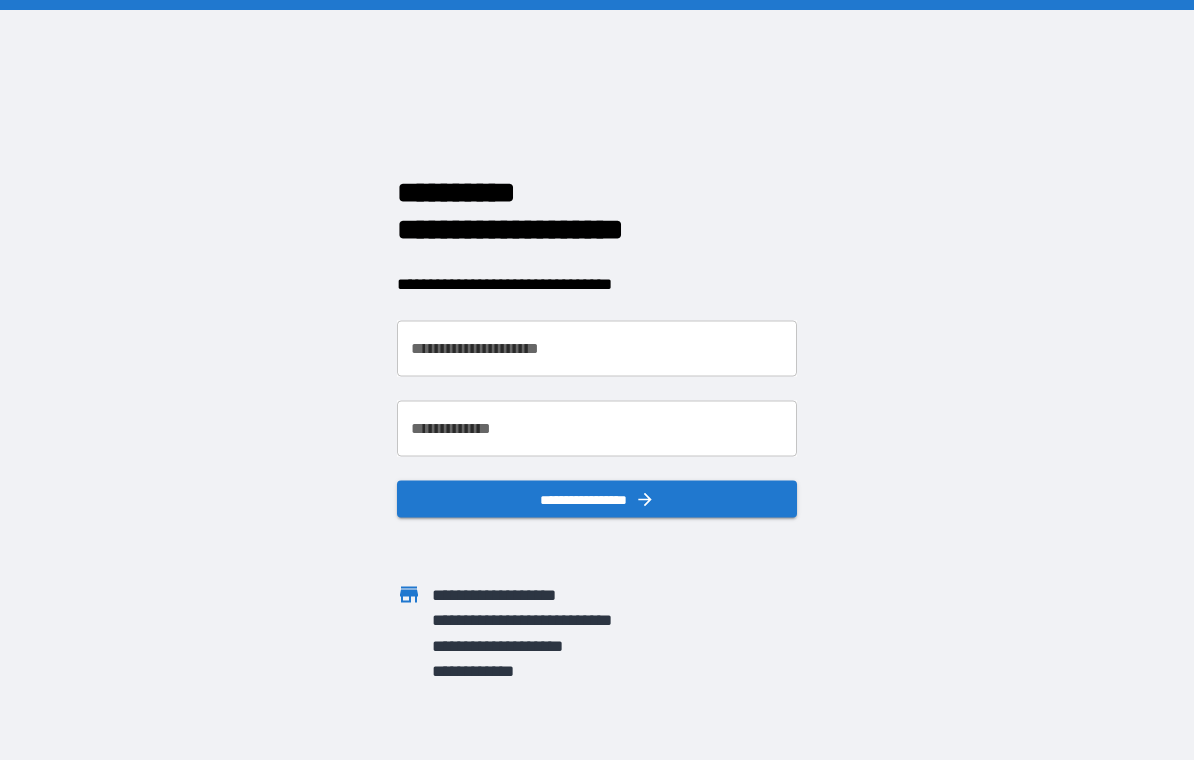 scroll, scrollTop: 0, scrollLeft: 0, axis: both 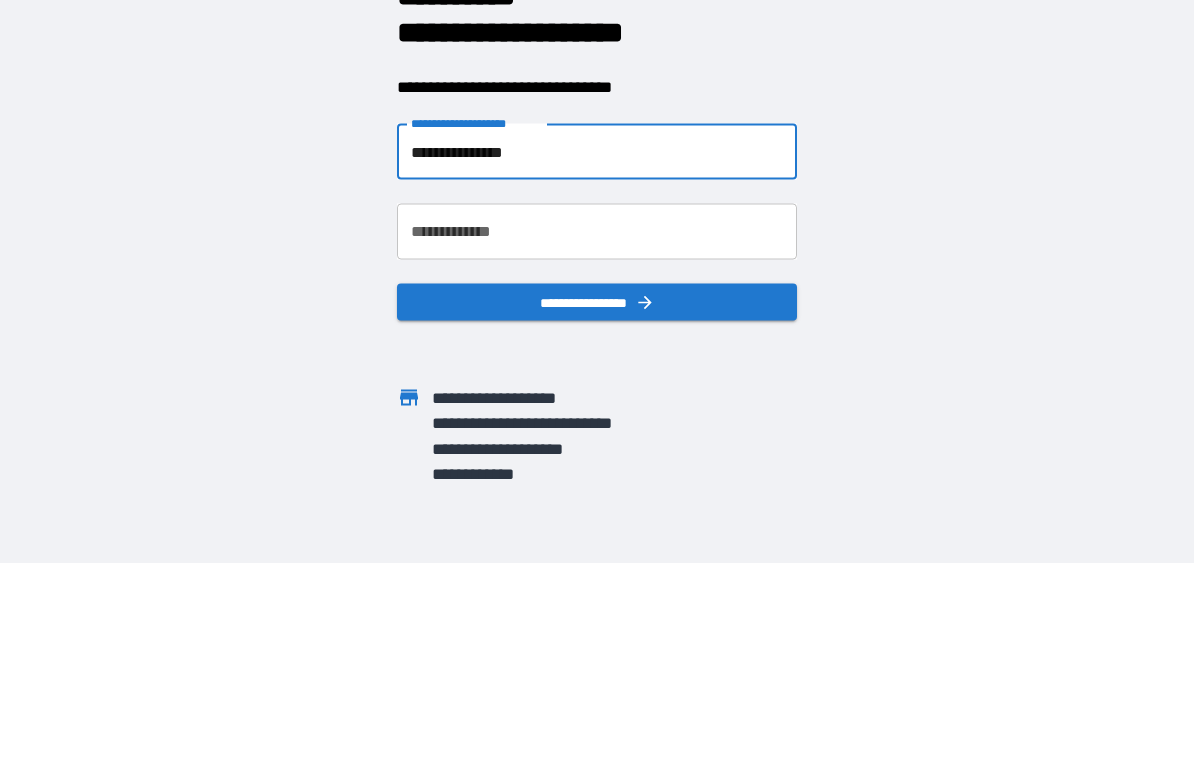 type on "**********" 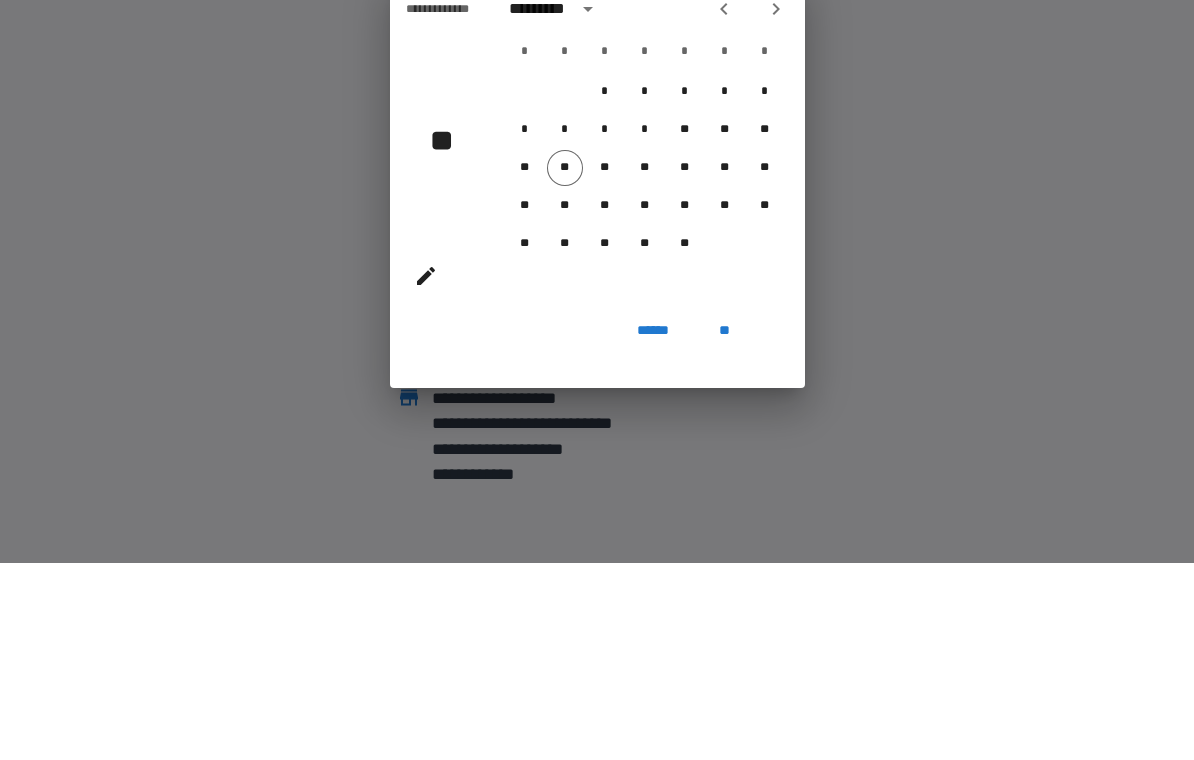 scroll, scrollTop: 31, scrollLeft: 0, axis: vertical 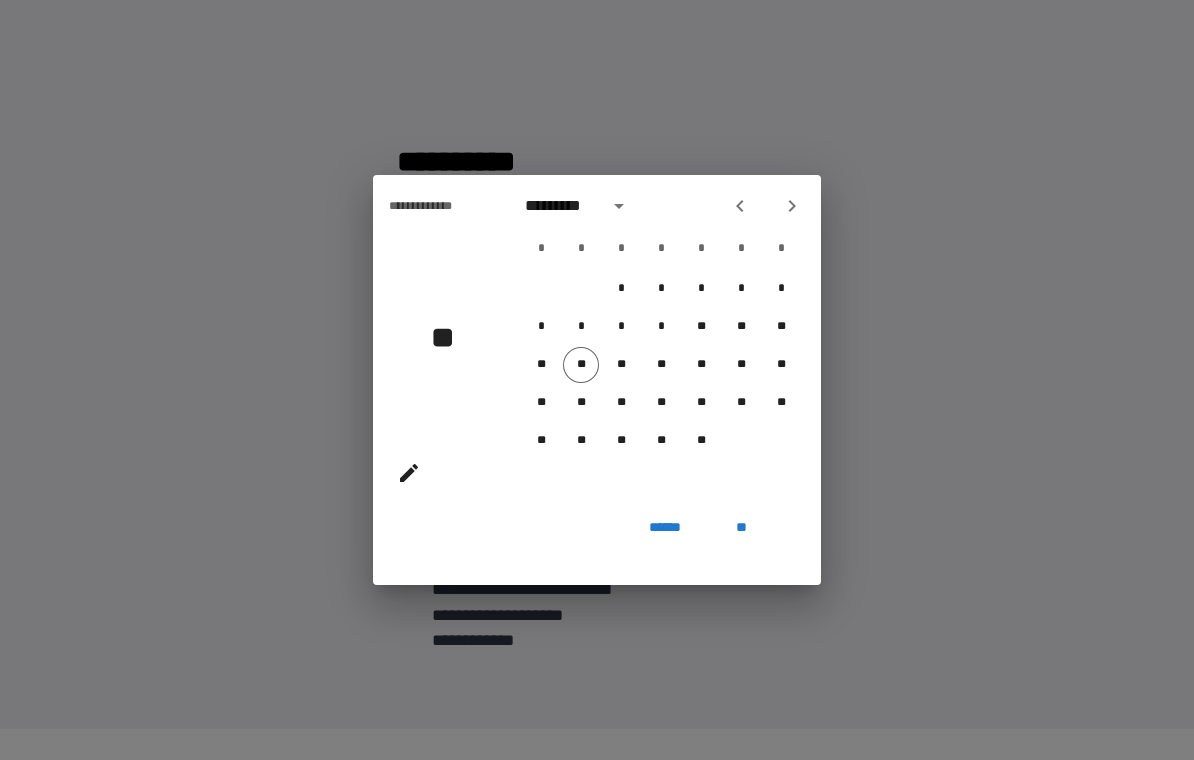 click 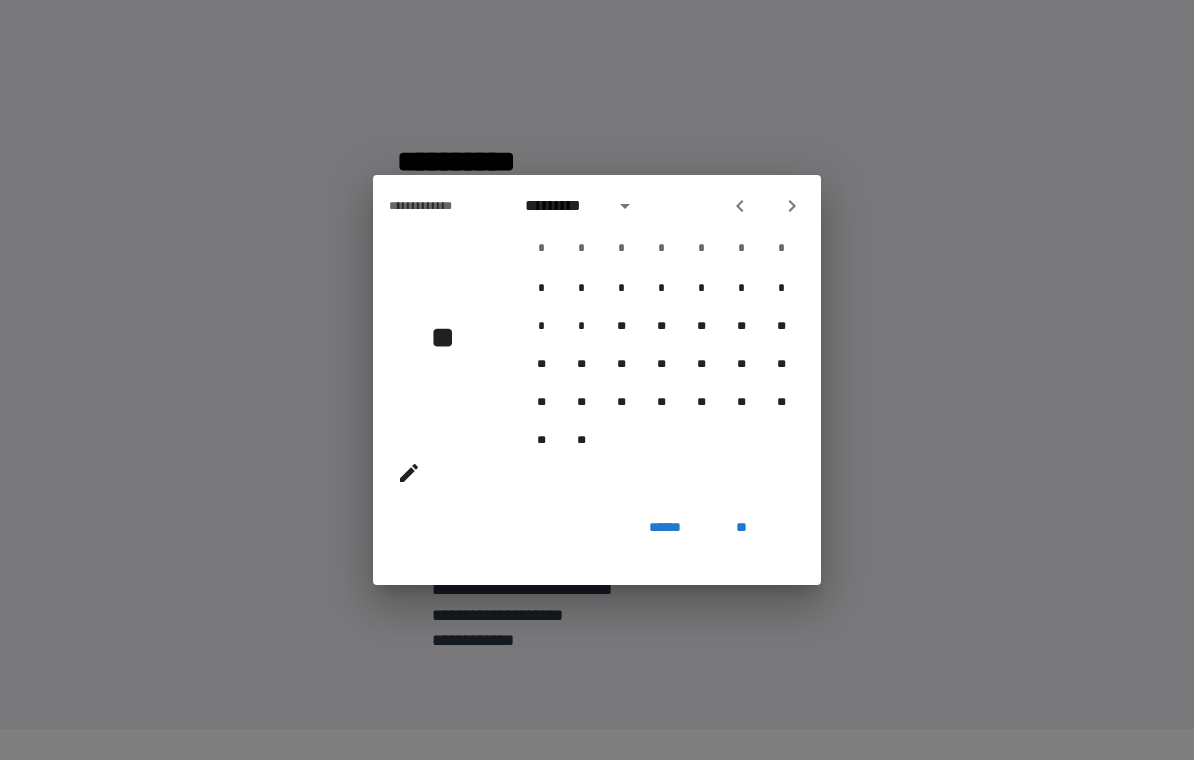 click 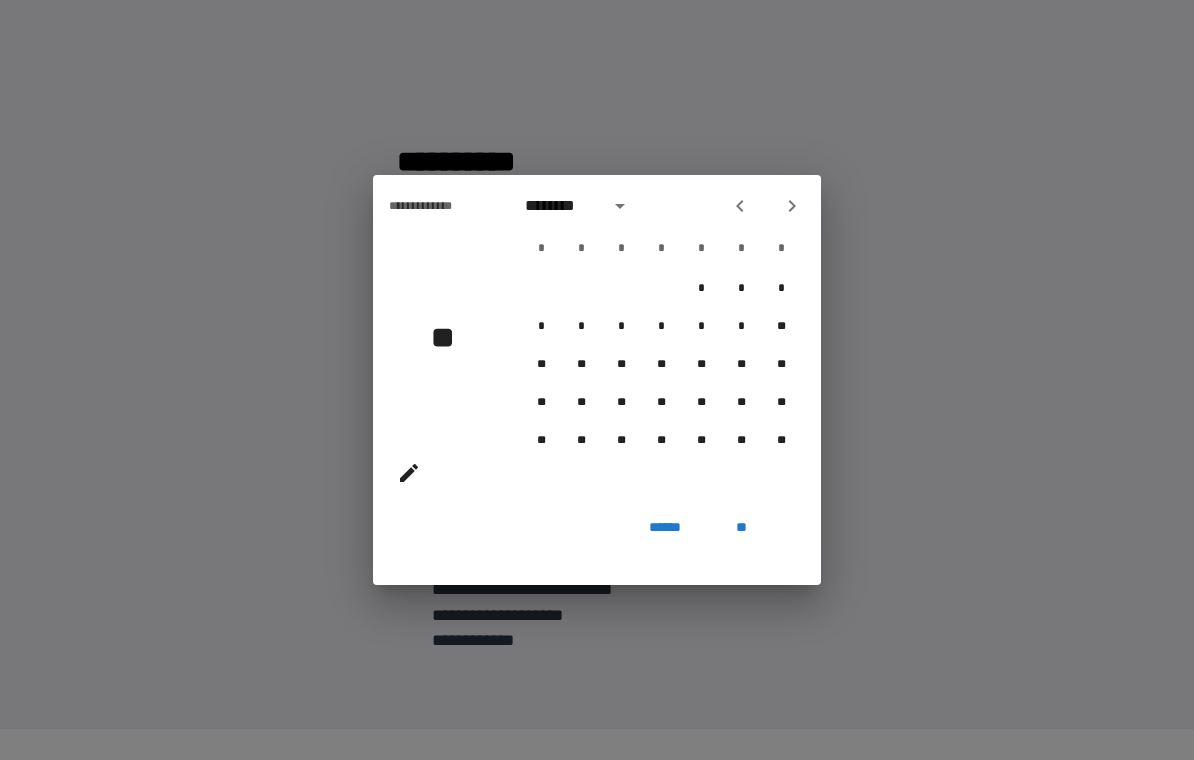 click 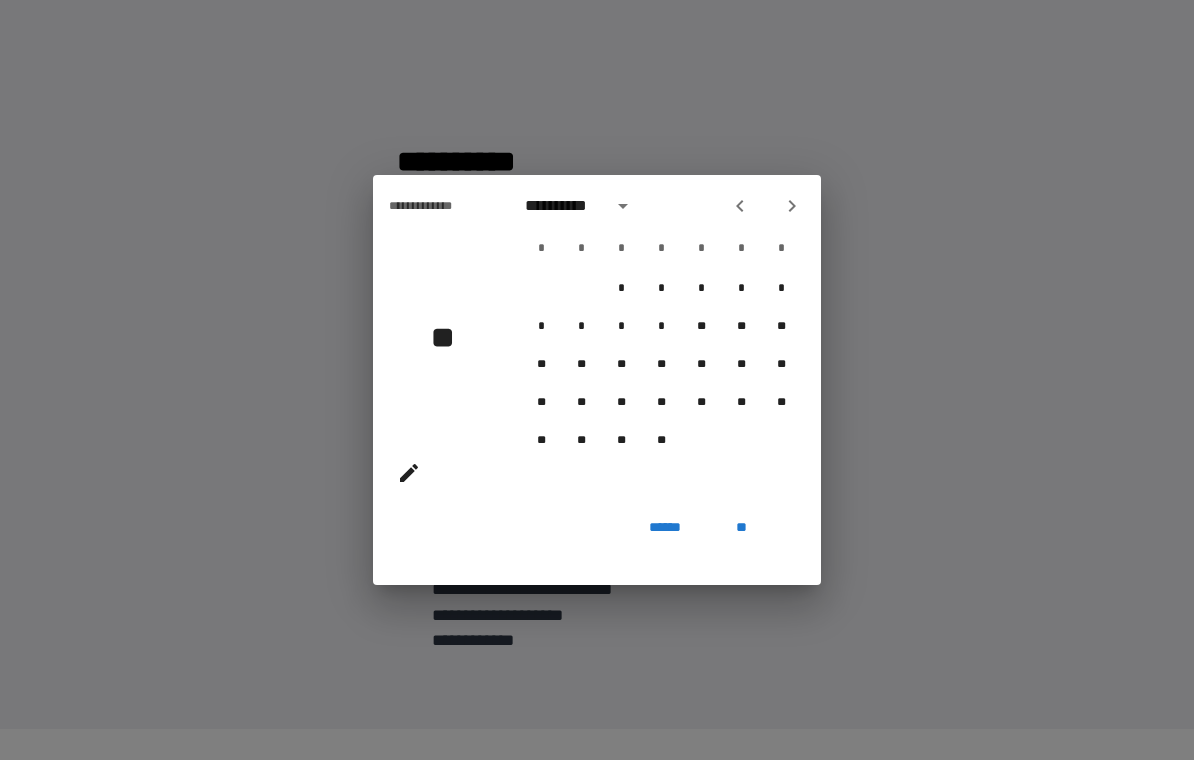 click 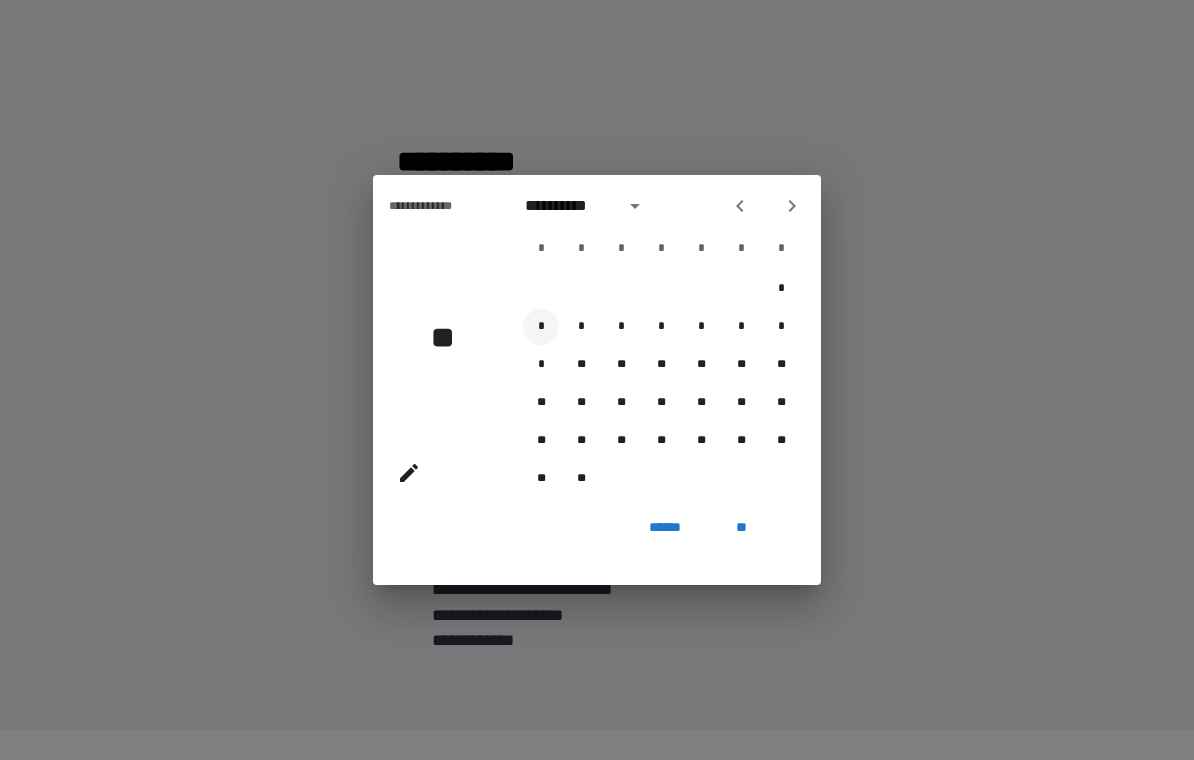 click on "*" at bounding box center (541, 327) 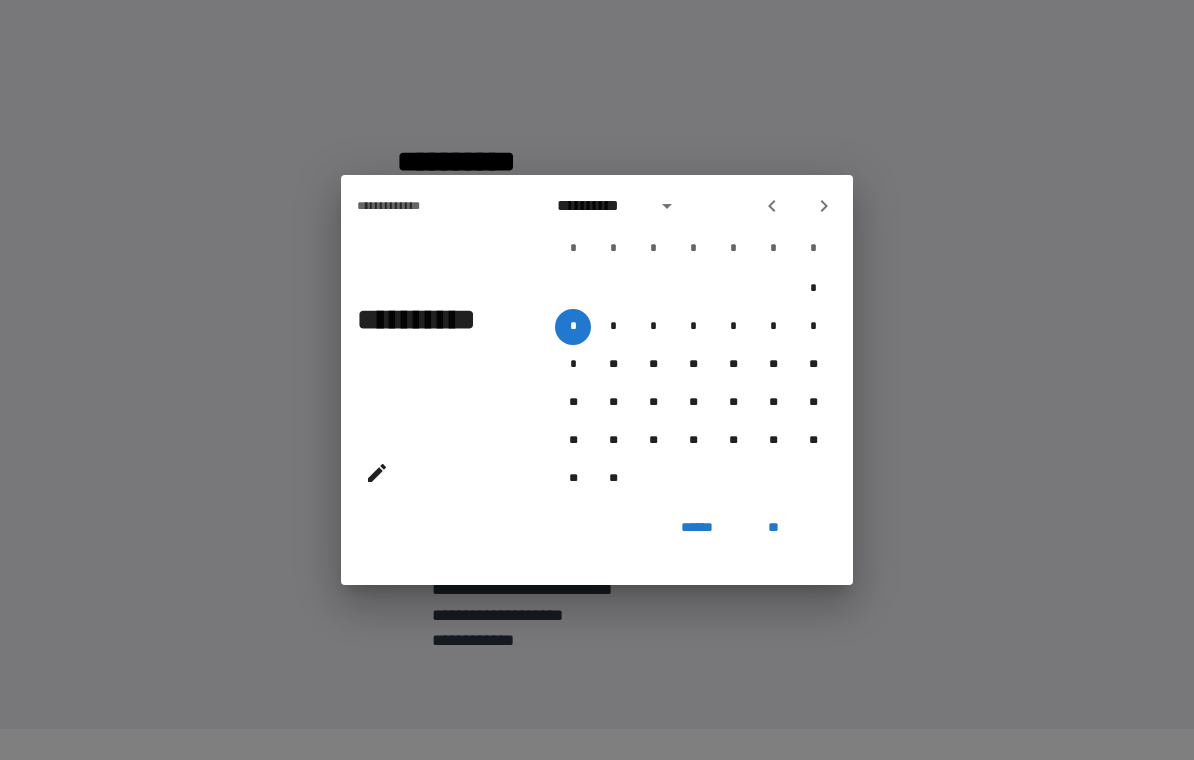 click on "**" at bounding box center [773, 527] 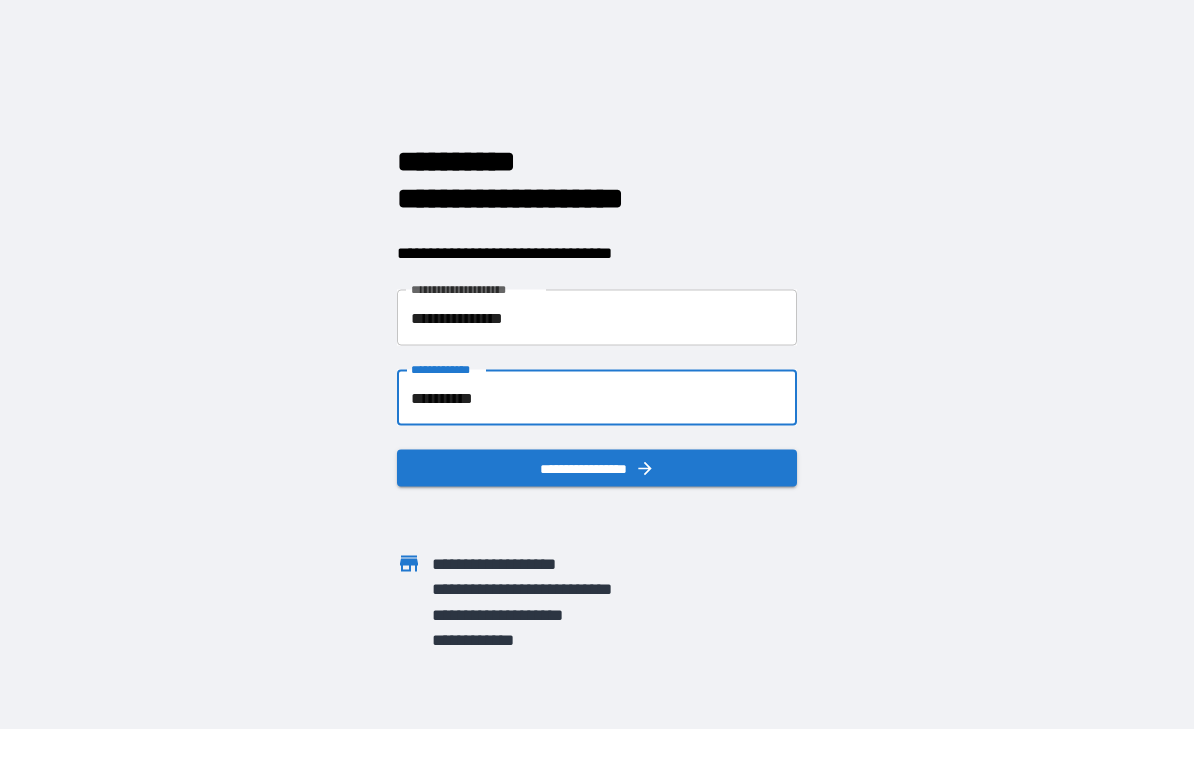 click on "**********" at bounding box center (597, 398) 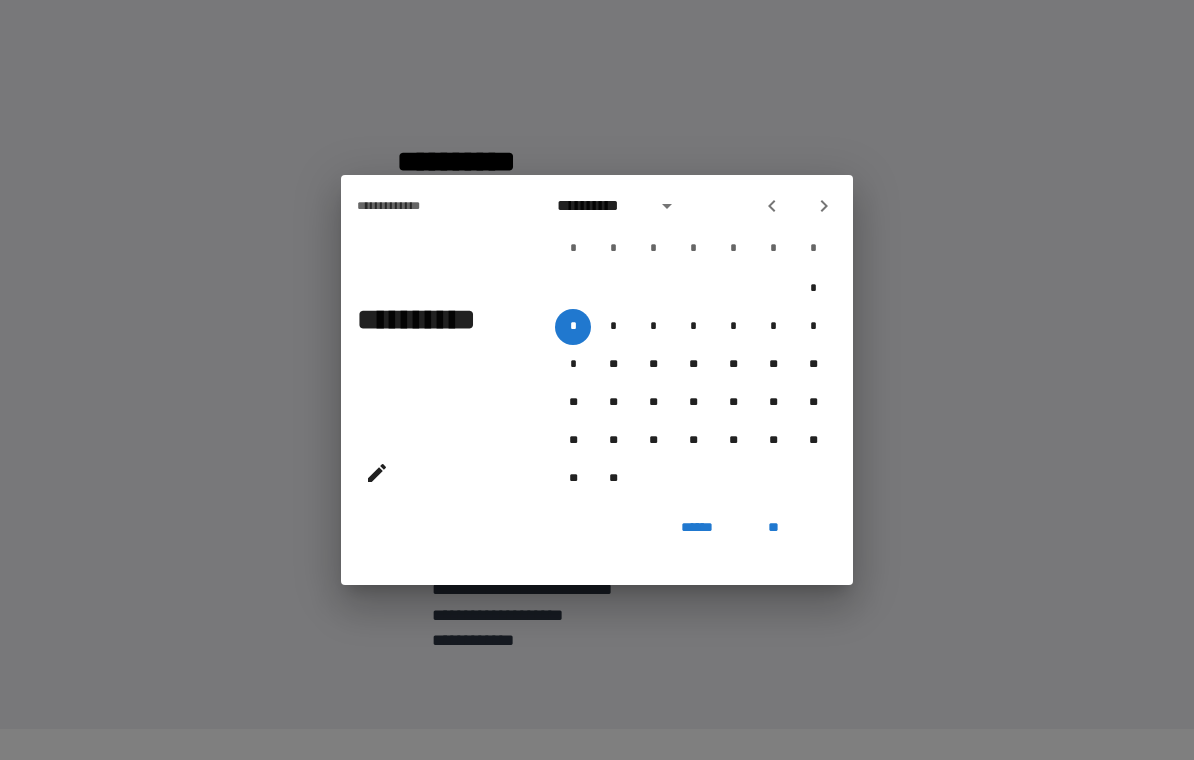 click 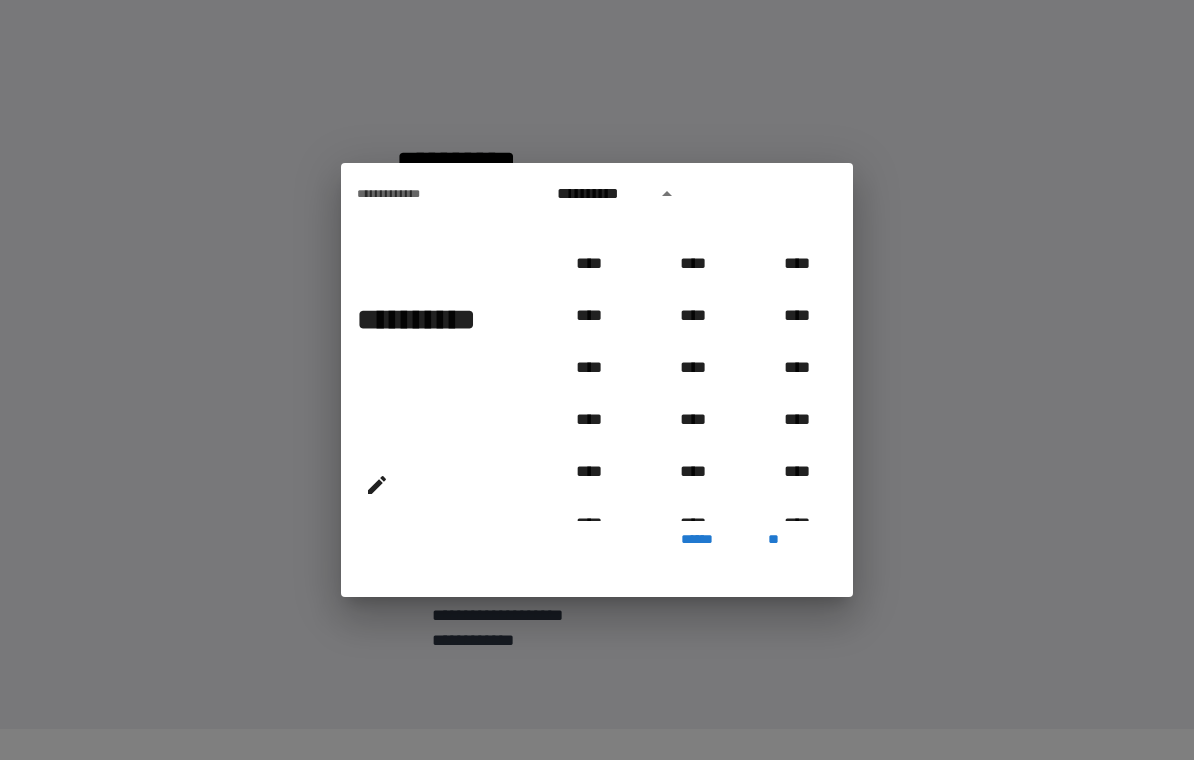 scroll, scrollTop: 655, scrollLeft: 0, axis: vertical 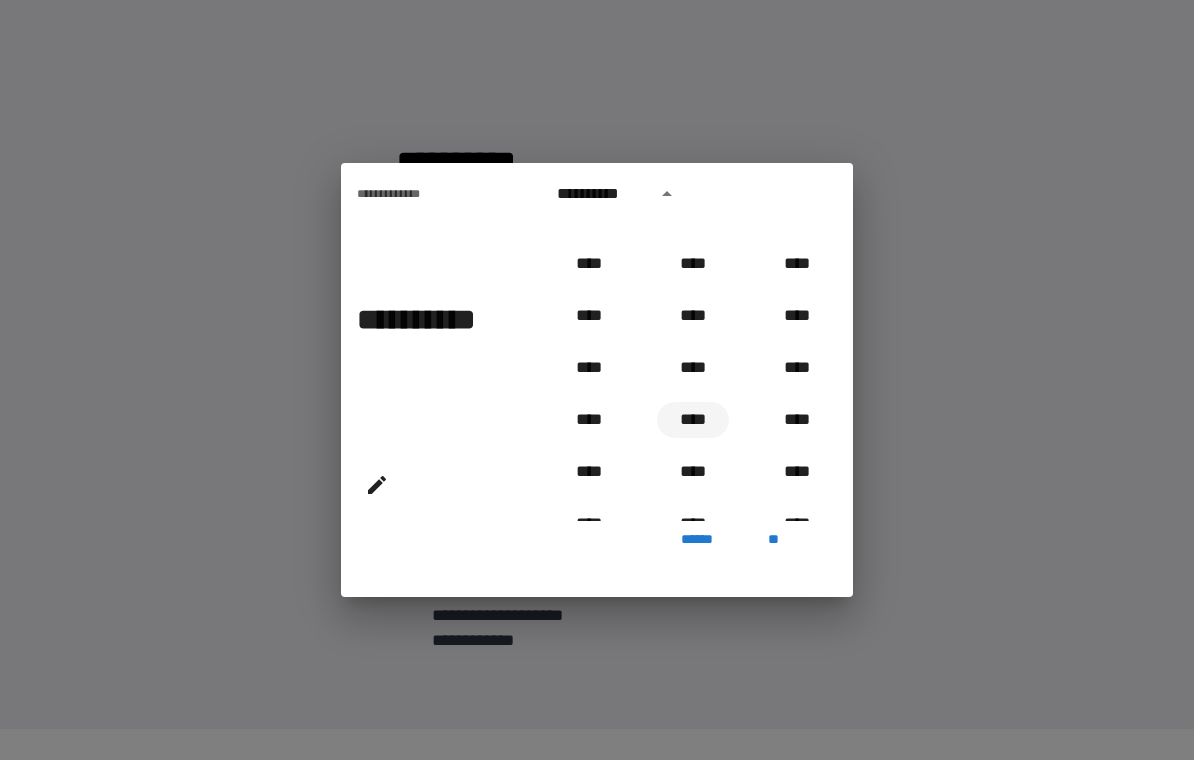 click on "****" at bounding box center (693, 420) 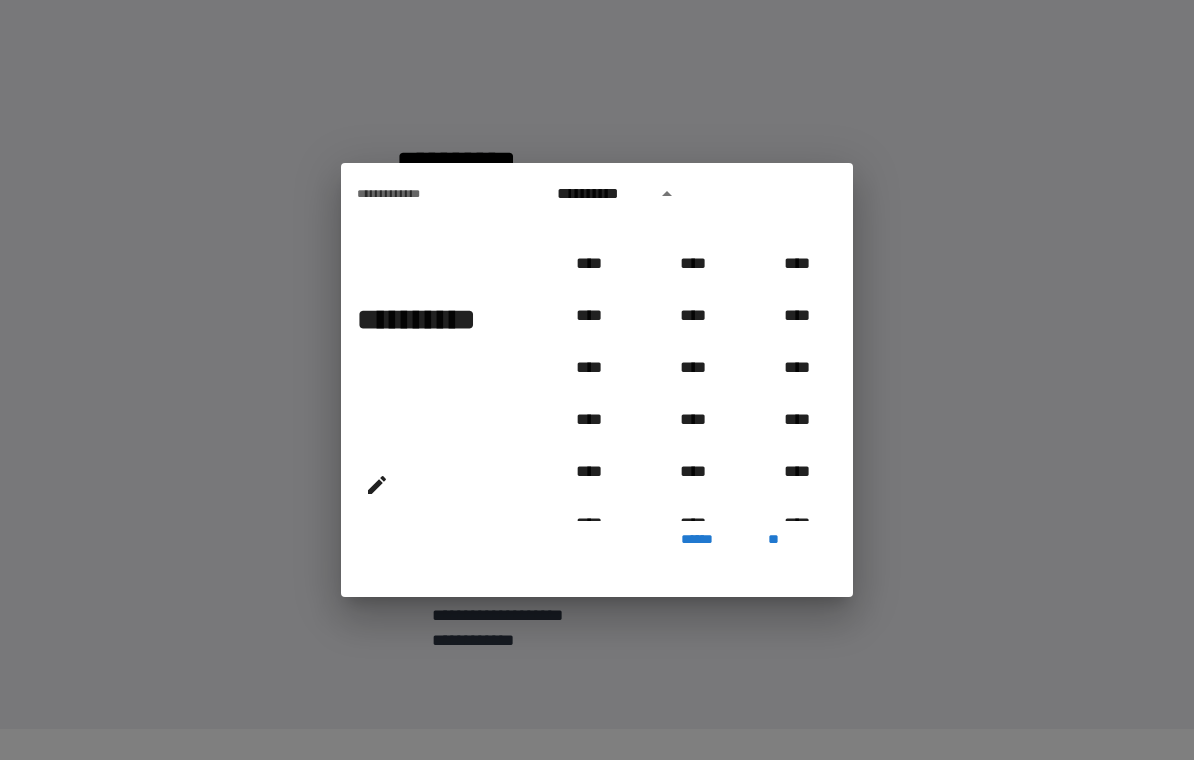 type on "**********" 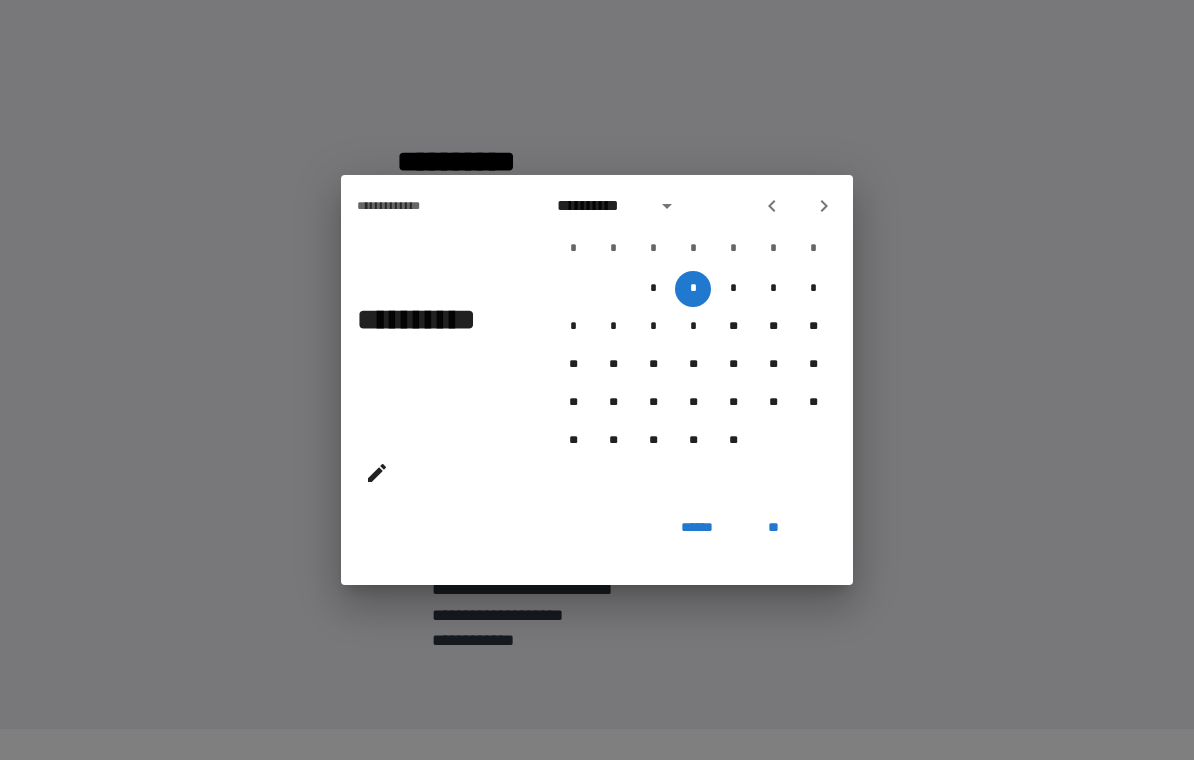 click on "**" at bounding box center [773, 527] 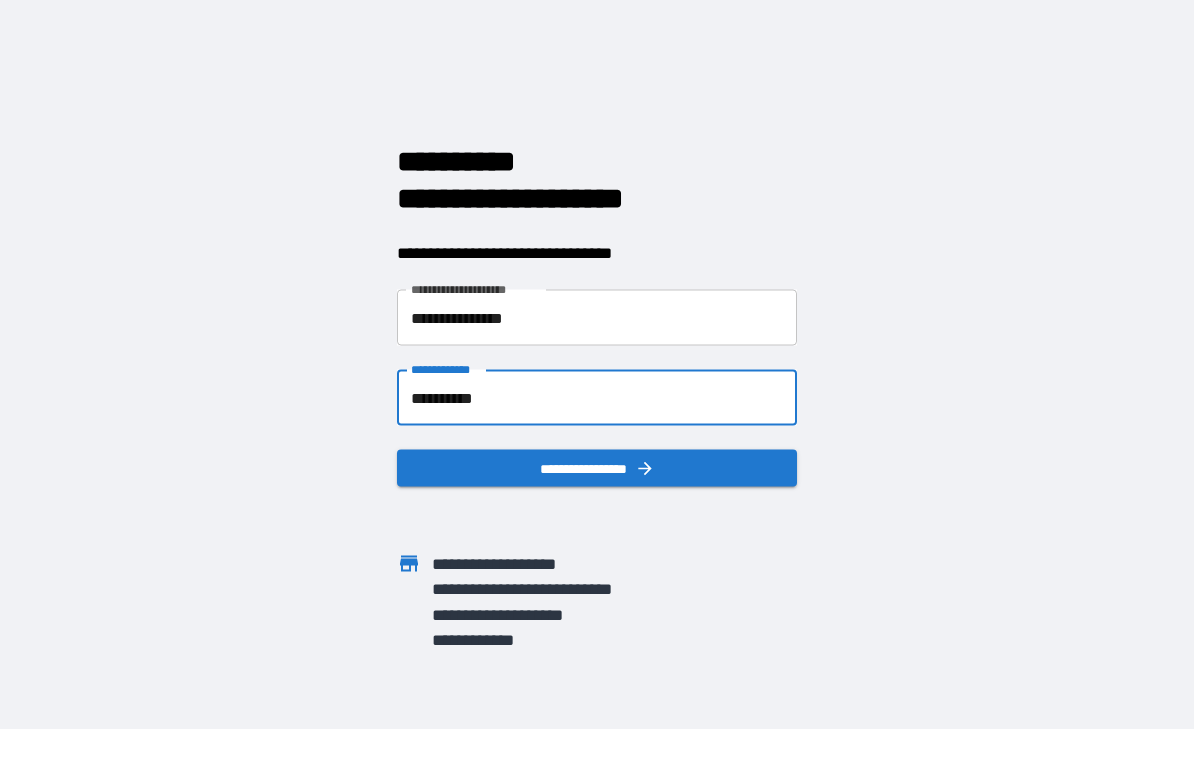 click on "**********" at bounding box center (597, 468) 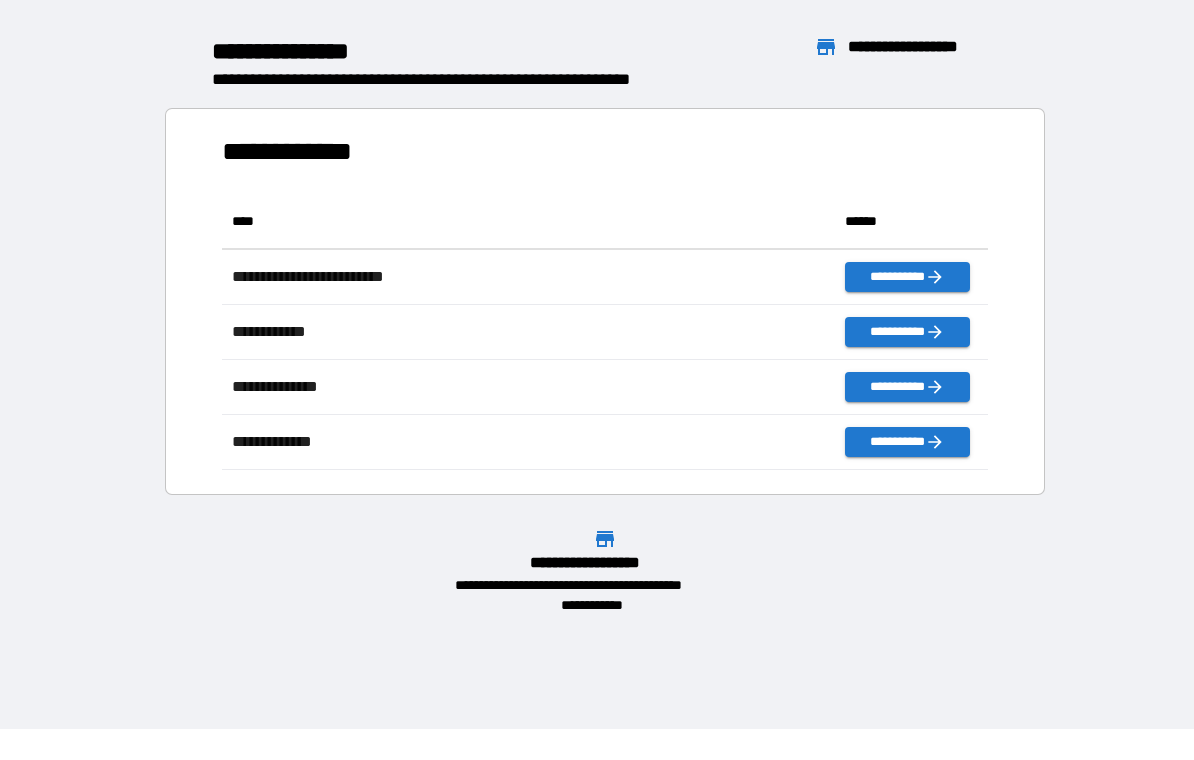 scroll, scrollTop: 1, scrollLeft: 1, axis: both 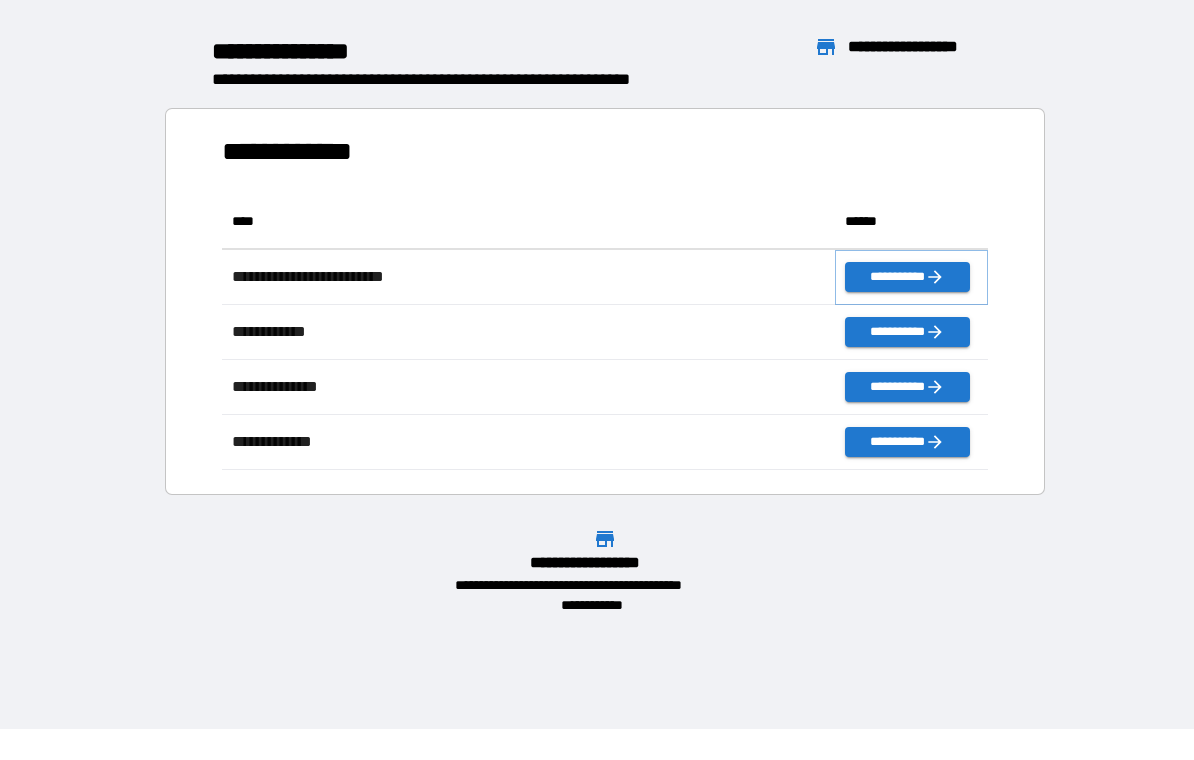 click 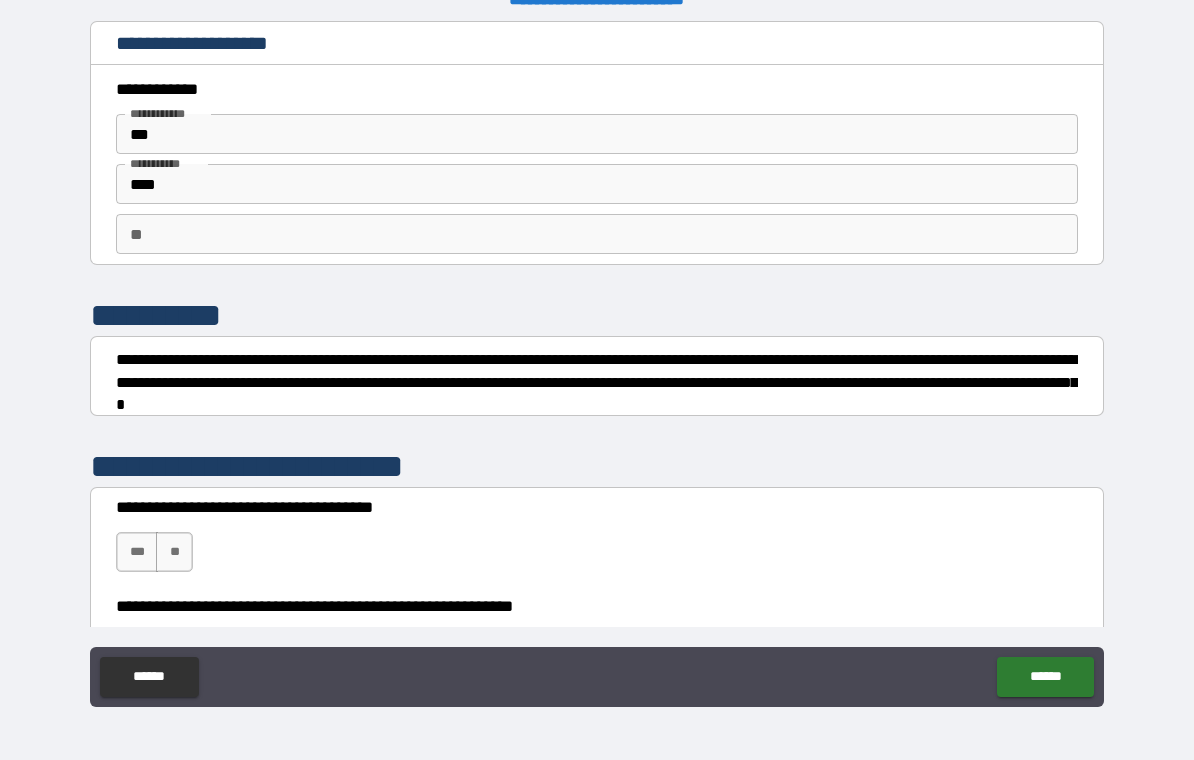 click on "**********" at bounding box center [597, 367] 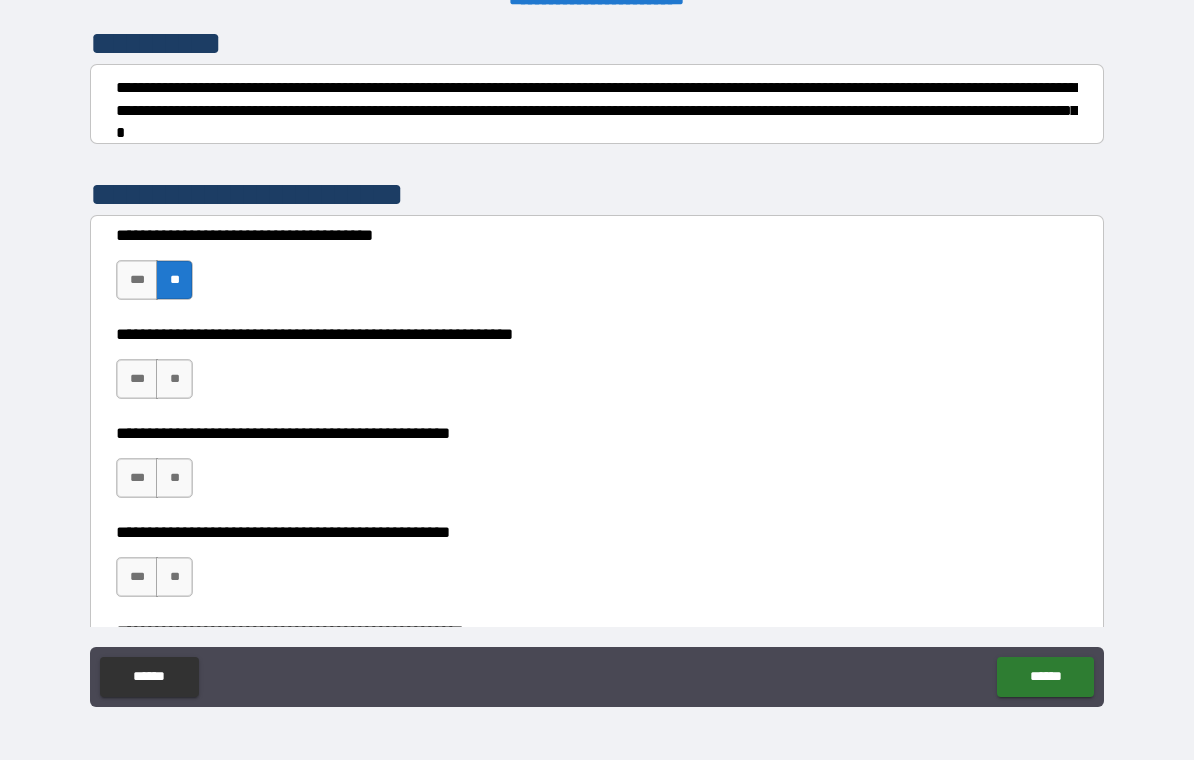 scroll, scrollTop: 291, scrollLeft: 0, axis: vertical 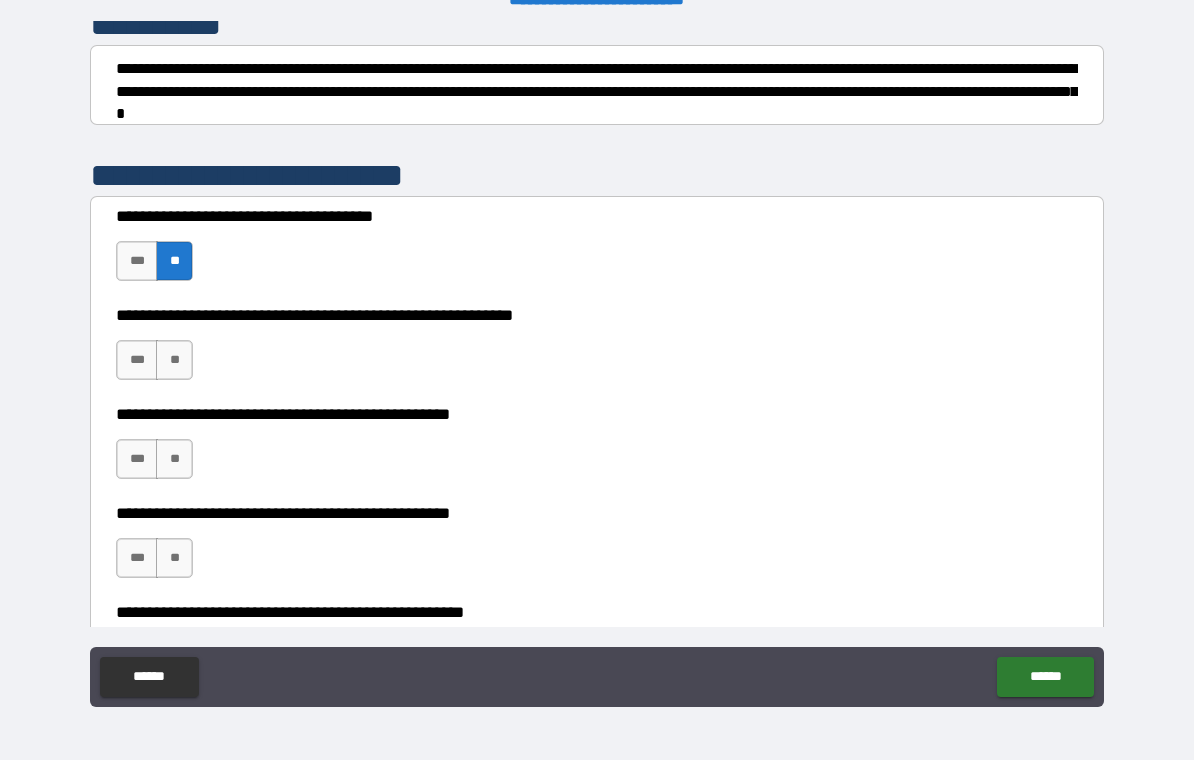 click on "**" at bounding box center (174, 459) 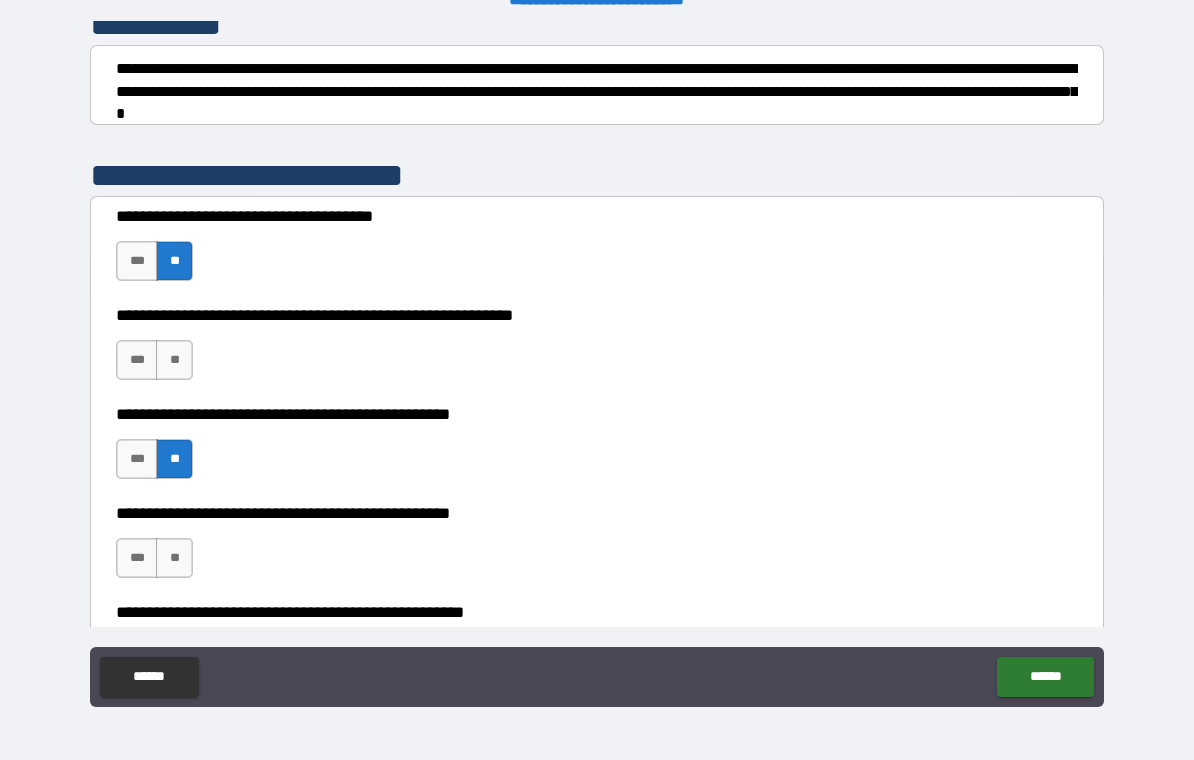 click on "***" at bounding box center [137, 558] 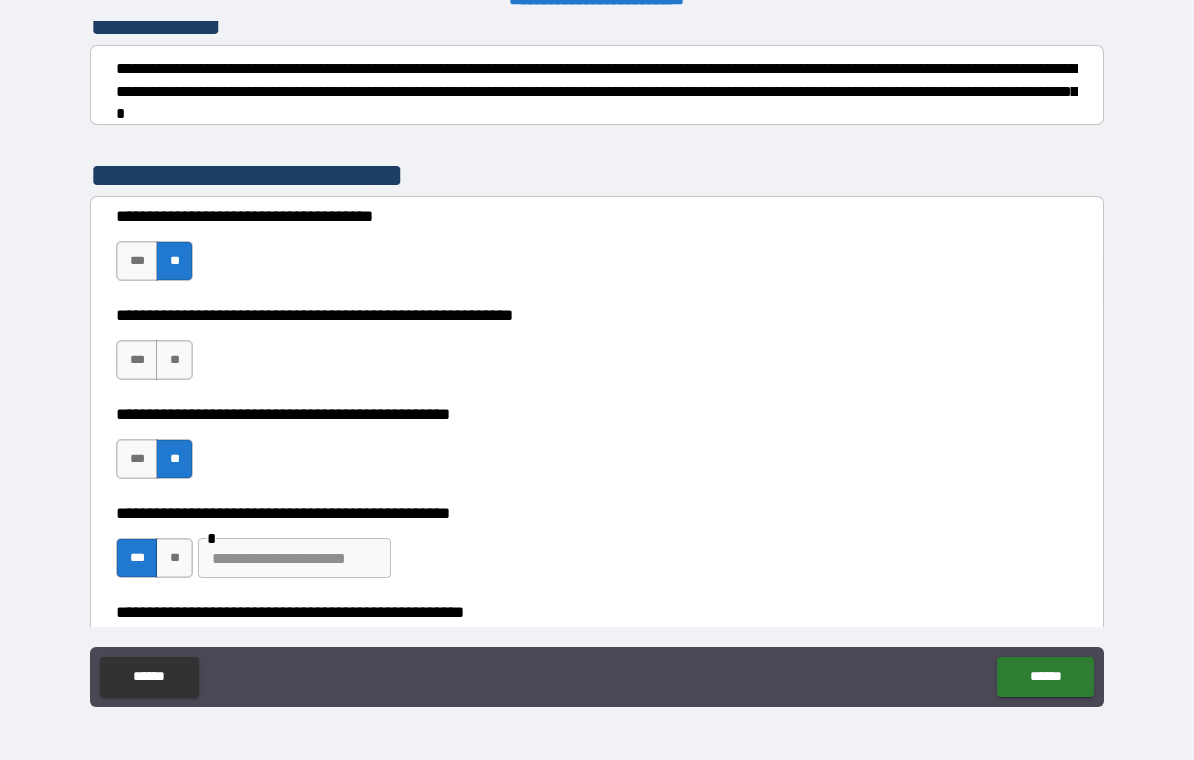click on "***" at bounding box center [137, 360] 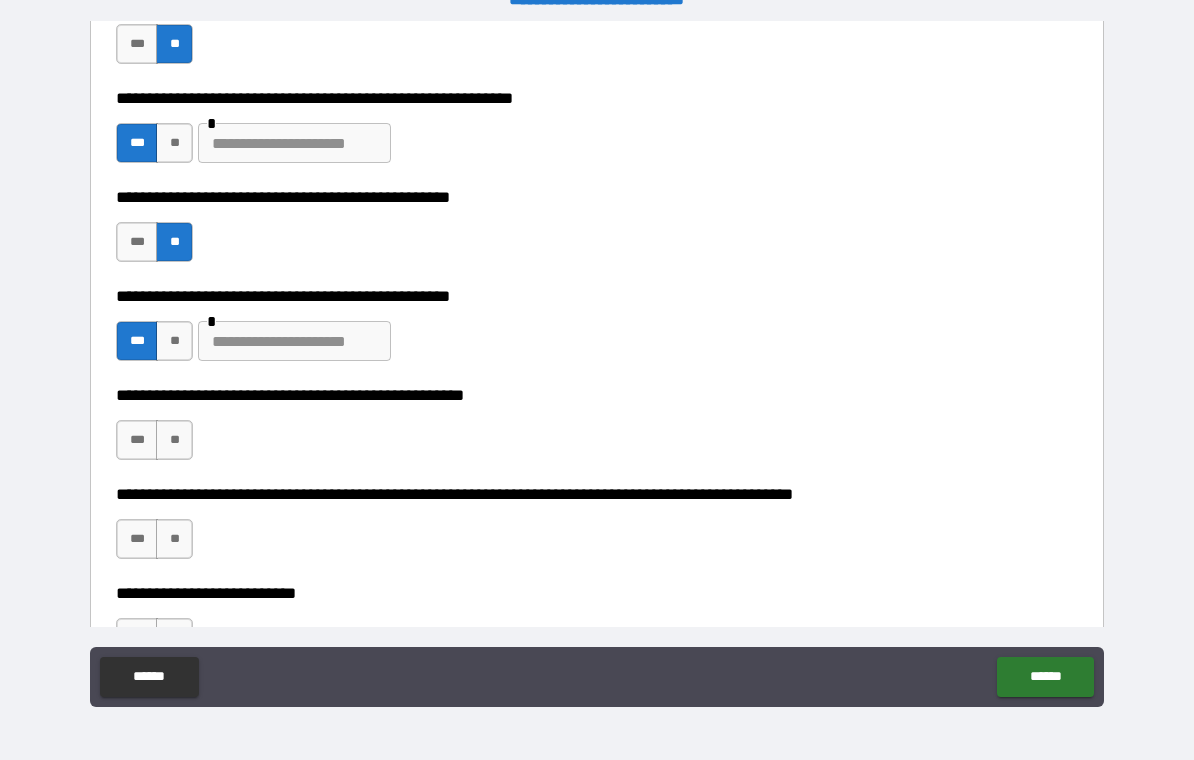 scroll, scrollTop: 509, scrollLeft: 0, axis: vertical 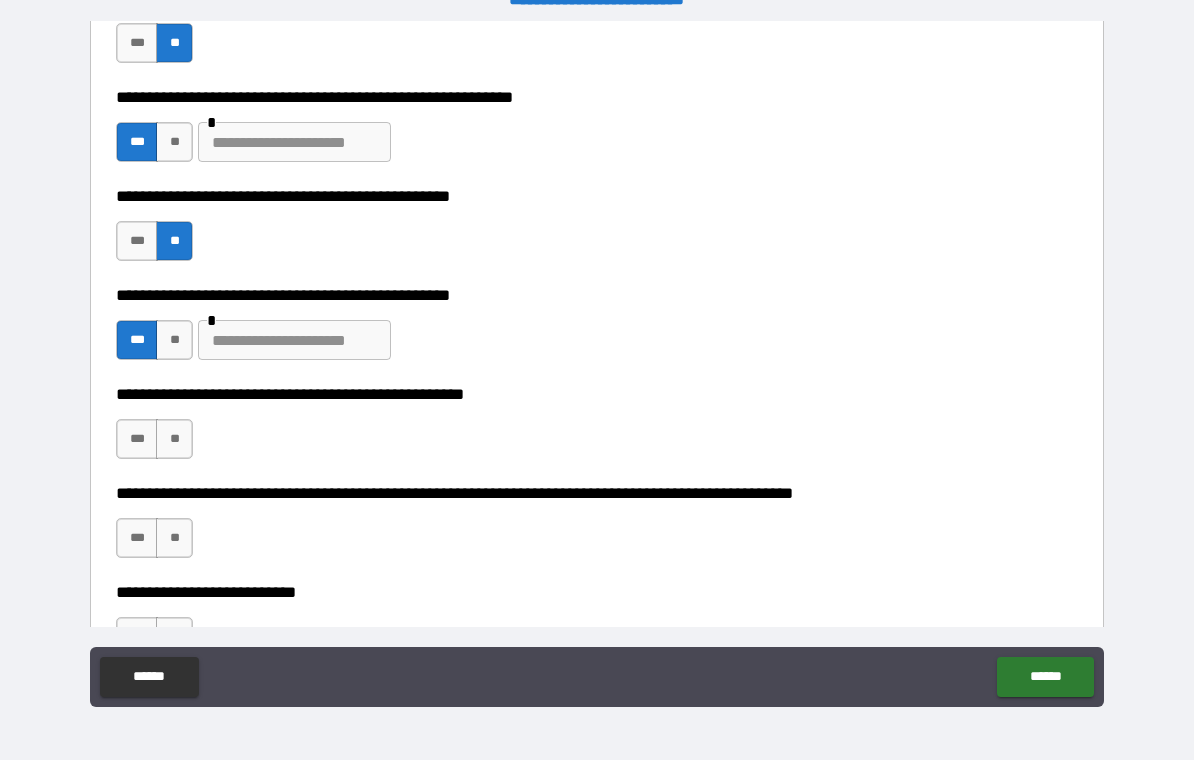 click on "**" at bounding box center [174, 439] 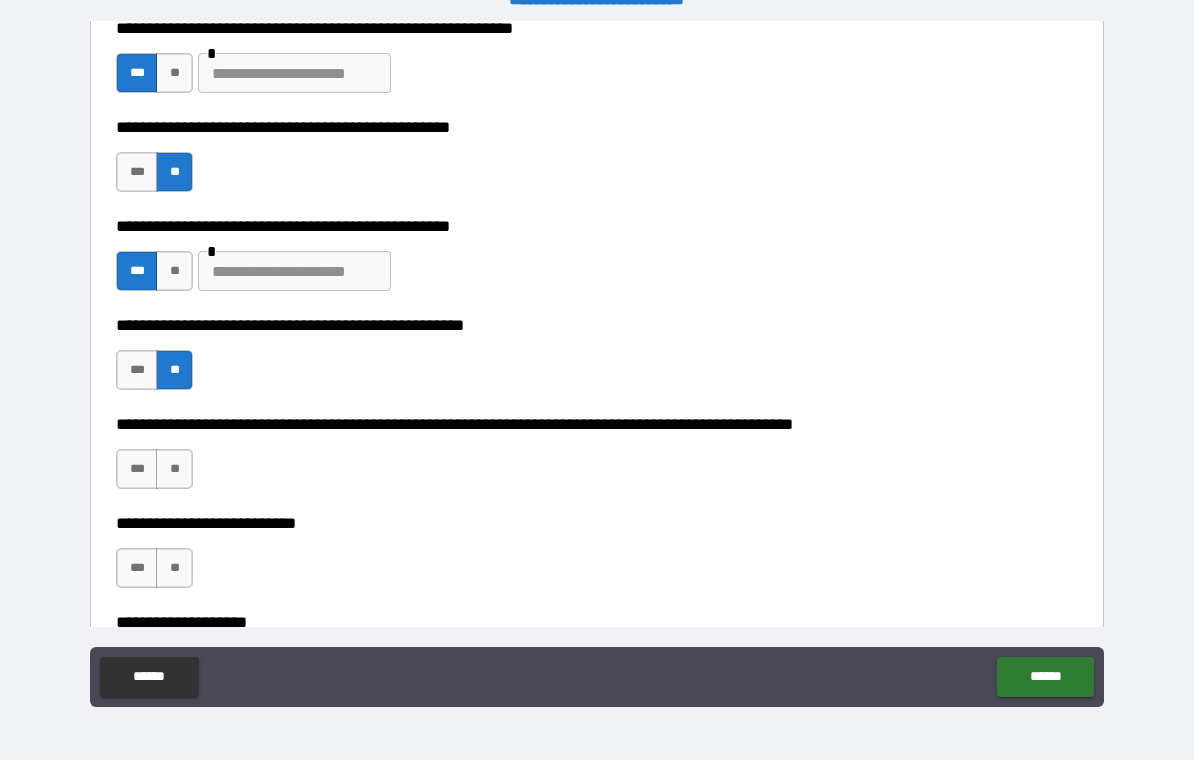 scroll, scrollTop: 582, scrollLeft: 0, axis: vertical 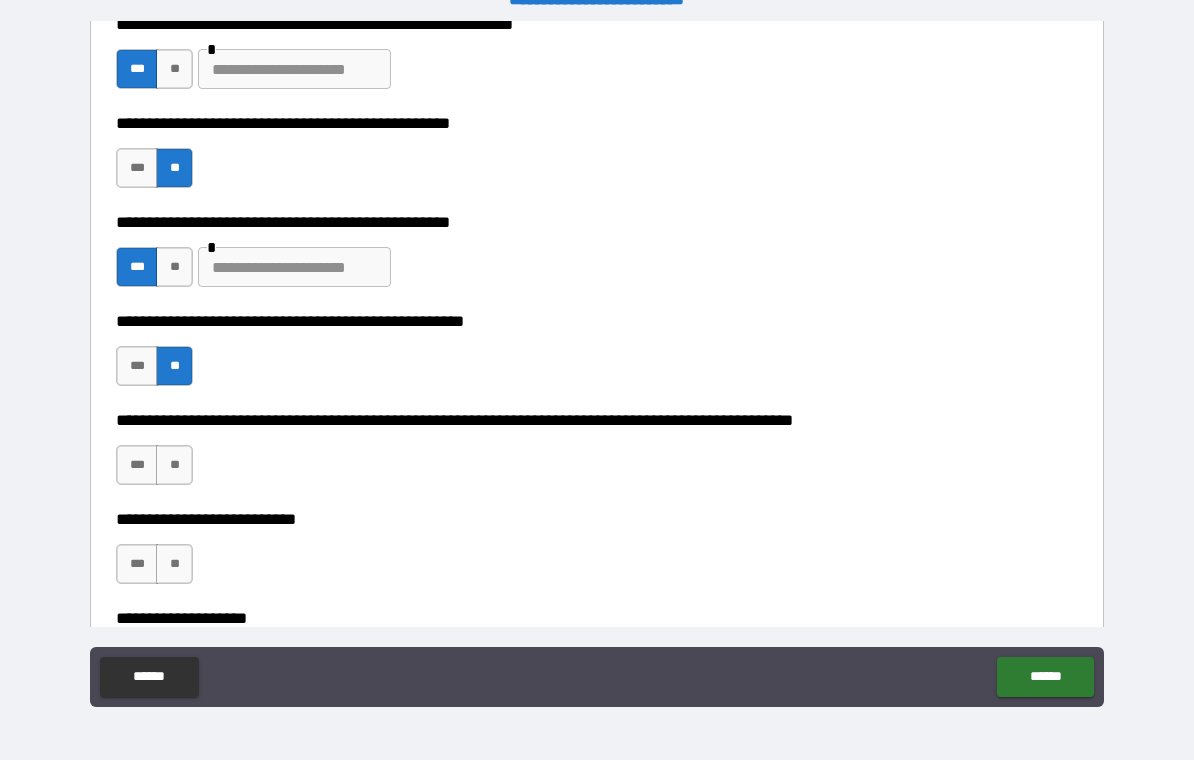 click on "**" at bounding box center [174, 465] 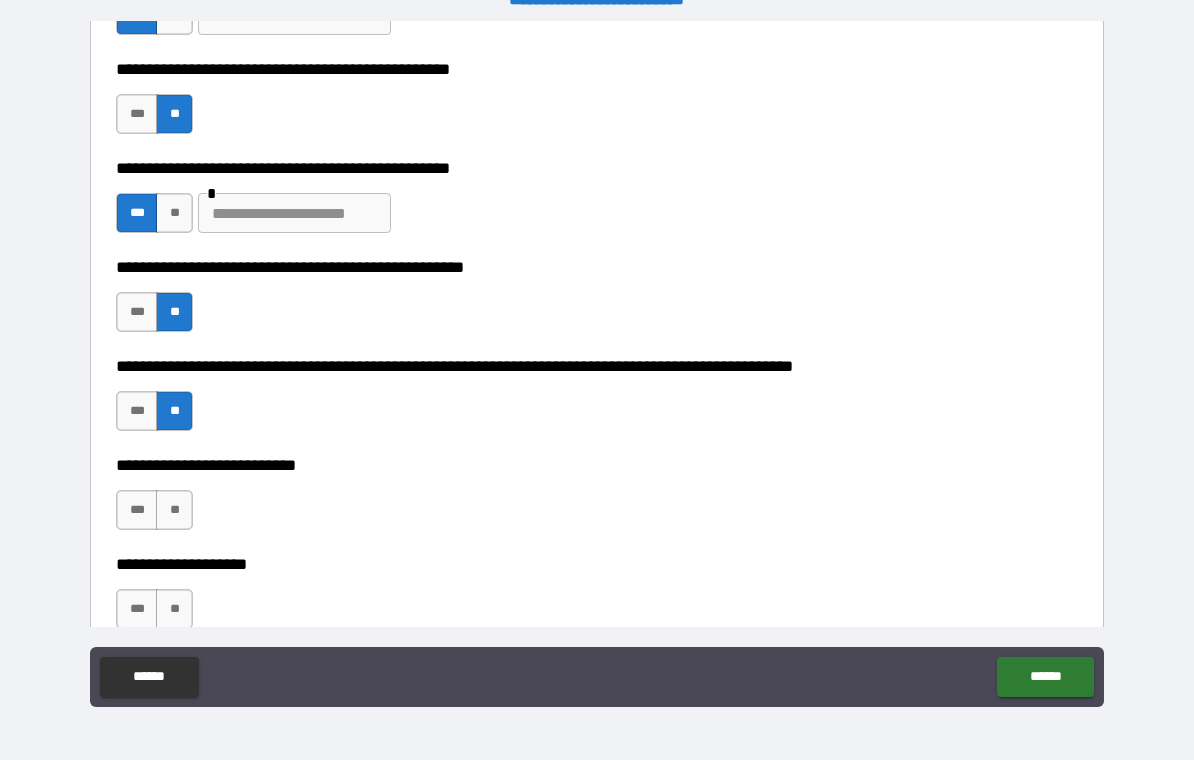 scroll, scrollTop: 654, scrollLeft: 0, axis: vertical 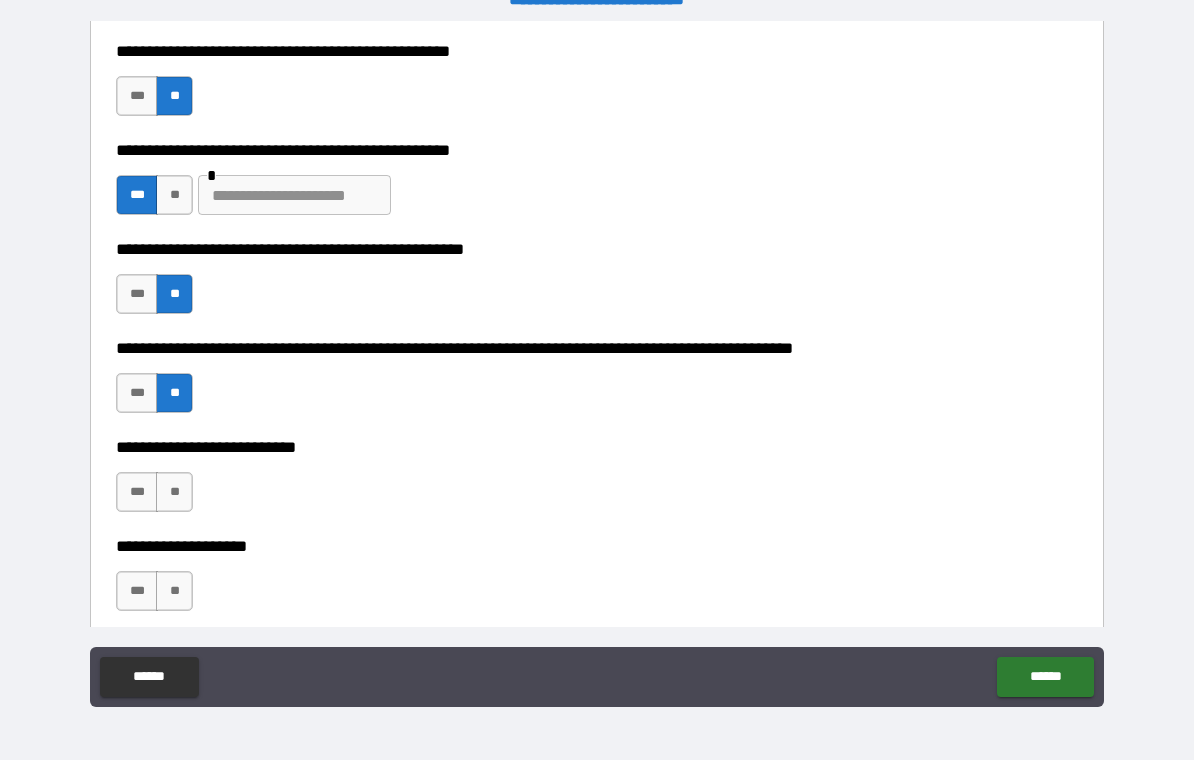 click on "**" at bounding box center (174, 492) 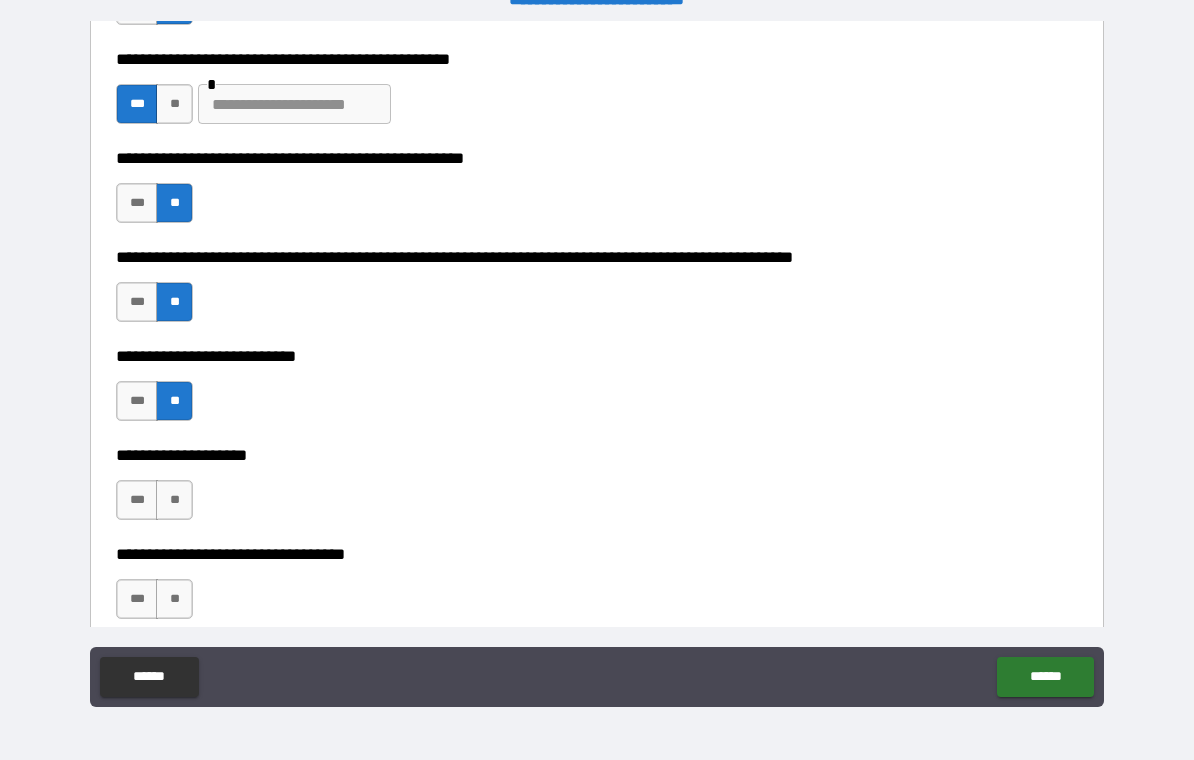 scroll, scrollTop: 747, scrollLeft: 0, axis: vertical 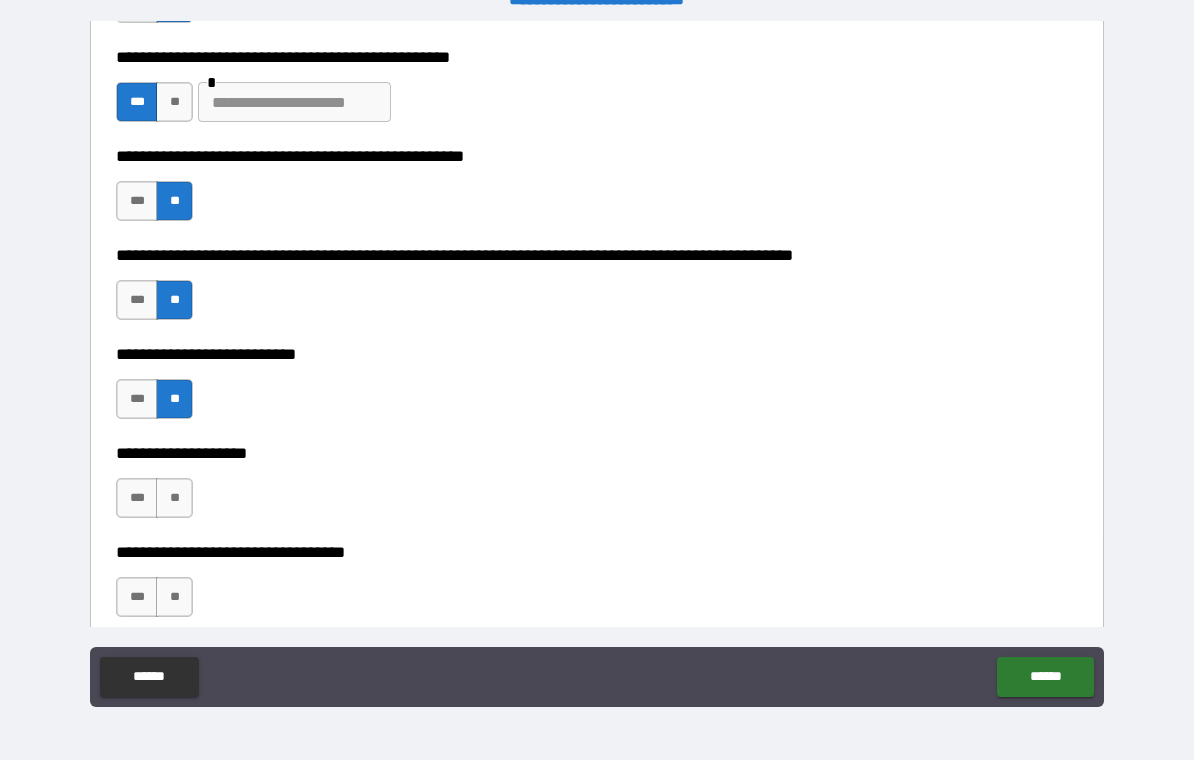 click on "**" at bounding box center (174, 498) 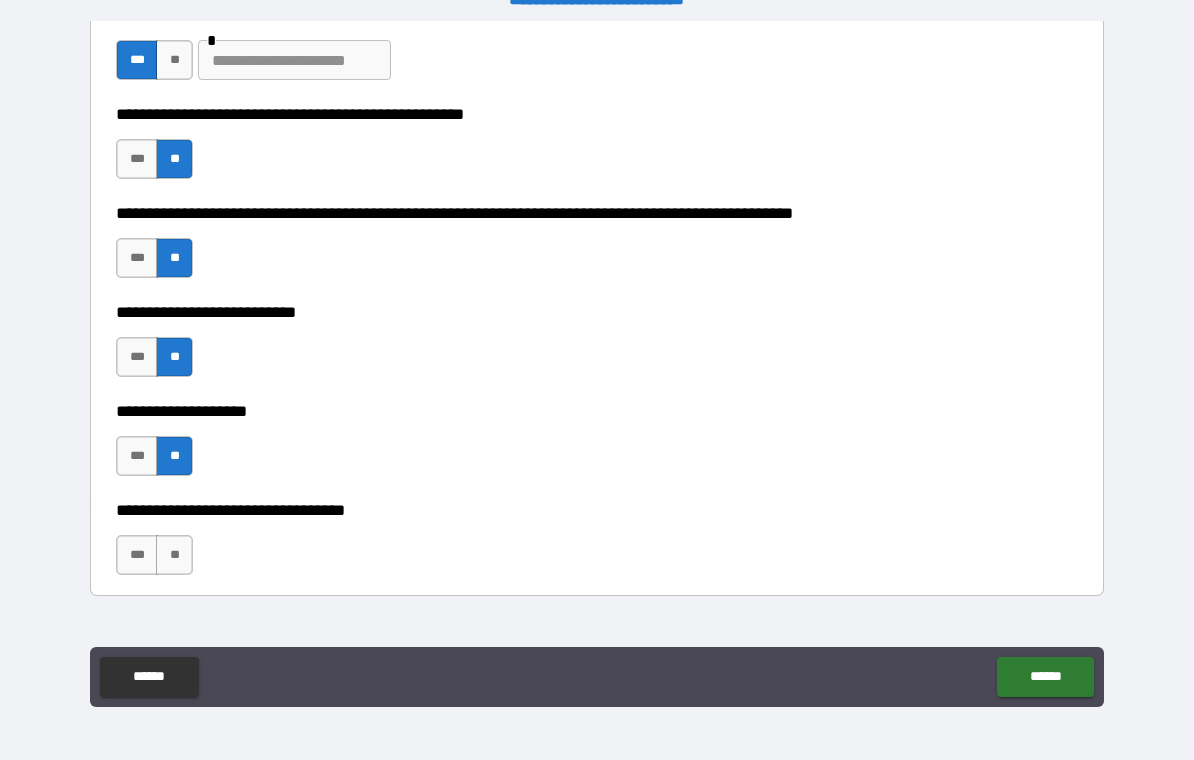 scroll, scrollTop: 841, scrollLeft: 0, axis: vertical 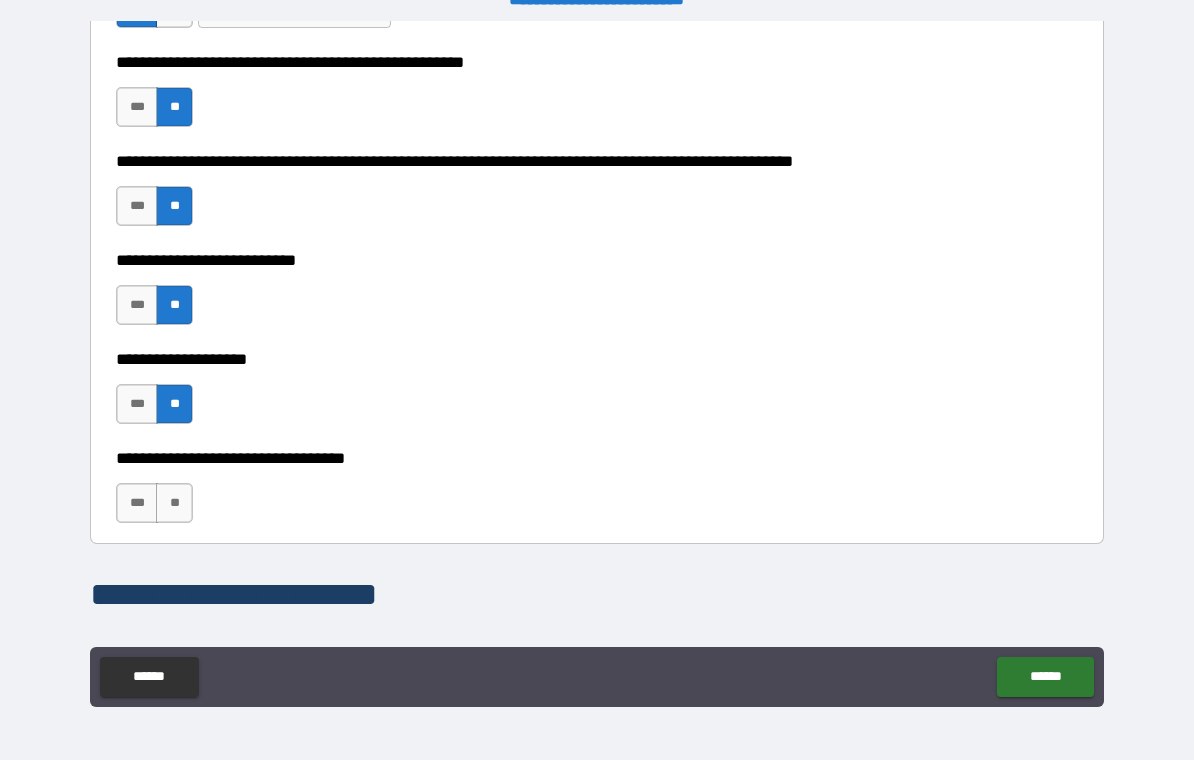 click on "**" at bounding box center (174, 503) 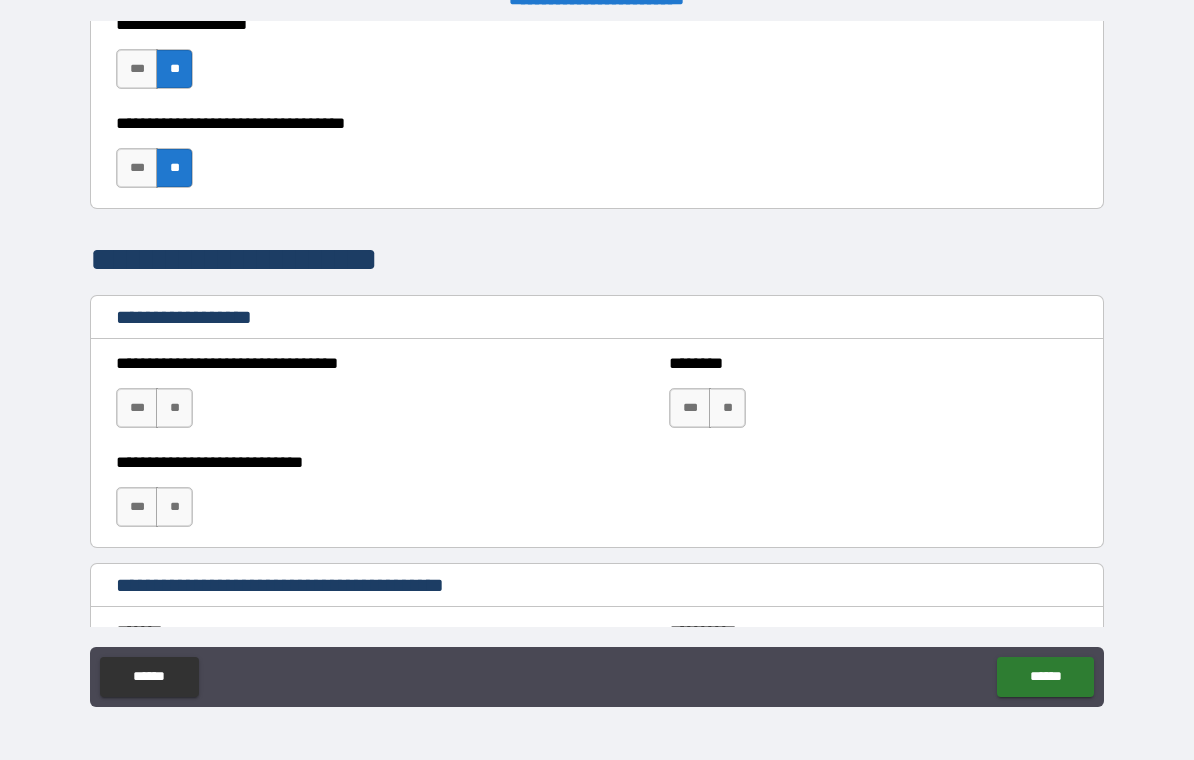 scroll, scrollTop: 1176, scrollLeft: 0, axis: vertical 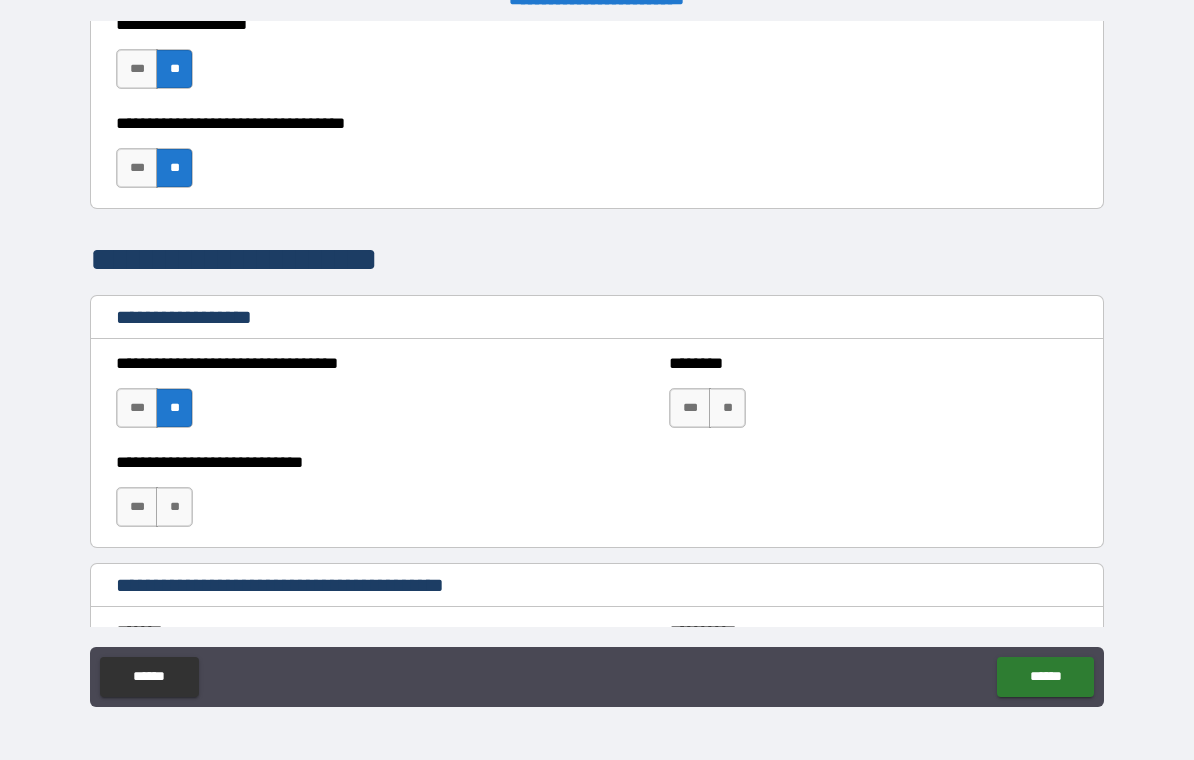 click on "**" at bounding box center (727, 408) 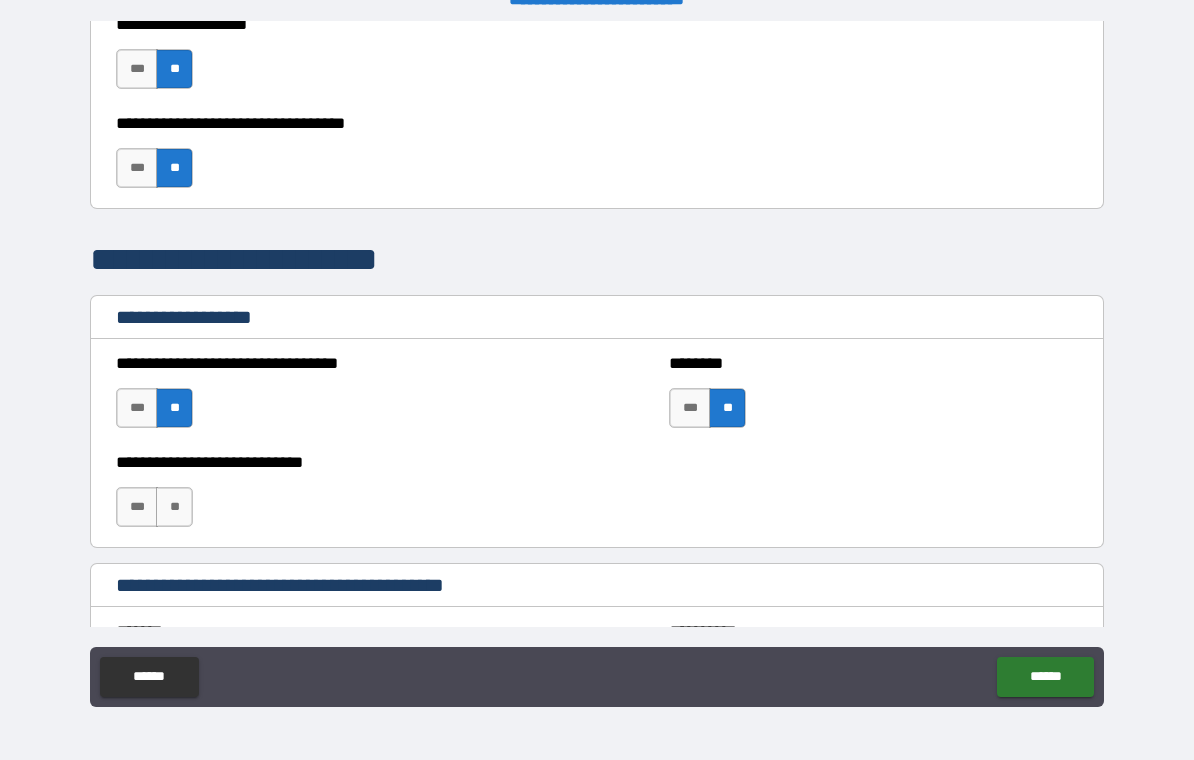 click on "**" at bounding box center (174, 507) 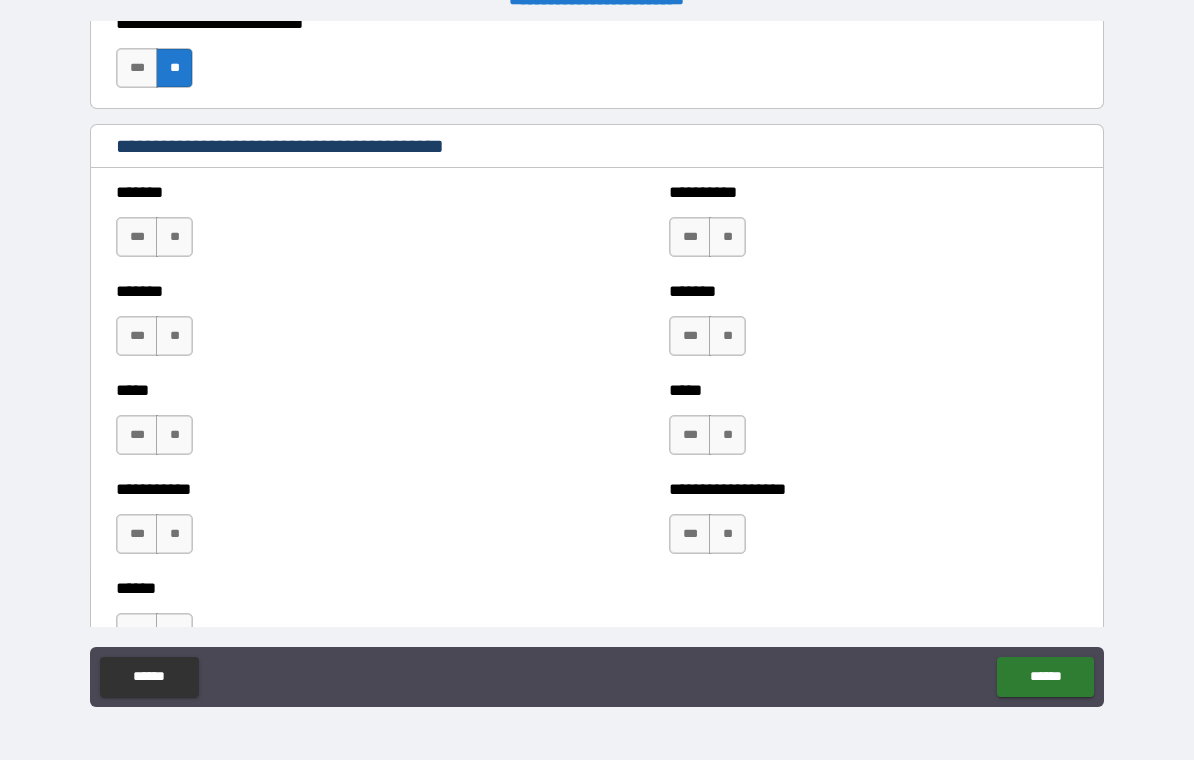 scroll, scrollTop: 1616, scrollLeft: 0, axis: vertical 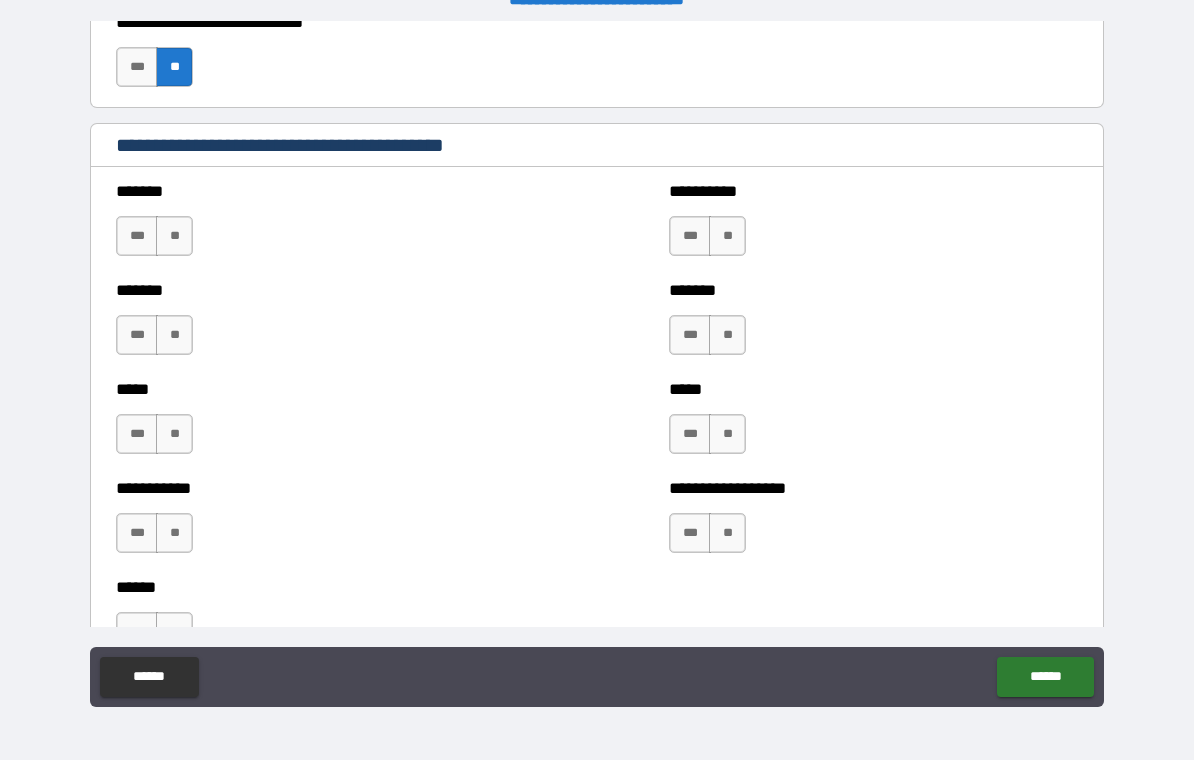 click on "**" at bounding box center (174, 236) 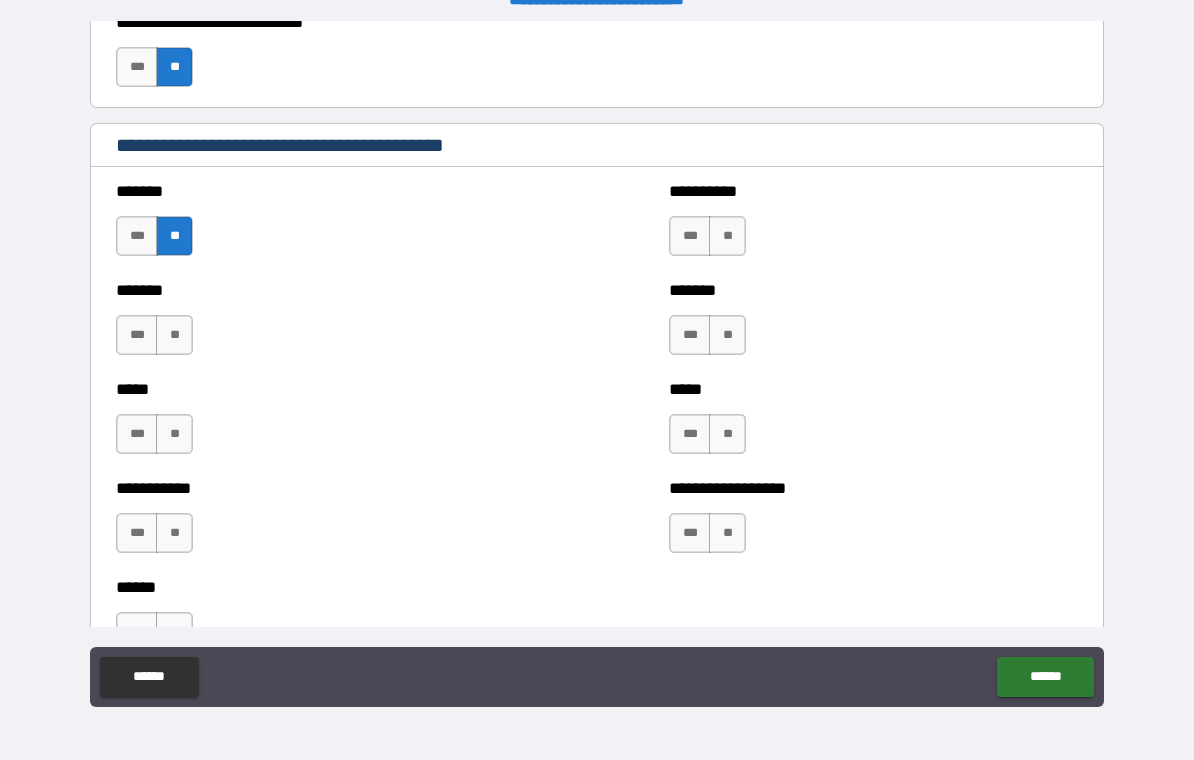click on "**" at bounding box center [174, 335] 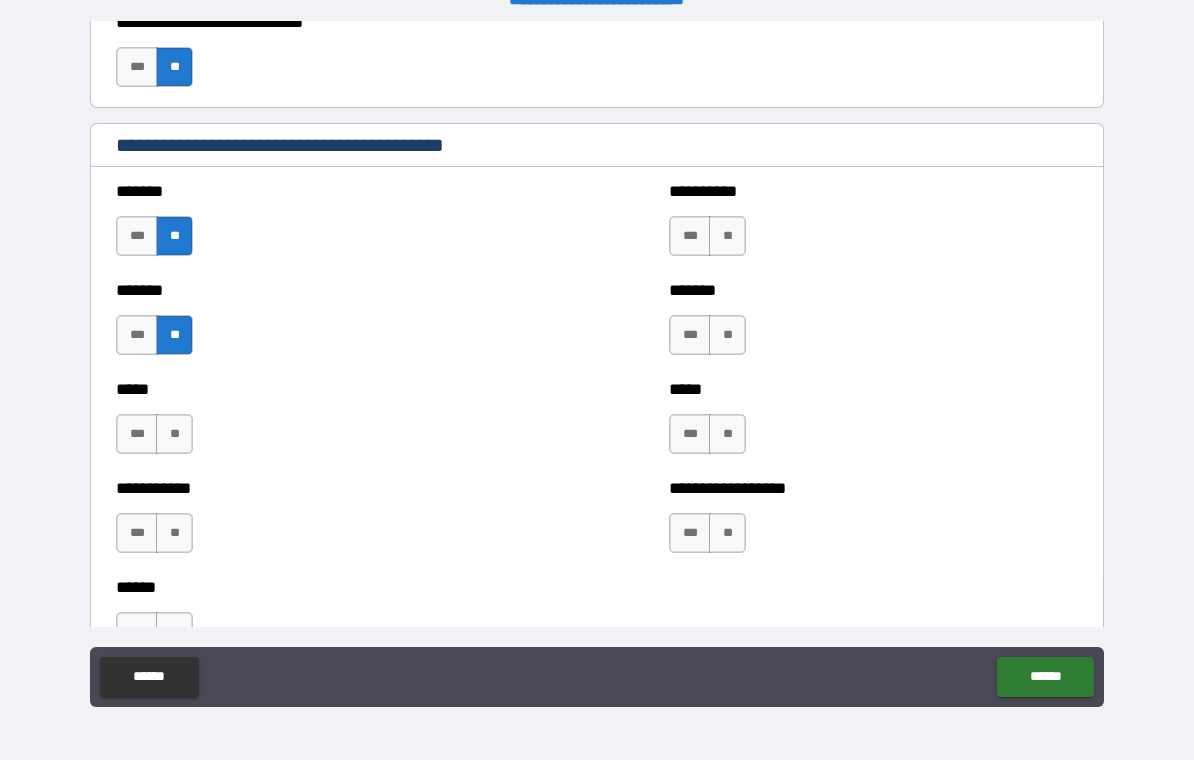 click on "***** *** **" at bounding box center (320, 424) 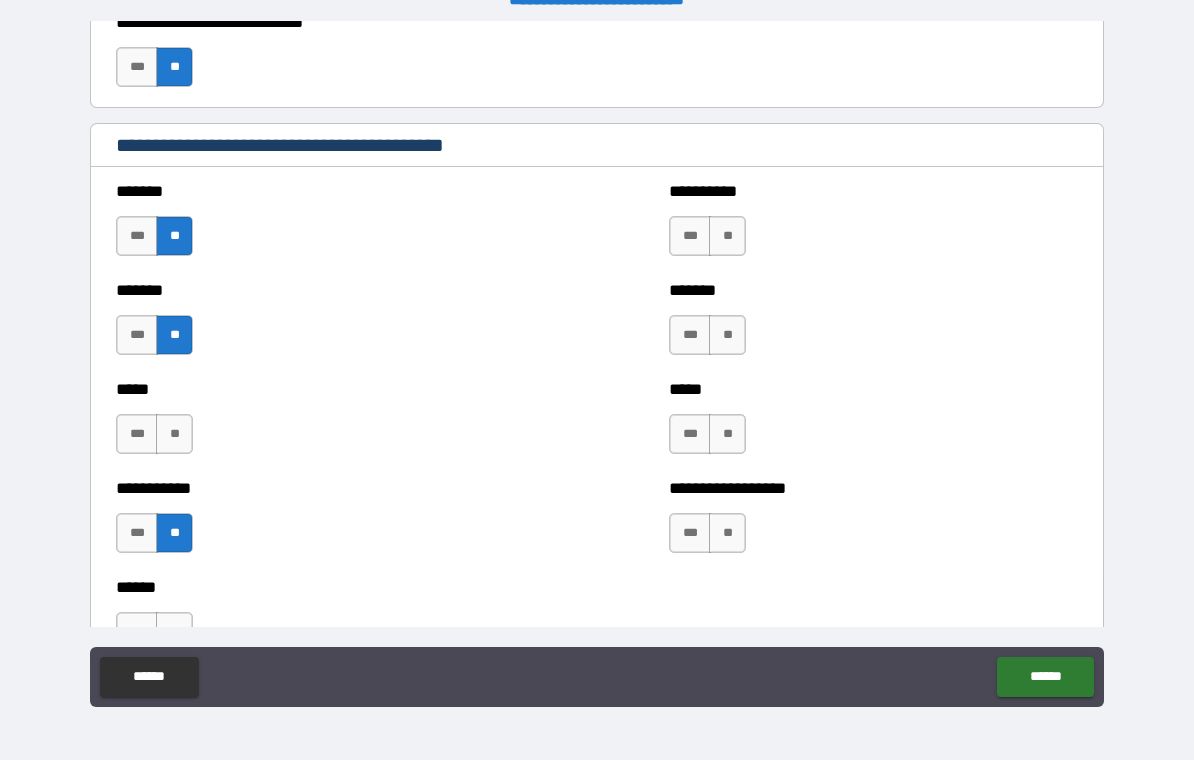click on "**" at bounding box center (727, 236) 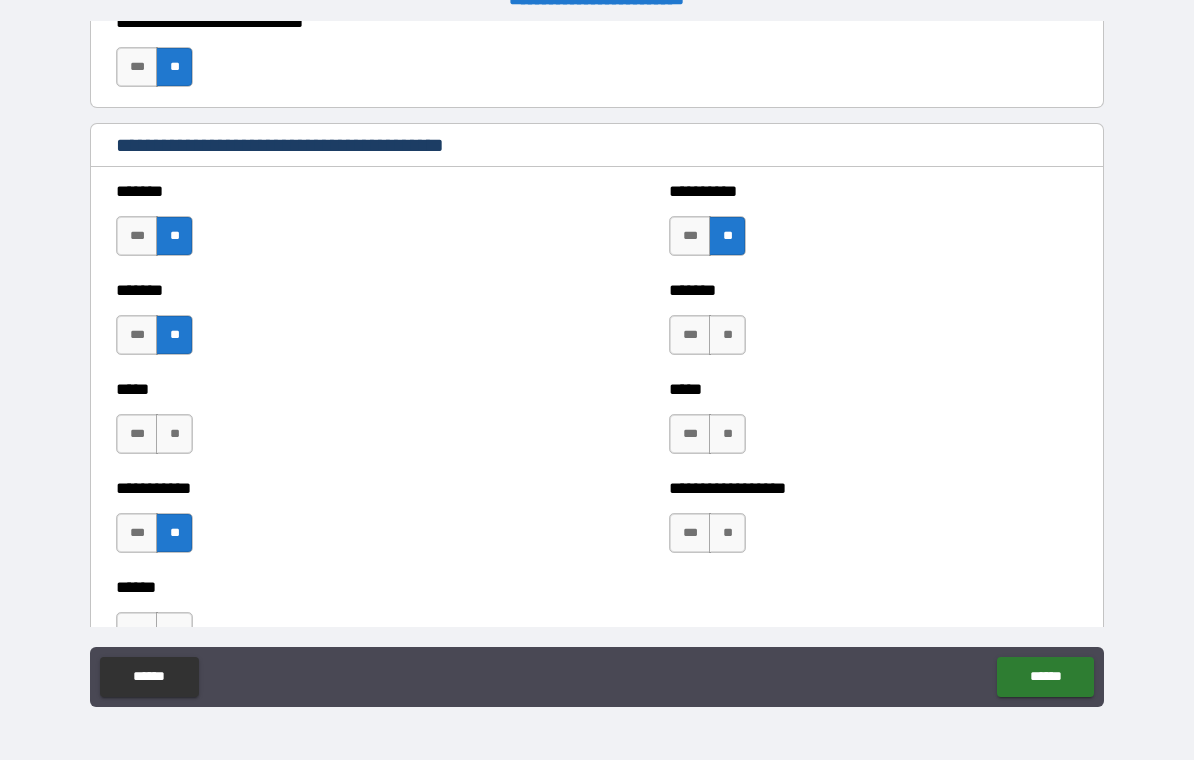click on "**" at bounding box center (727, 335) 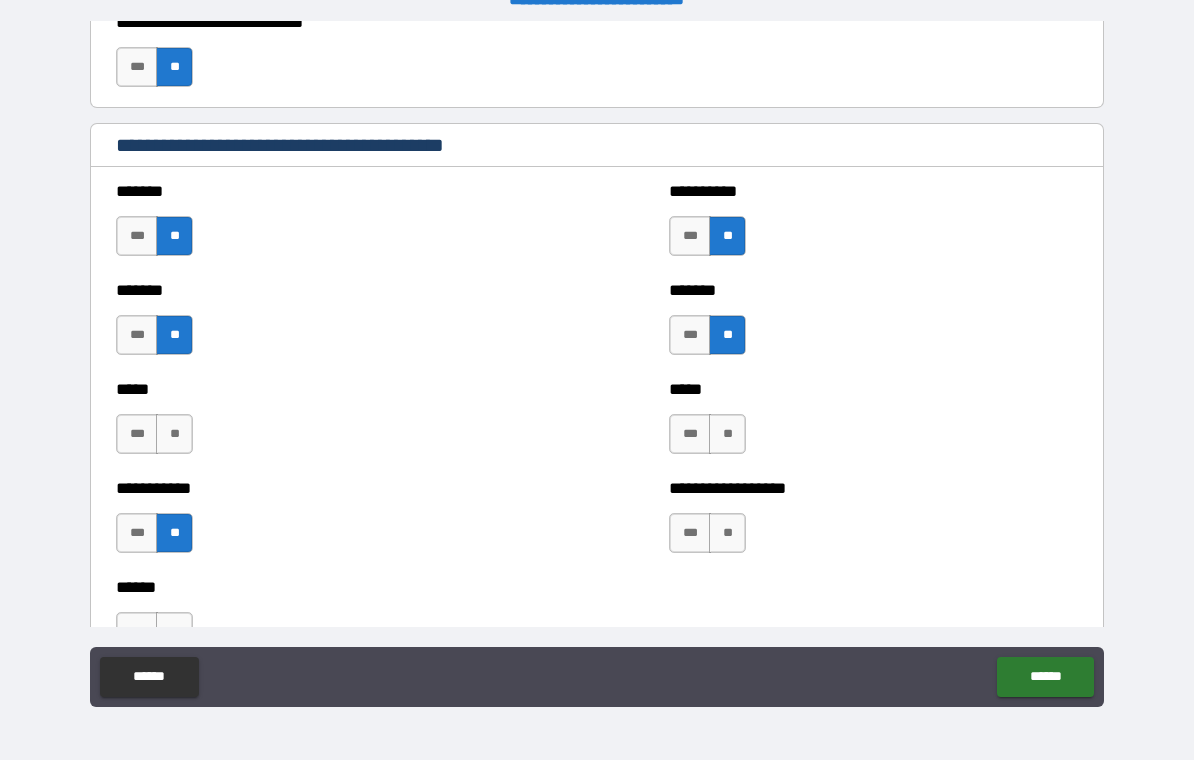 click on "**" at bounding box center (727, 434) 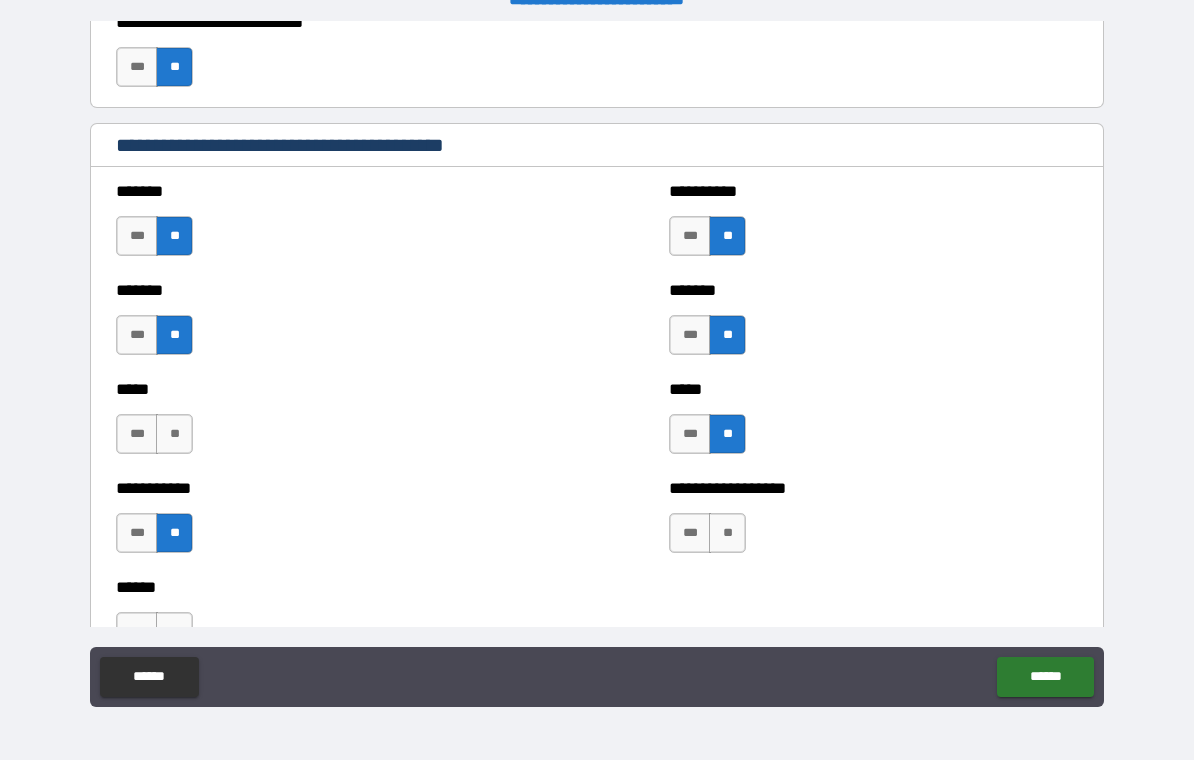 click on "**" at bounding box center (727, 533) 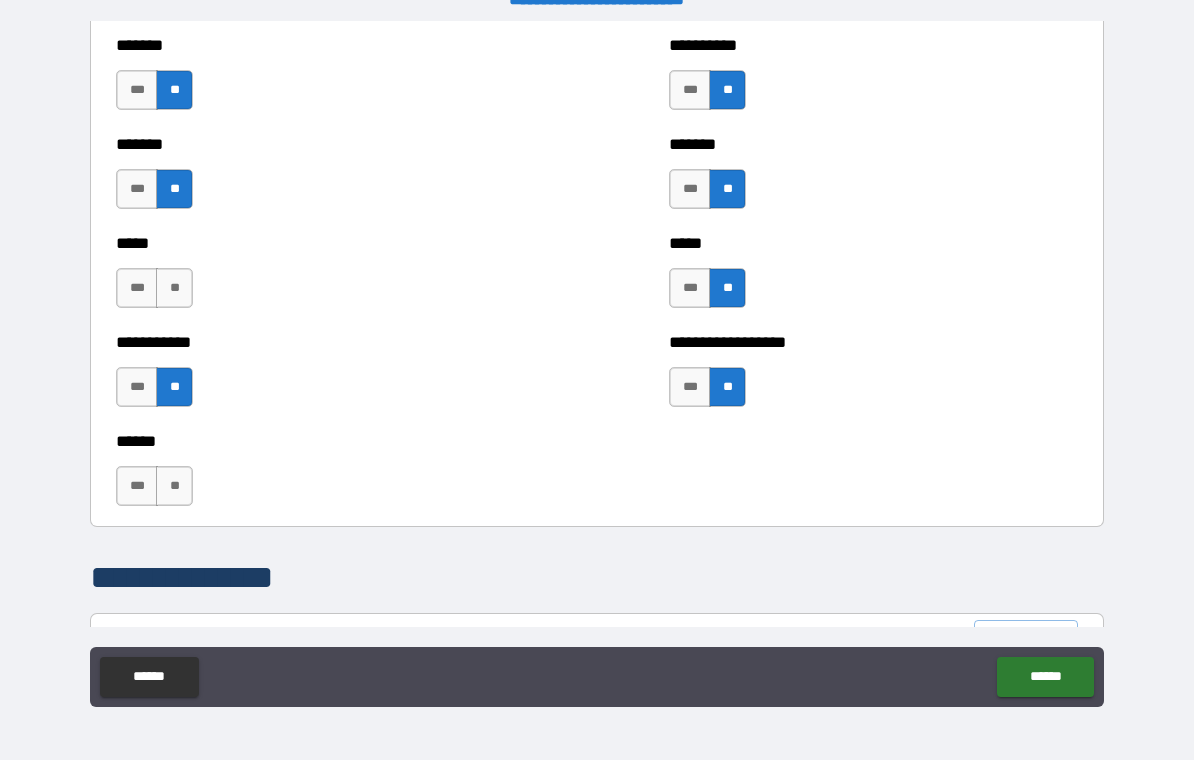 scroll, scrollTop: 1766, scrollLeft: 0, axis: vertical 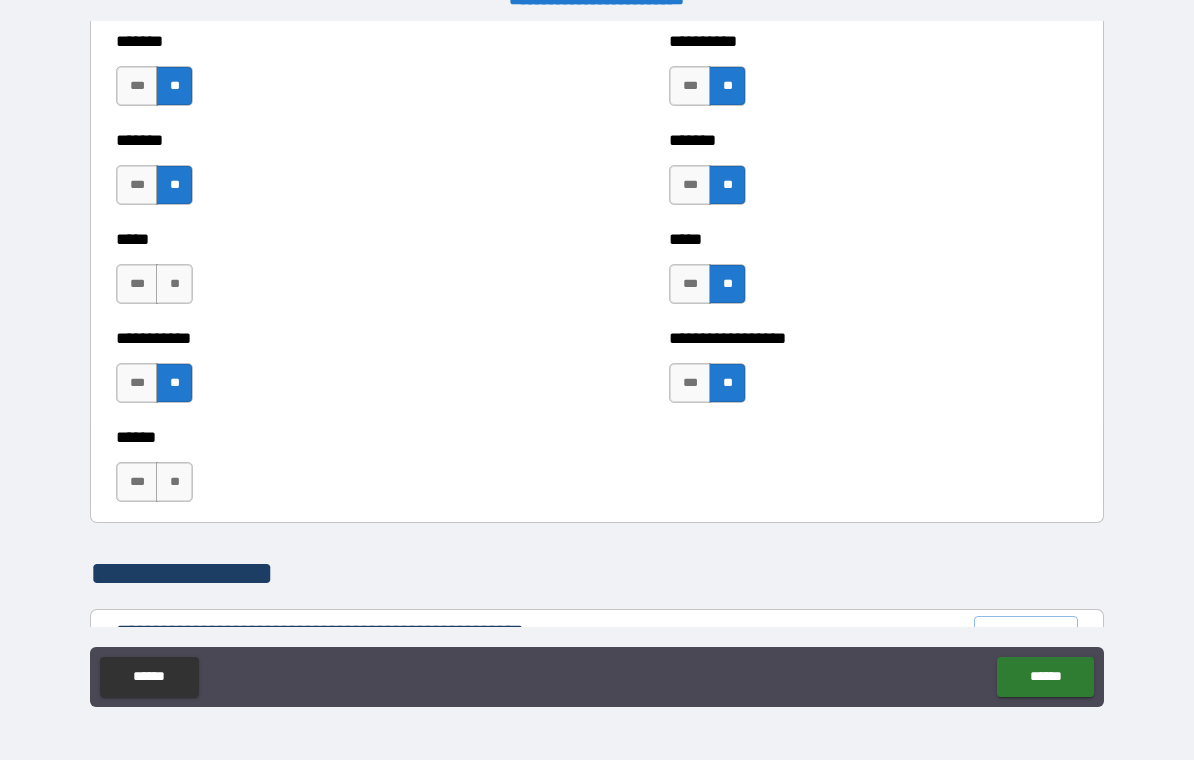 click on "**" at bounding box center (174, 482) 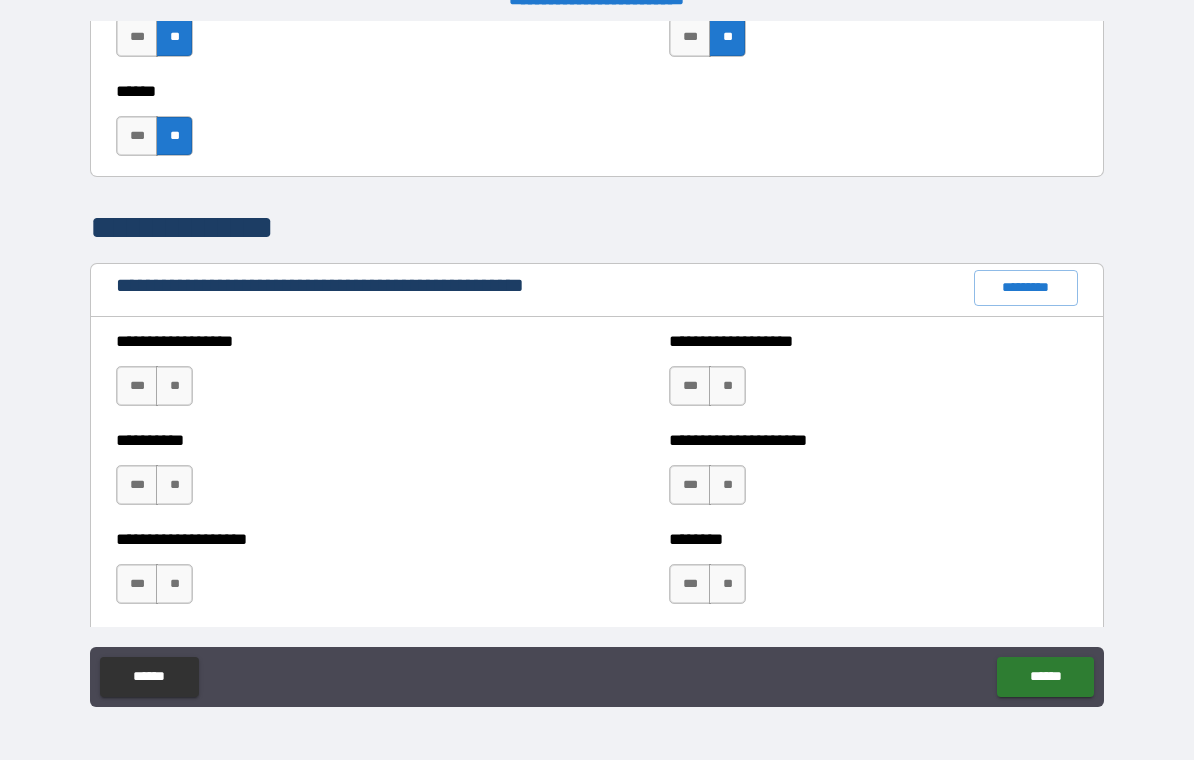 scroll, scrollTop: 2112, scrollLeft: 0, axis: vertical 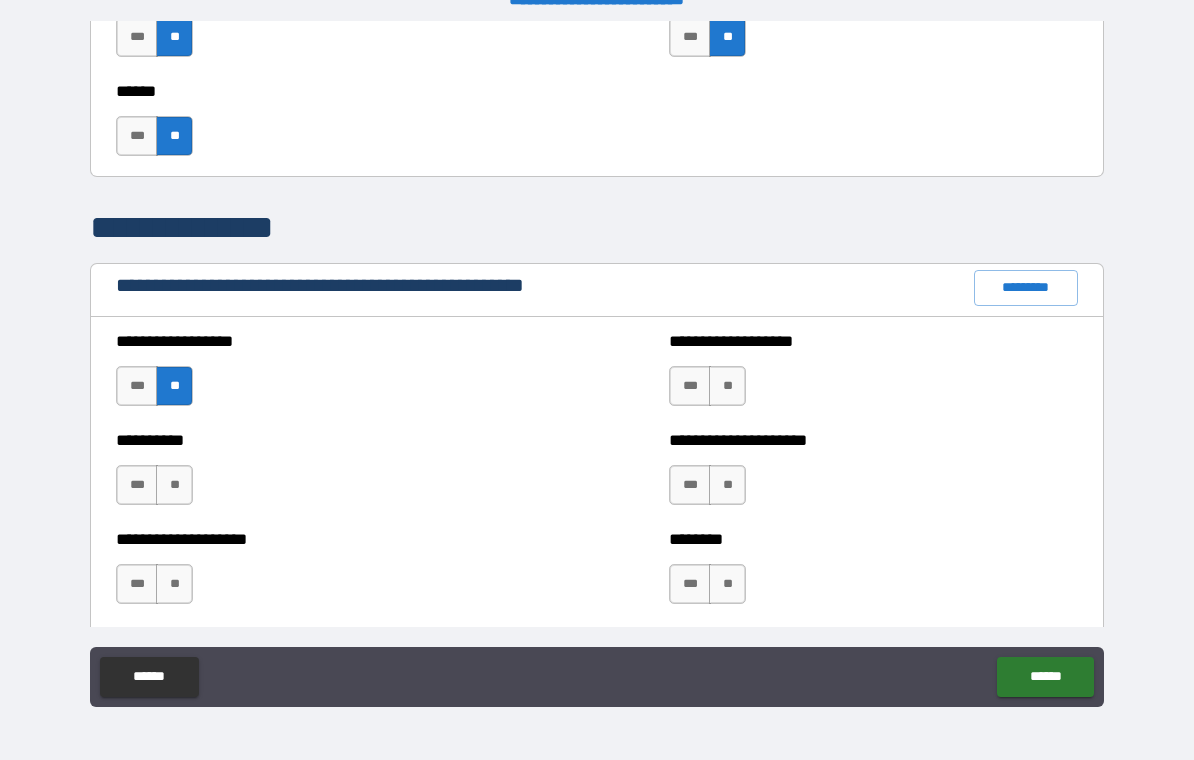 click on "**" at bounding box center (174, 485) 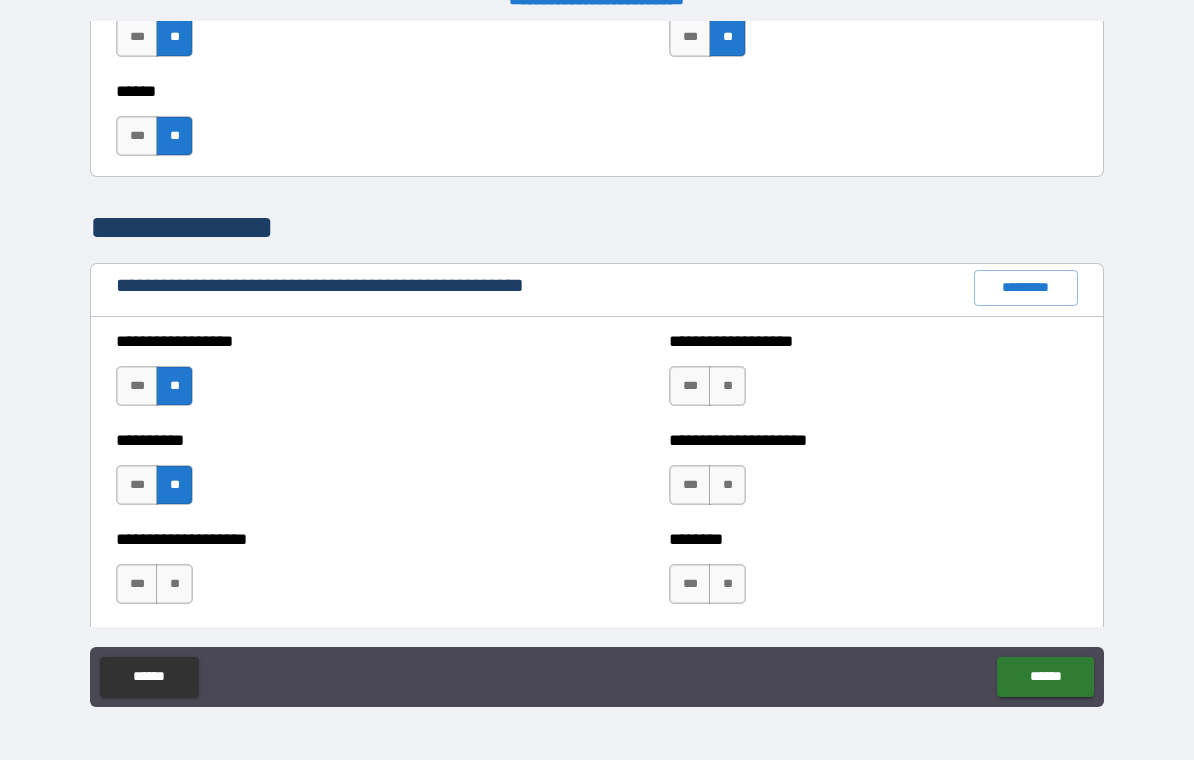 click on "**" at bounding box center (174, 584) 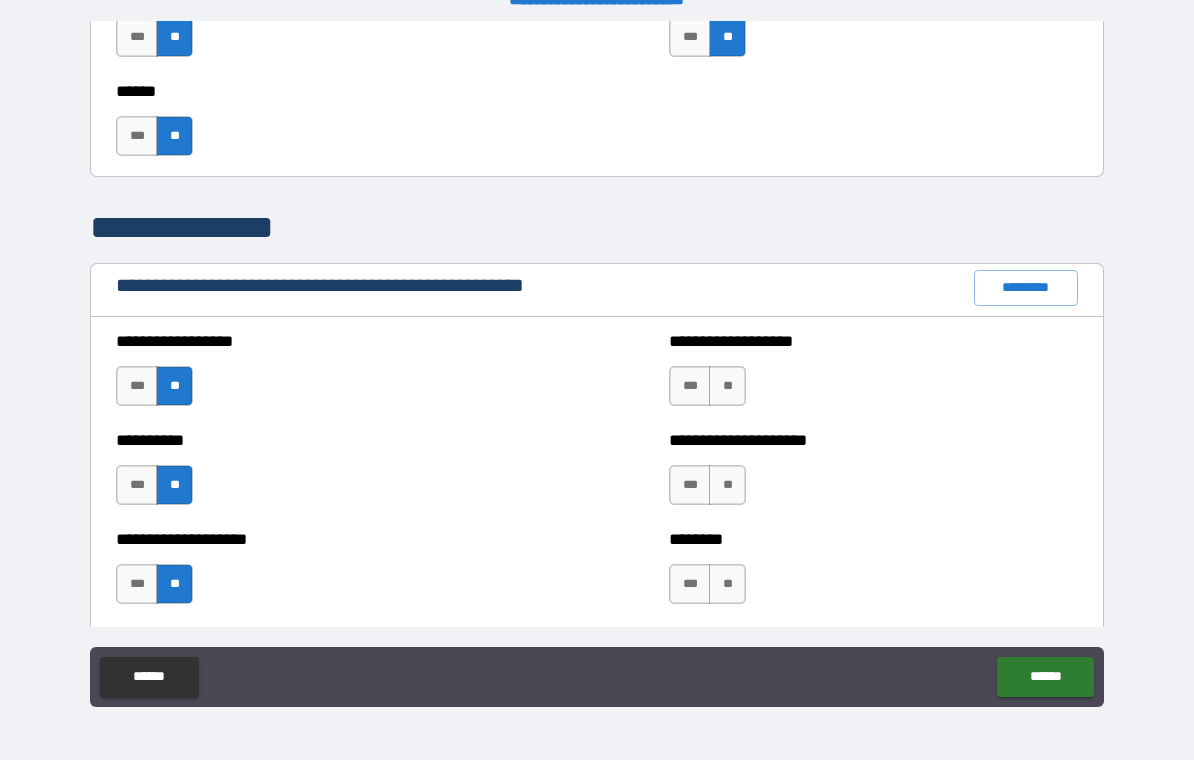 click on "**" at bounding box center [727, 386] 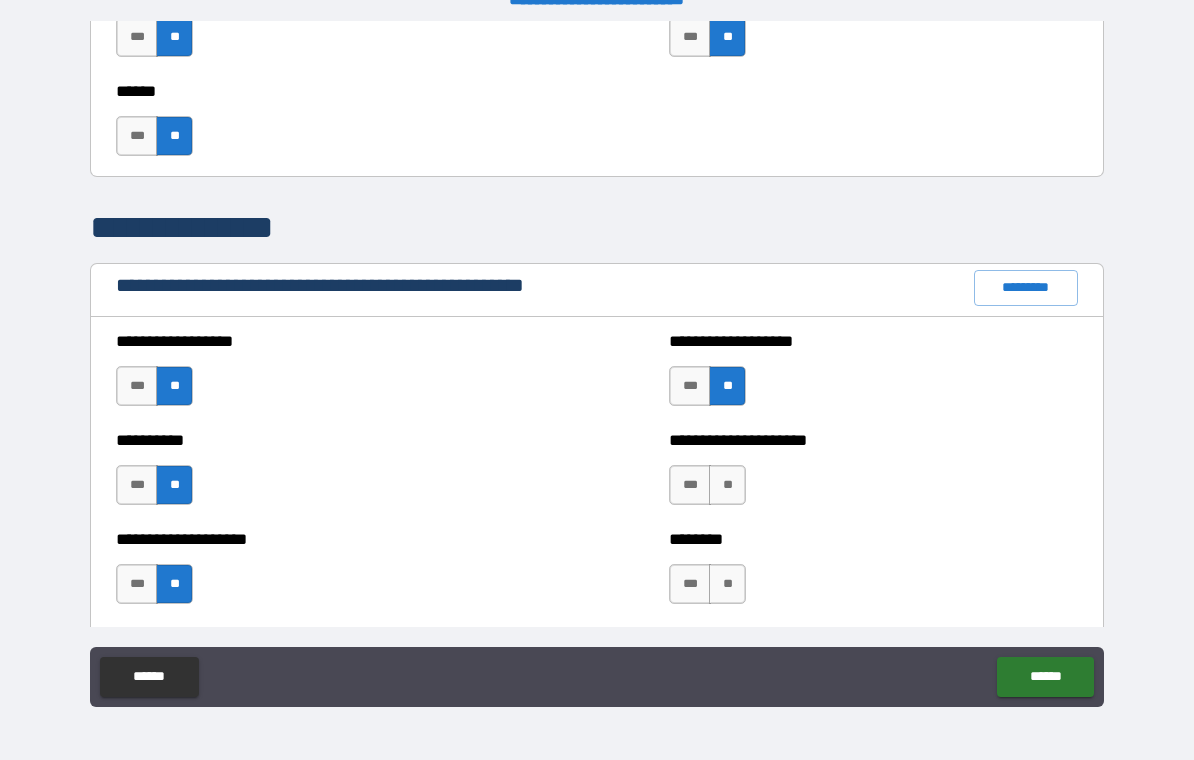 click on "**" at bounding box center [727, 485] 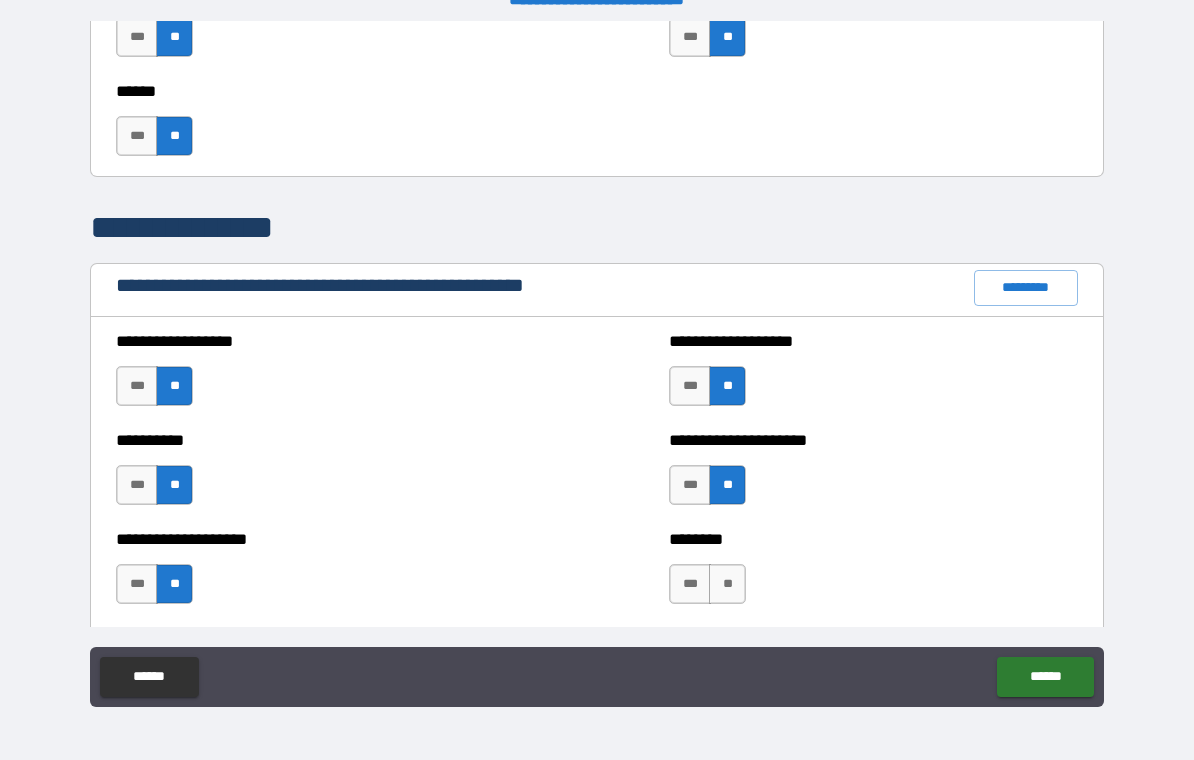 click on "**" at bounding box center [727, 584] 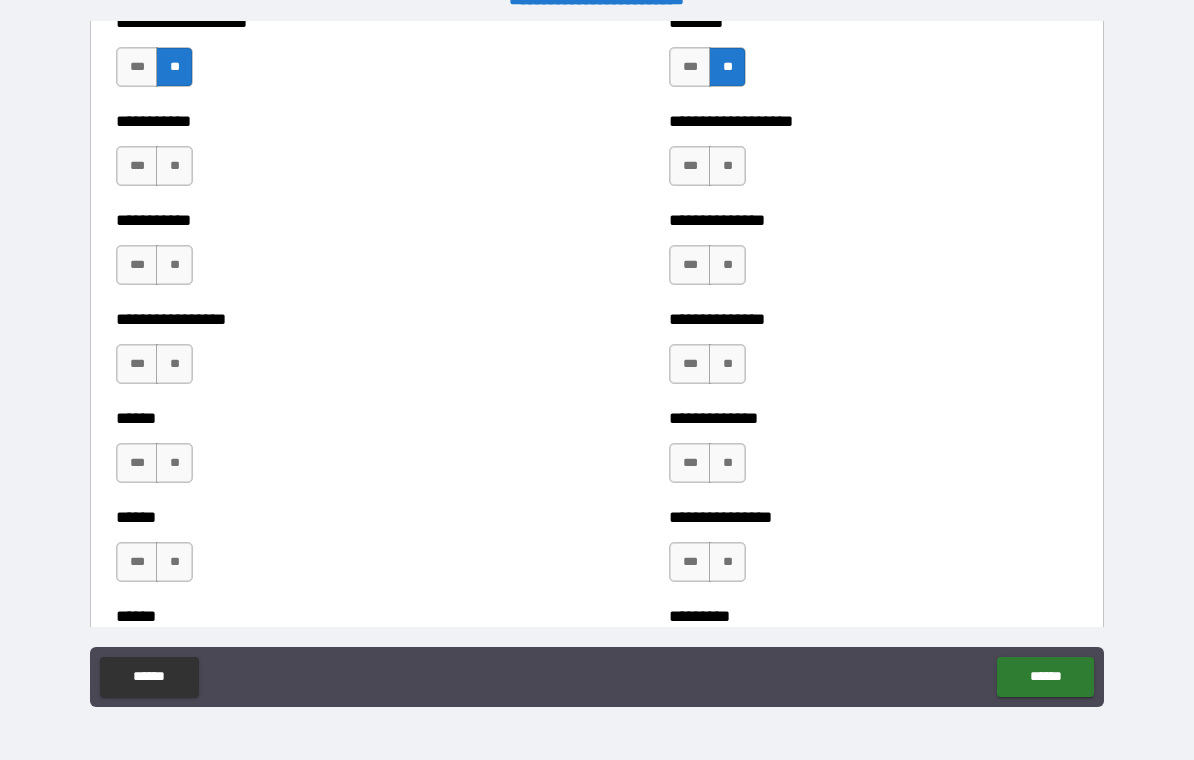 scroll, scrollTop: 2630, scrollLeft: 0, axis: vertical 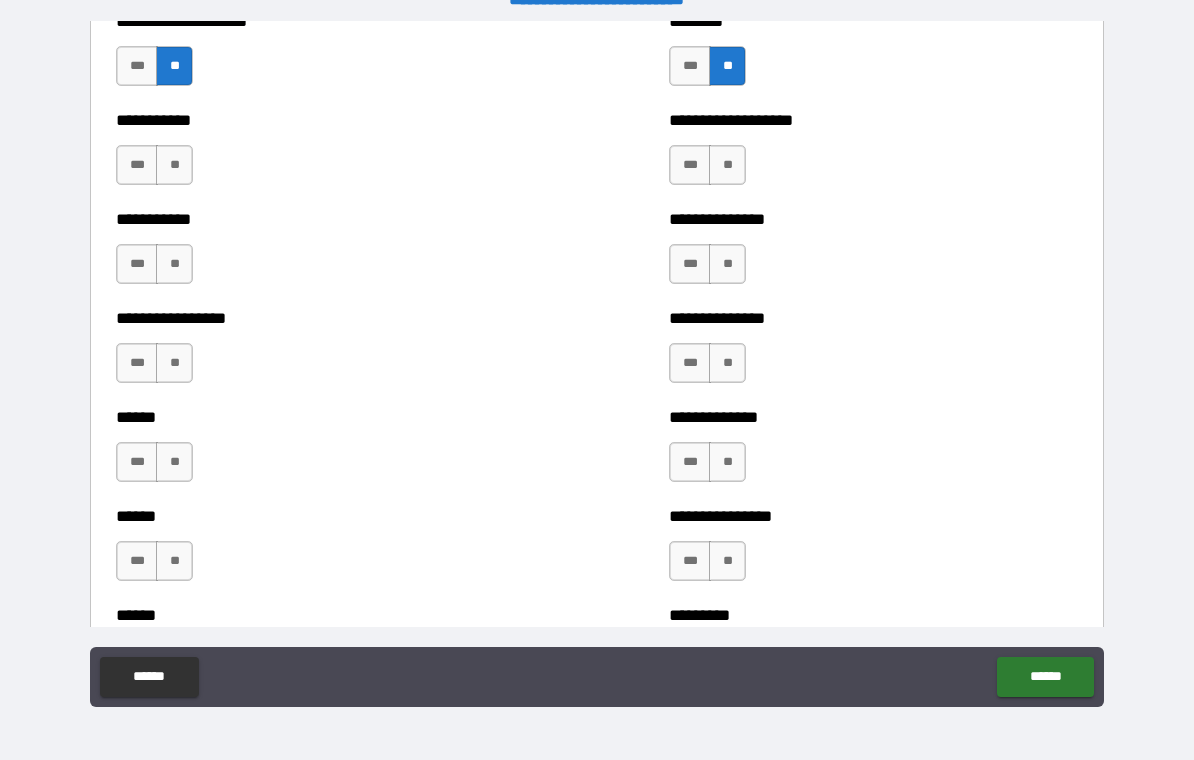 click on "**" at bounding box center (174, 165) 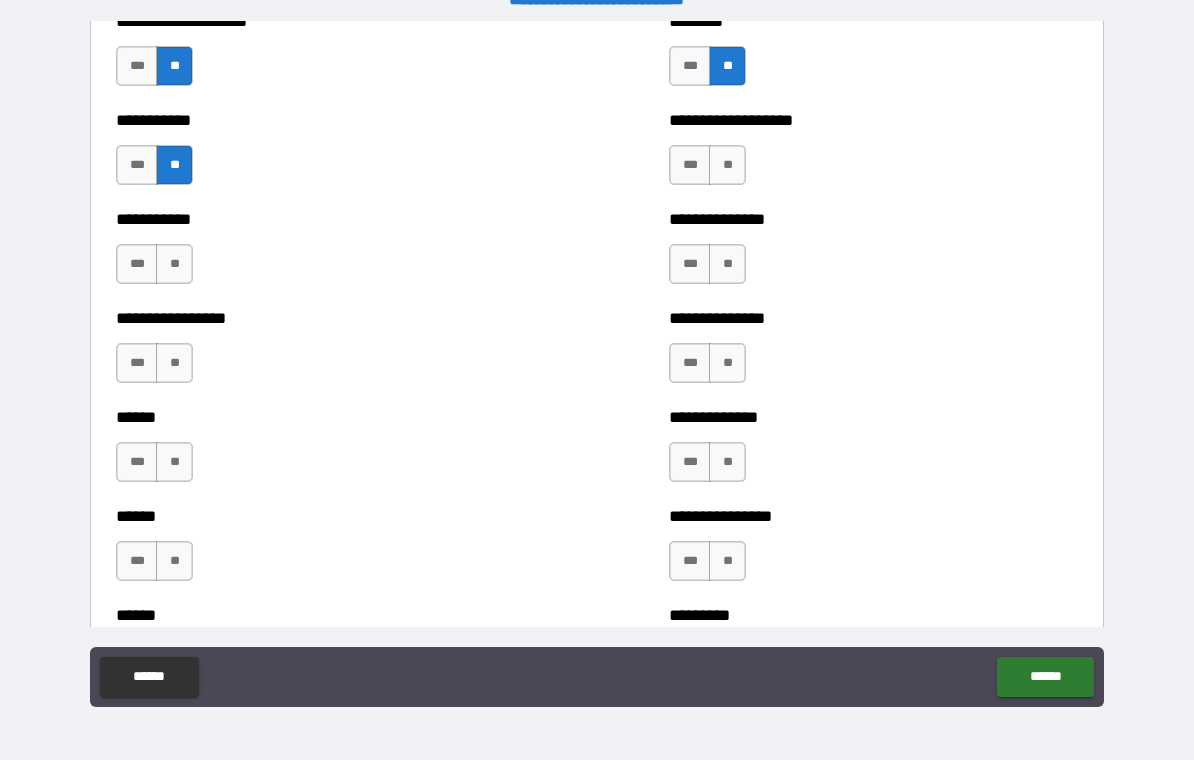 click on "**" at bounding box center (174, 264) 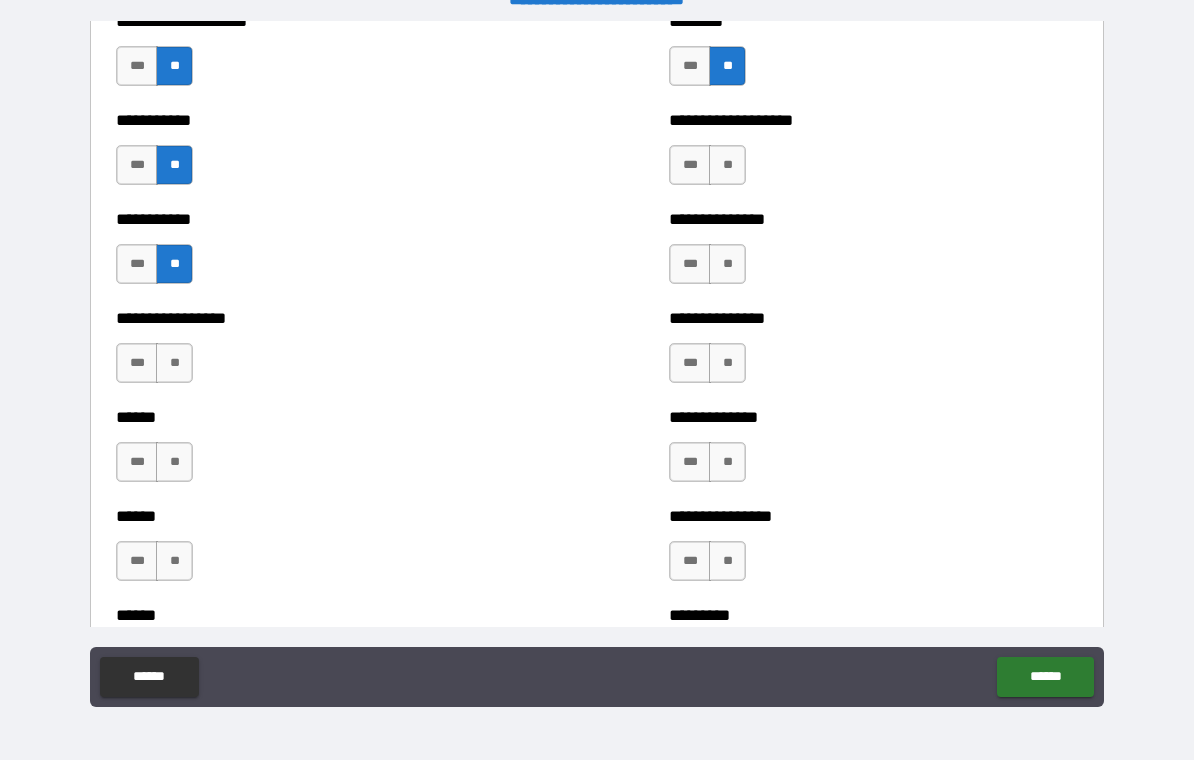 click on "**" at bounding box center [727, 165] 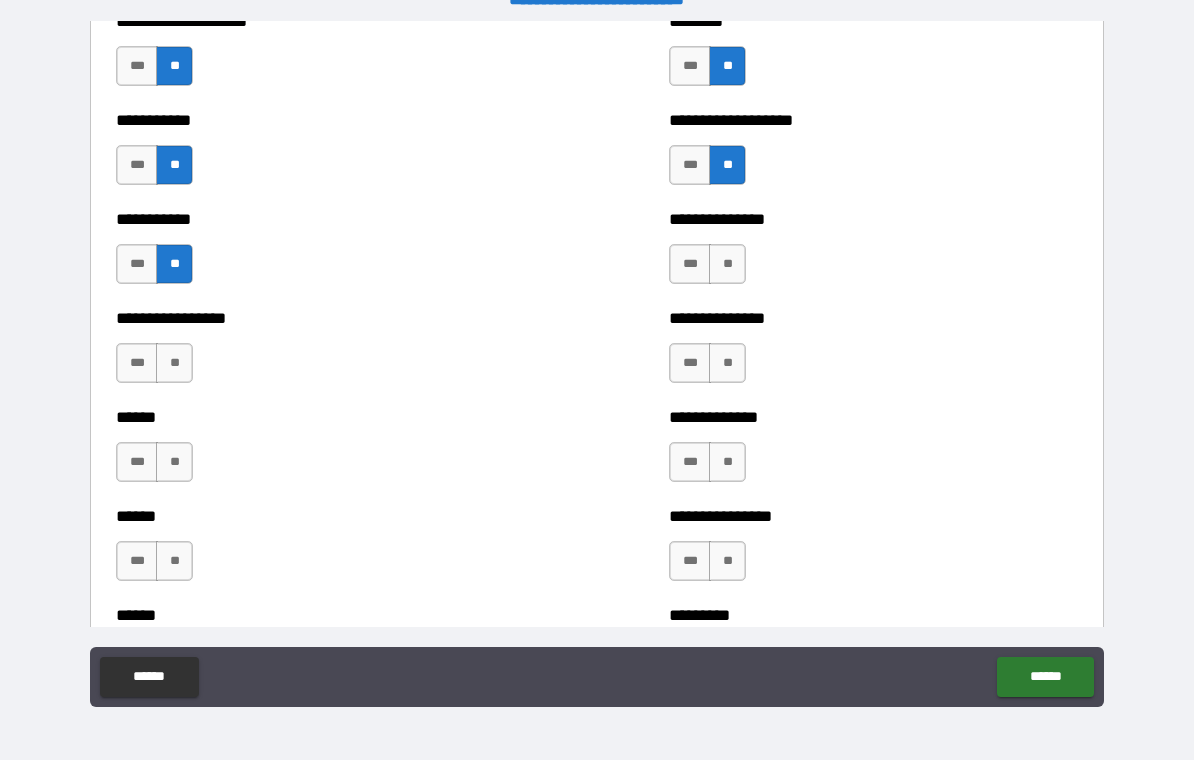 click on "**" at bounding box center (727, 264) 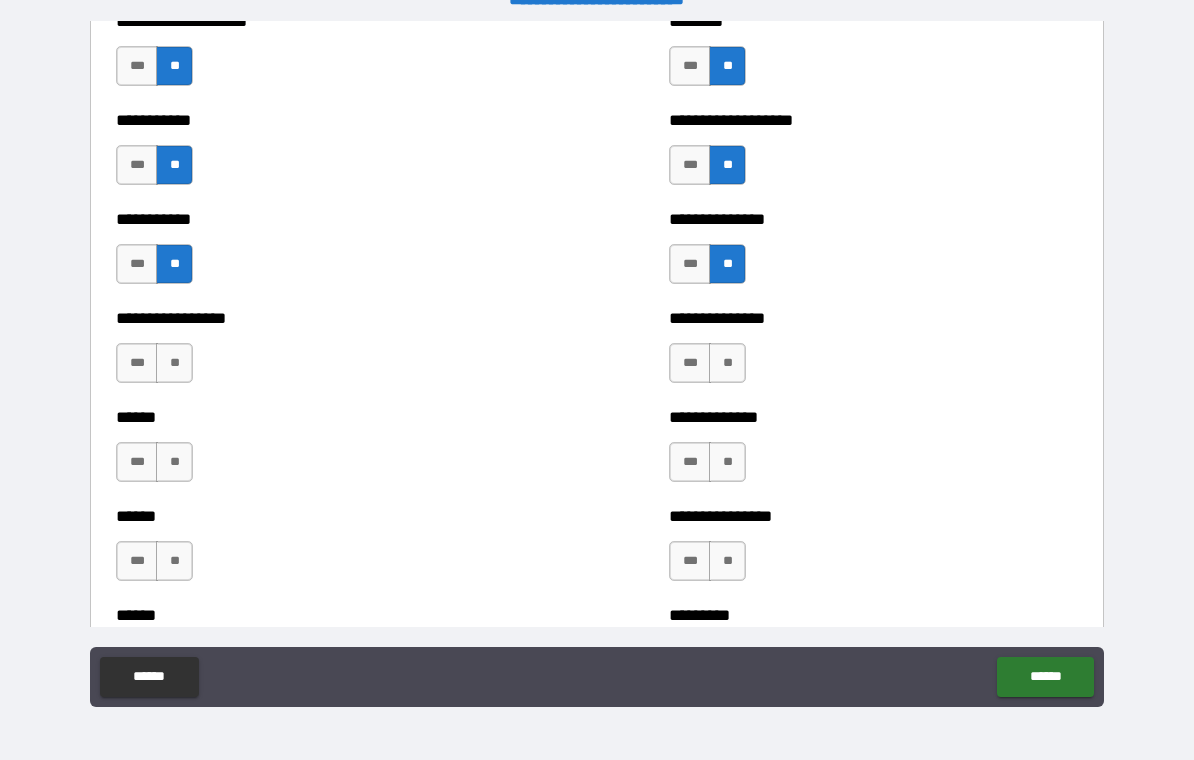 click on "**" at bounding box center (727, 363) 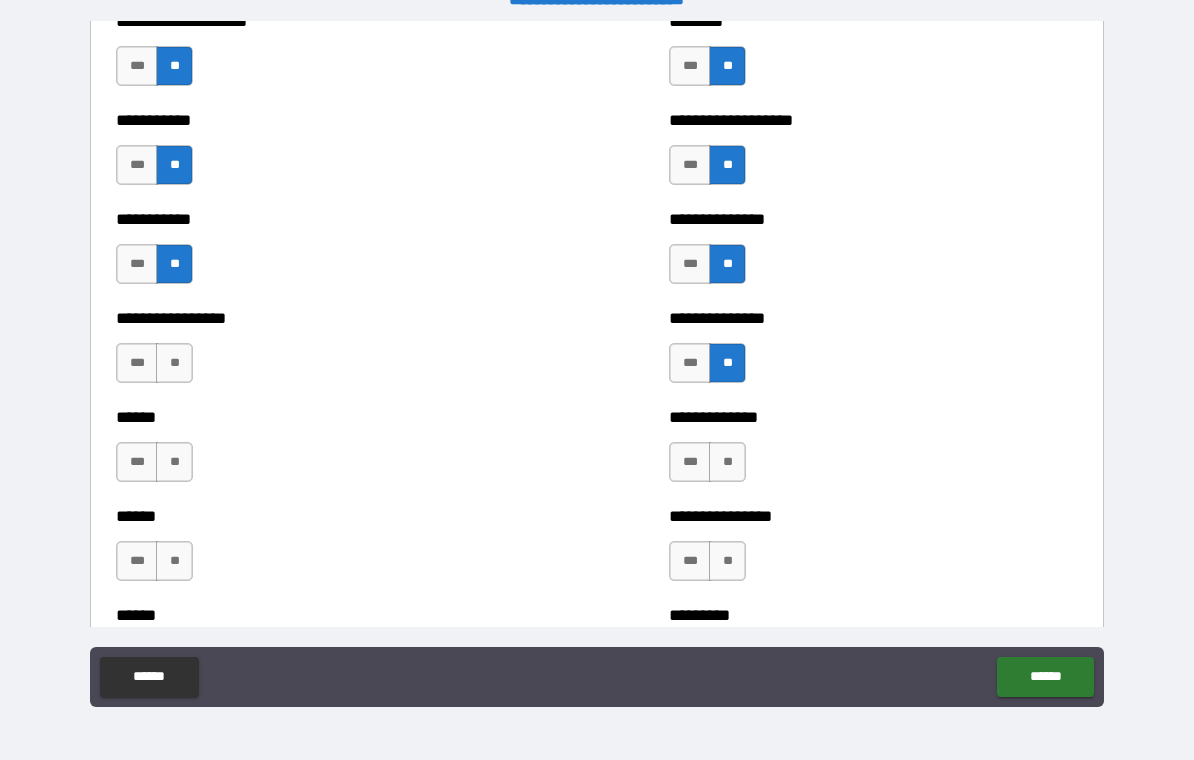 click on "**" at bounding box center [174, 363] 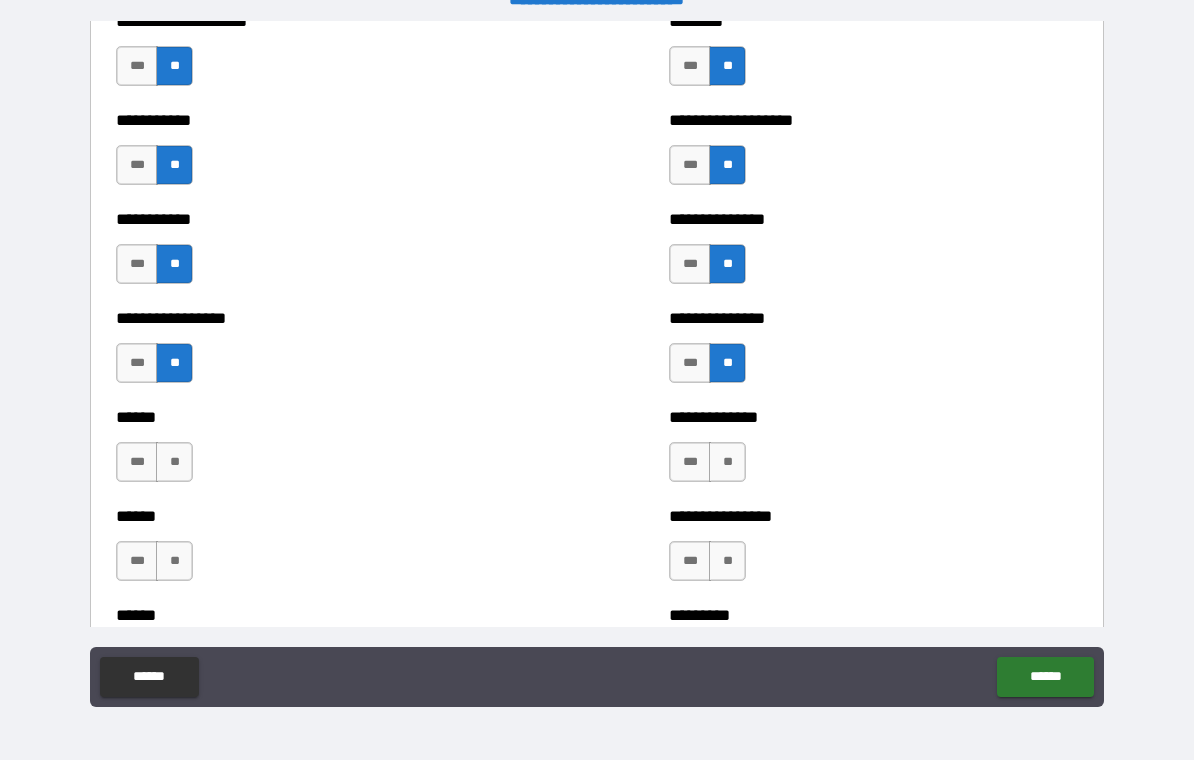 click on "***" at bounding box center [137, 462] 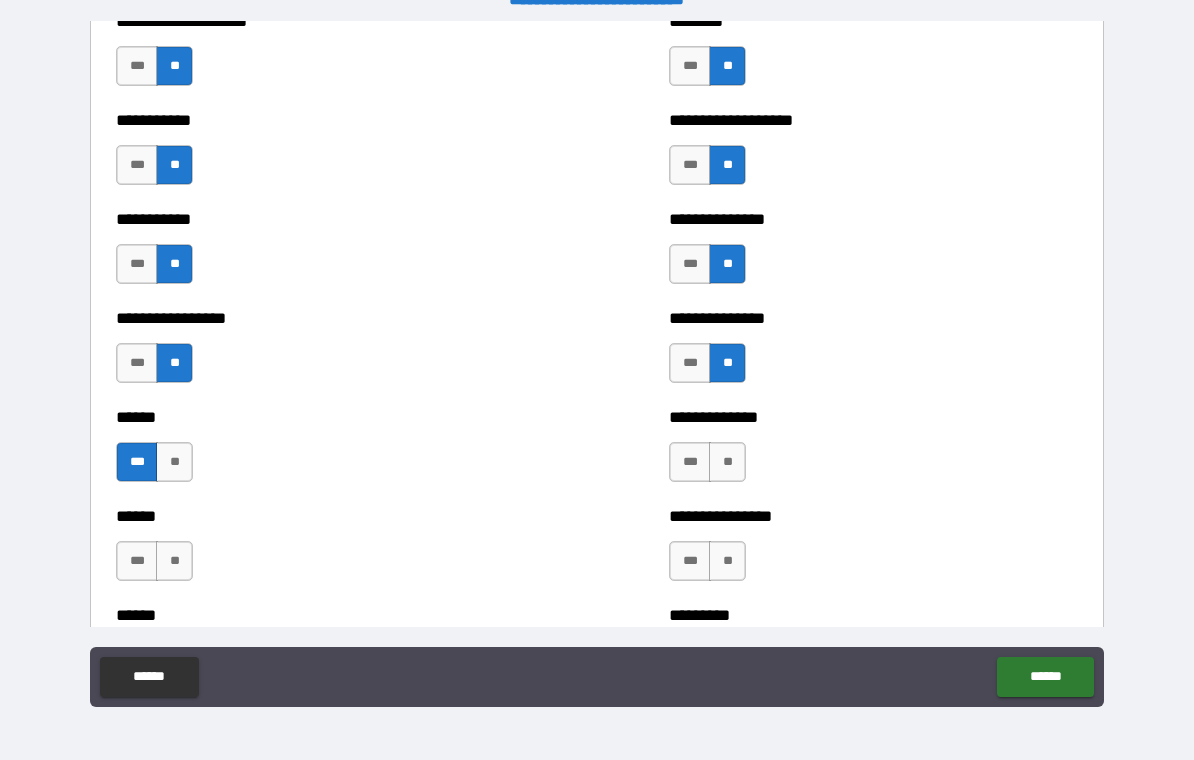 click on "**" at bounding box center (727, 462) 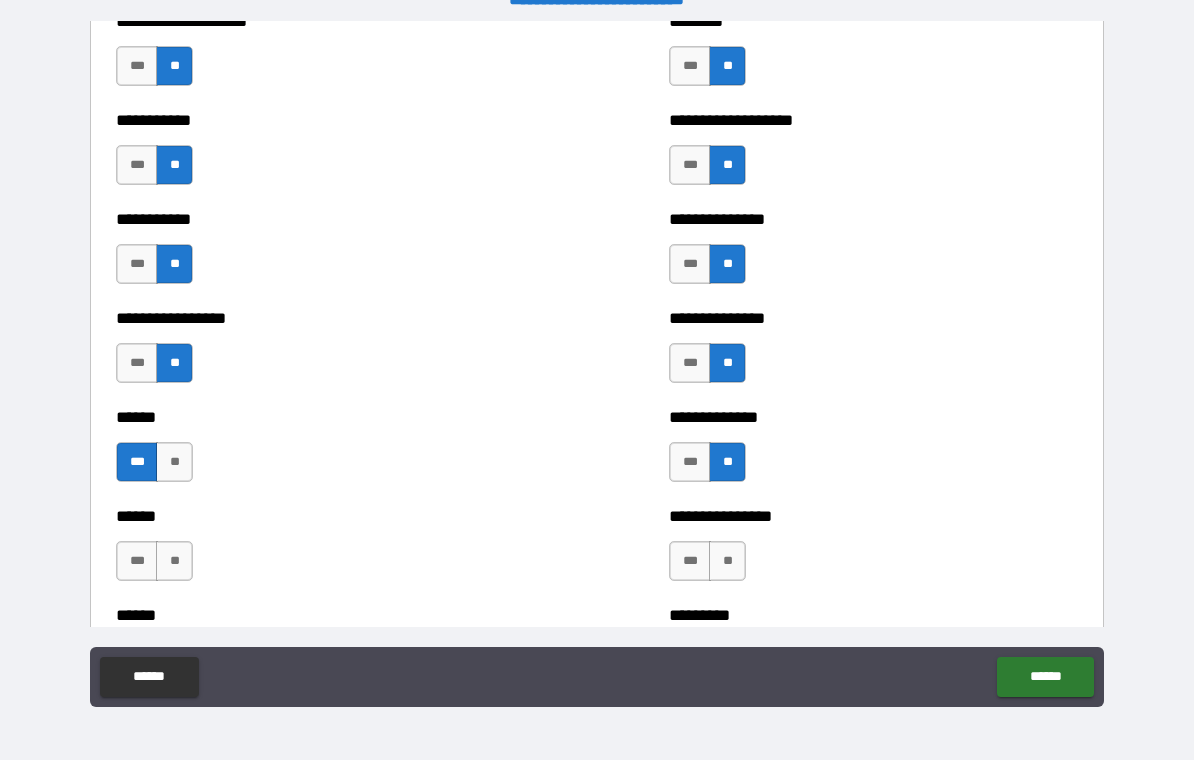click on "**" at bounding box center [174, 561] 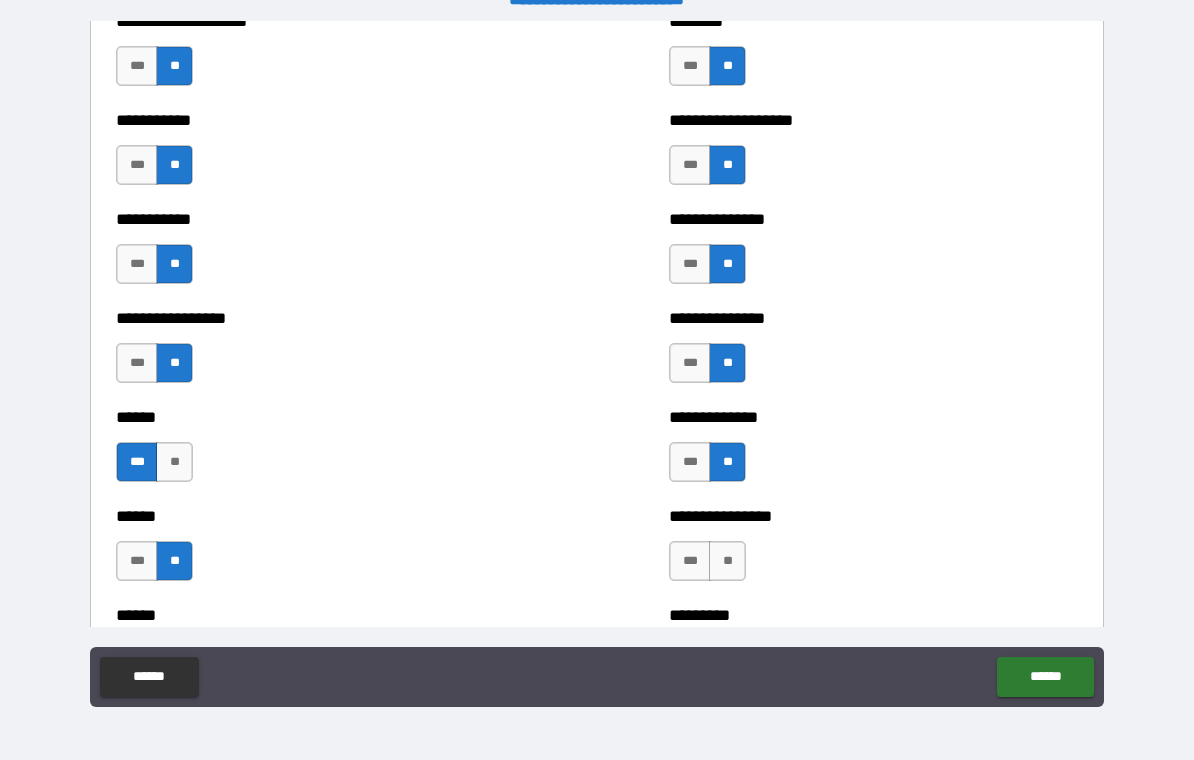 click on "**" at bounding box center [727, 561] 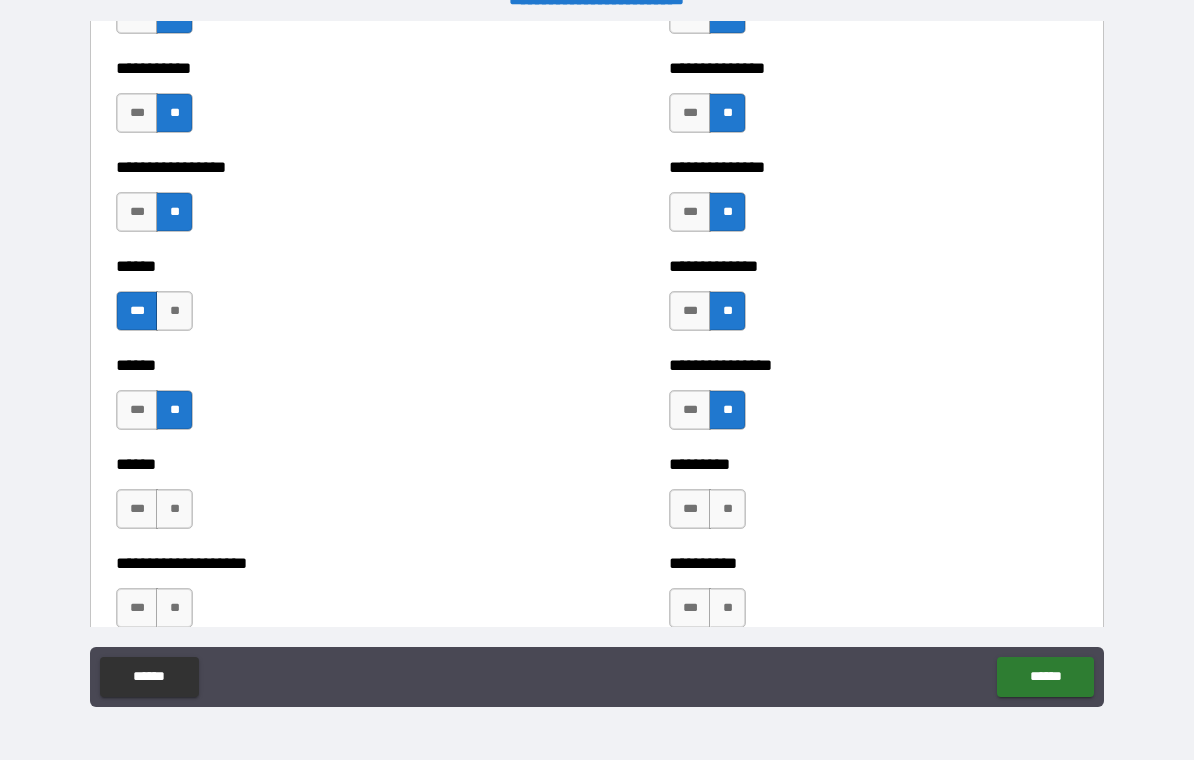 scroll, scrollTop: 2814, scrollLeft: 0, axis: vertical 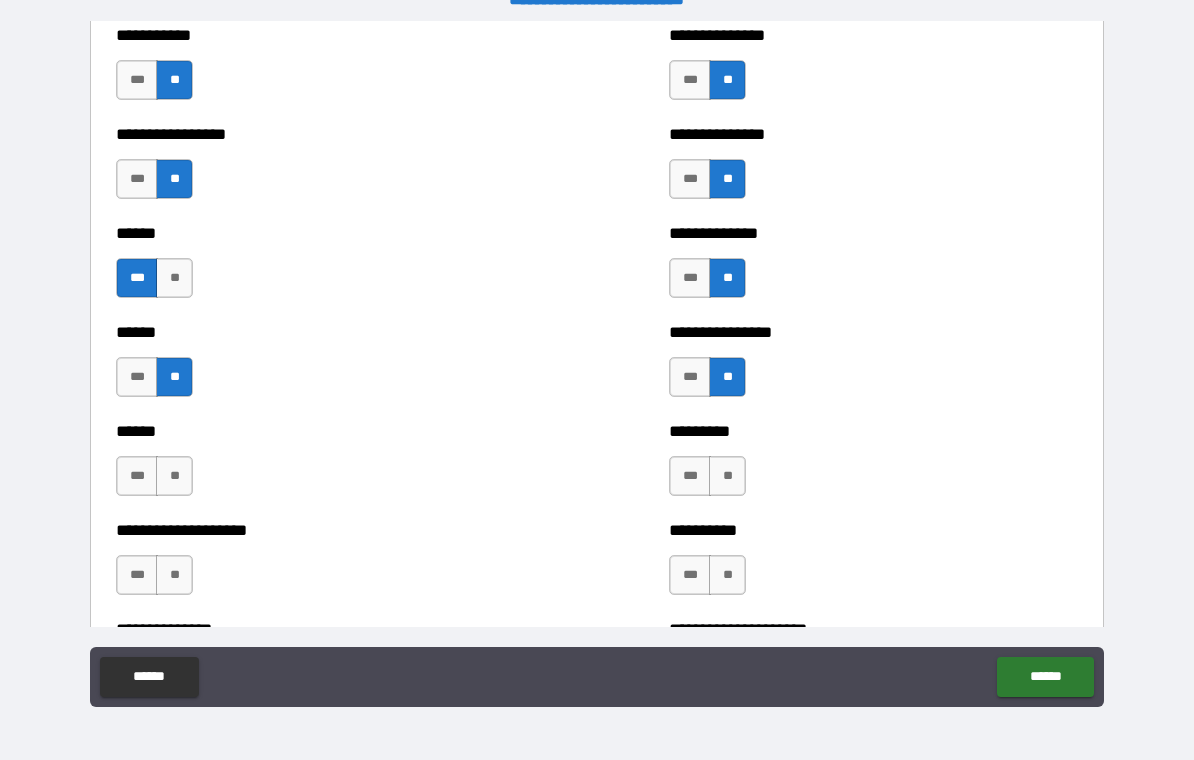 click on "**" at bounding box center [174, 476] 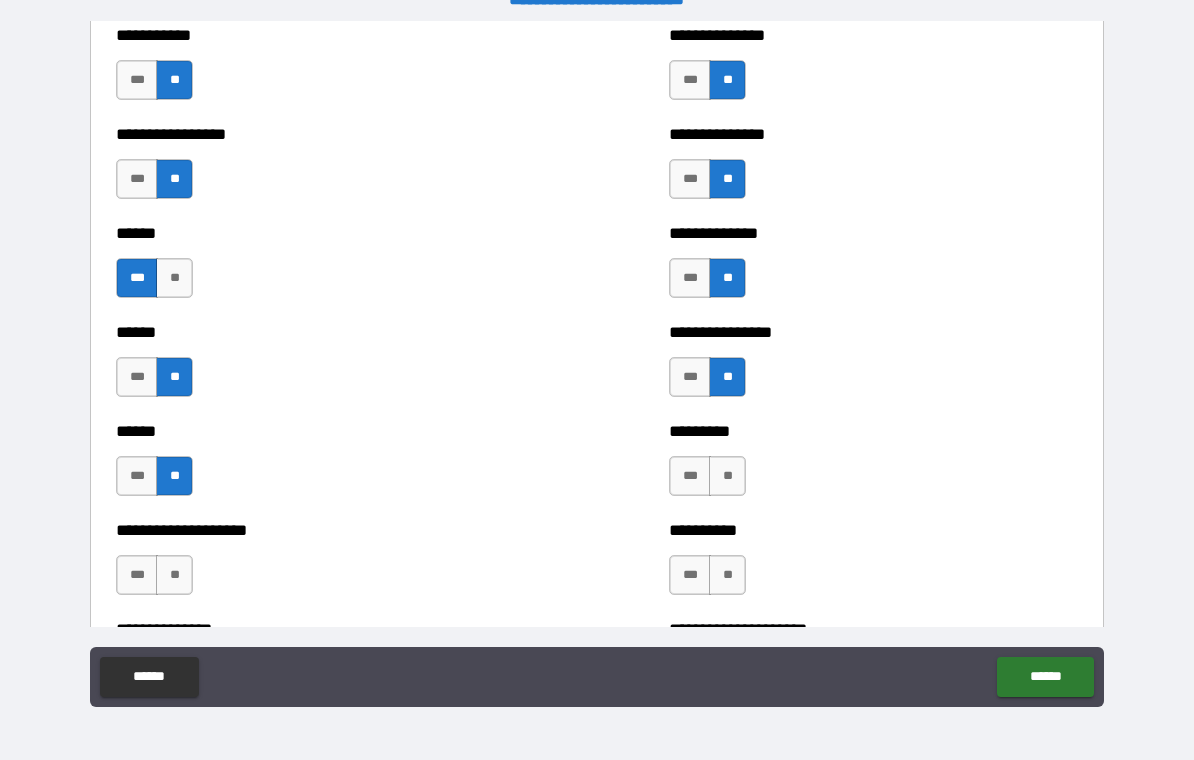 click on "**" at bounding box center [727, 476] 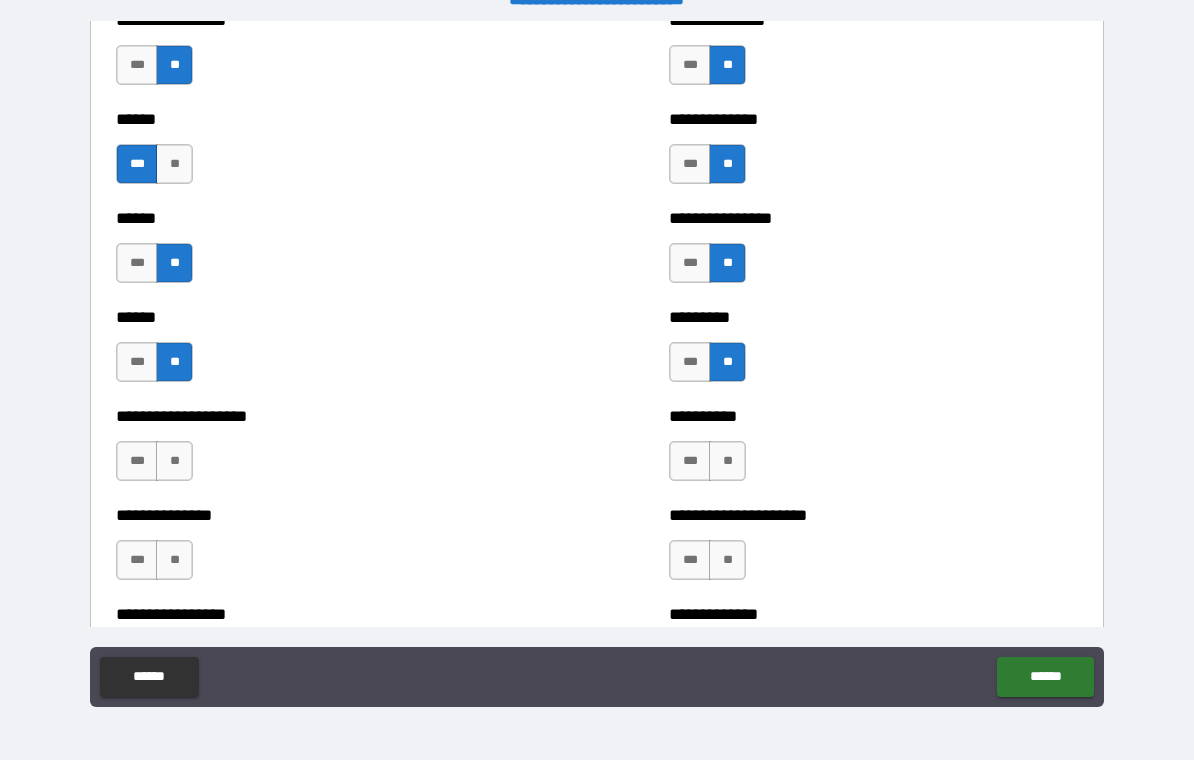 scroll, scrollTop: 2954, scrollLeft: 0, axis: vertical 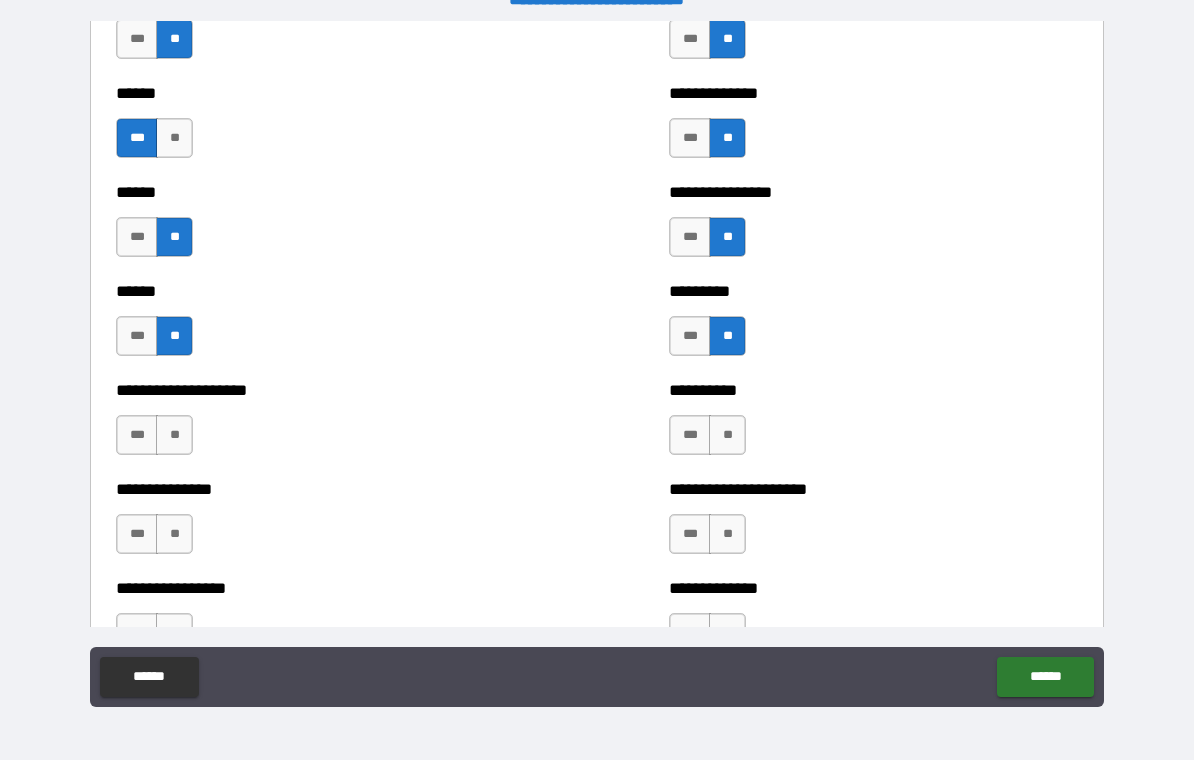click on "**" at bounding box center [174, 435] 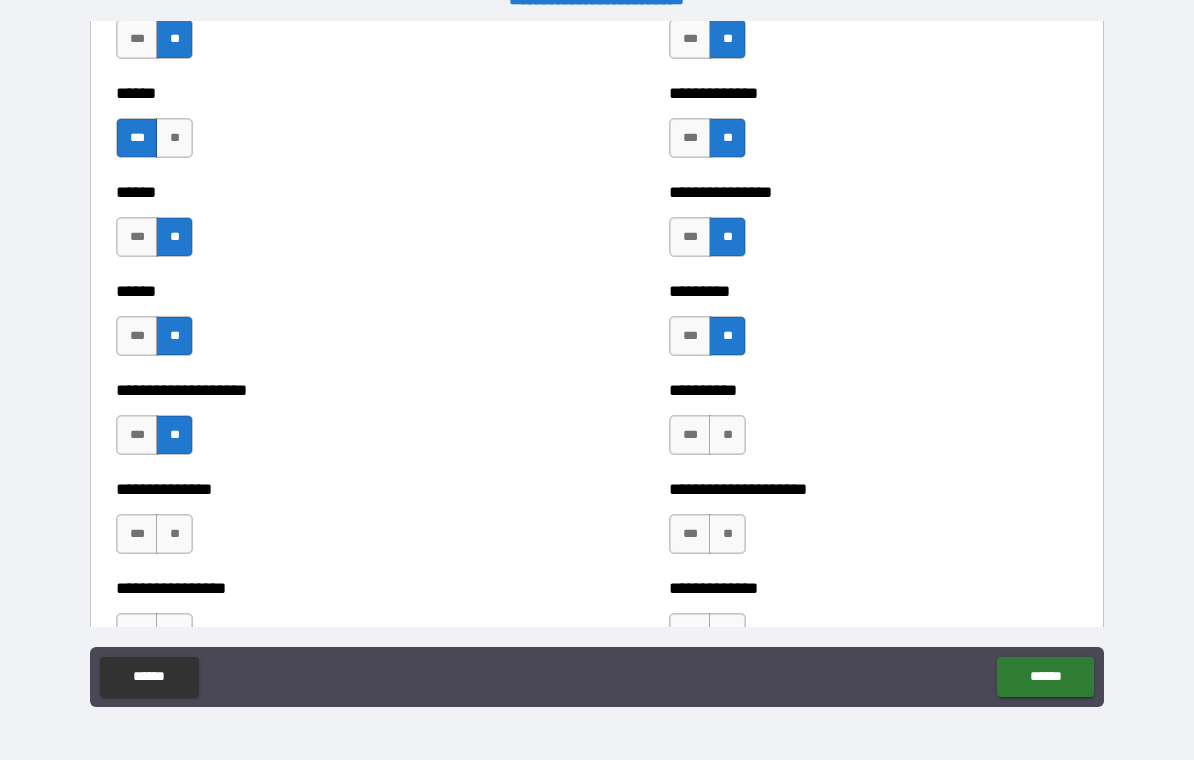 click on "**" at bounding box center (727, 435) 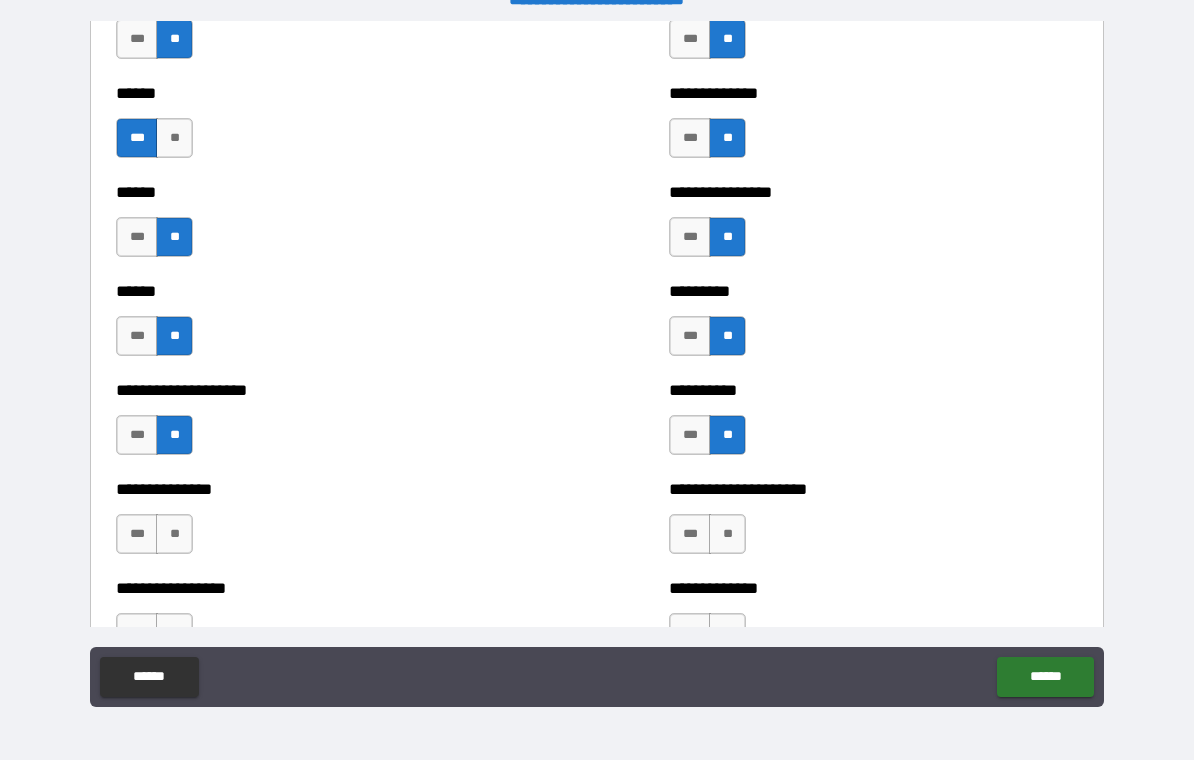 click on "**" at bounding box center [727, 534] 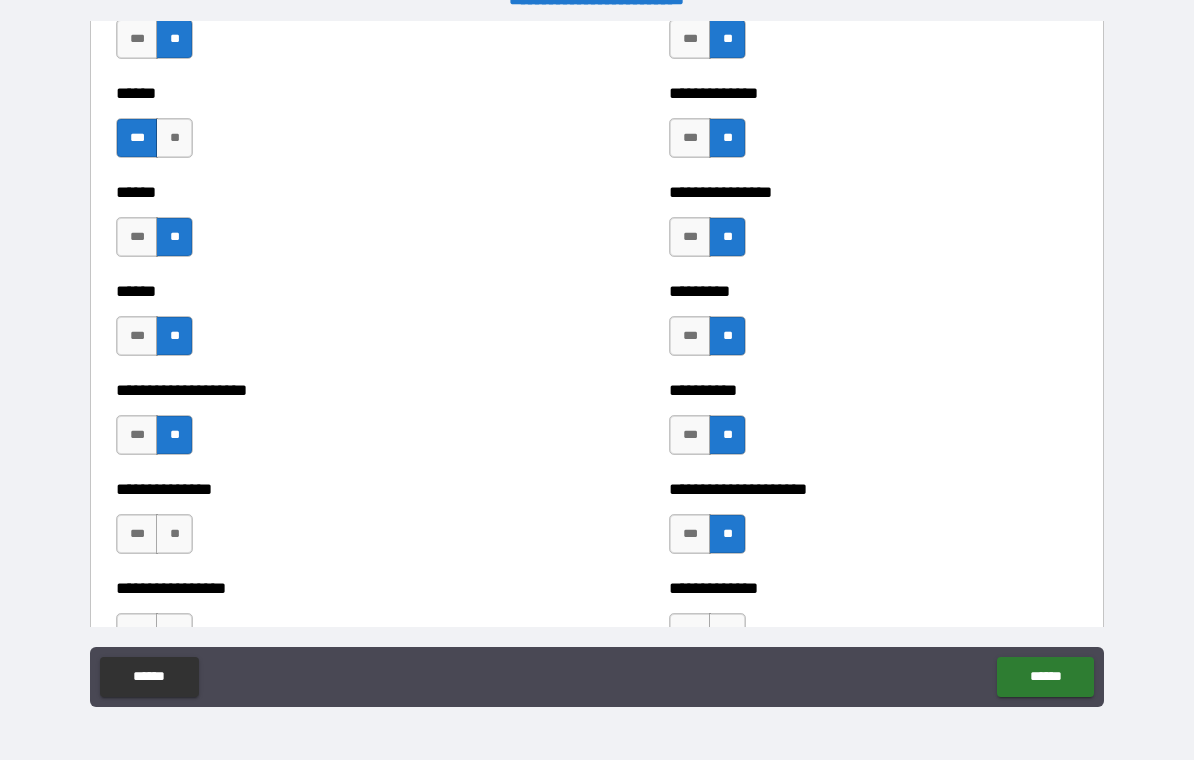 click on "**" at bounding box center [174, 534] 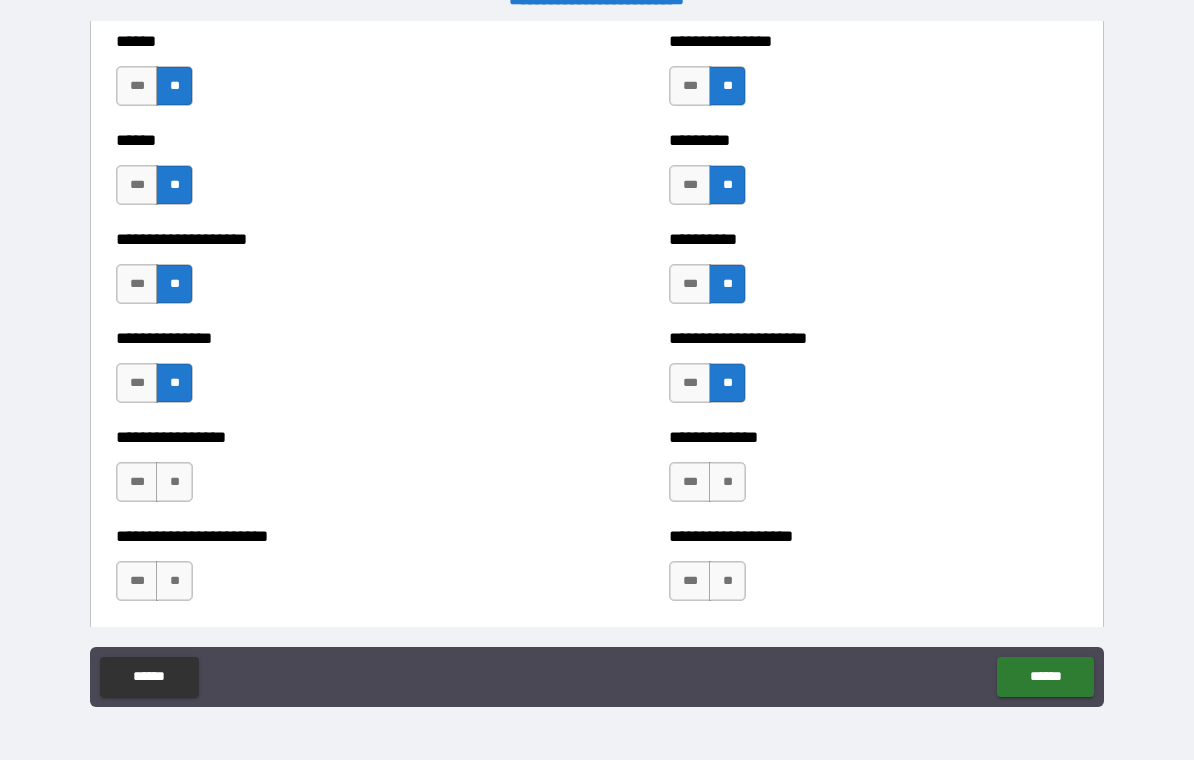 scroll, scrollTop: 3110, scrollLeft: 0, axis: vertical 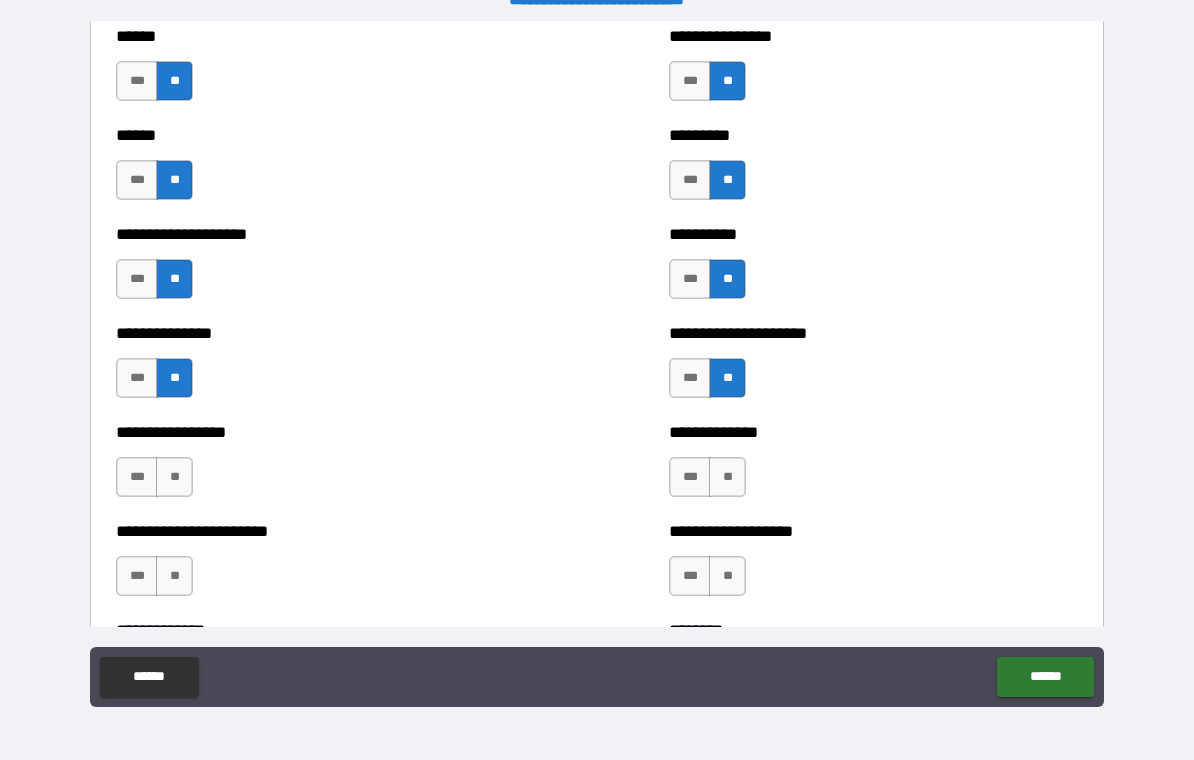 click on "**" at bounding box center [174, 477] 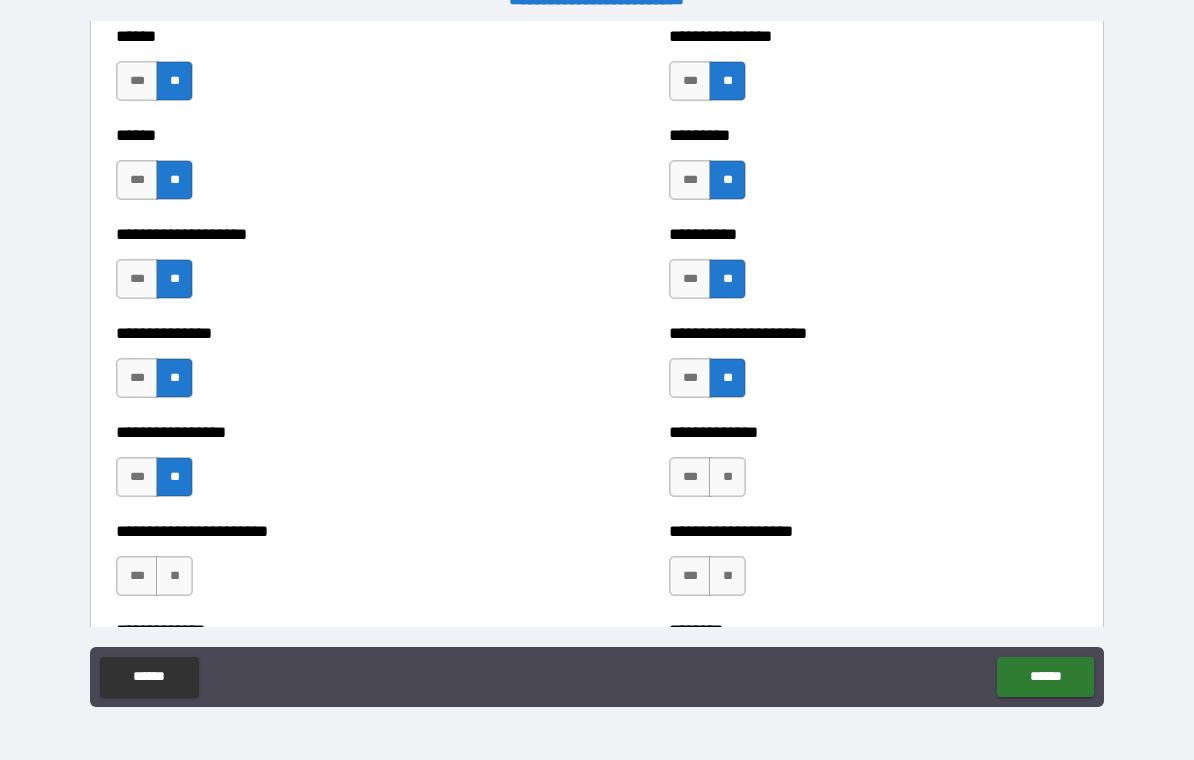 click on "**" at bounding box center (727, 477) 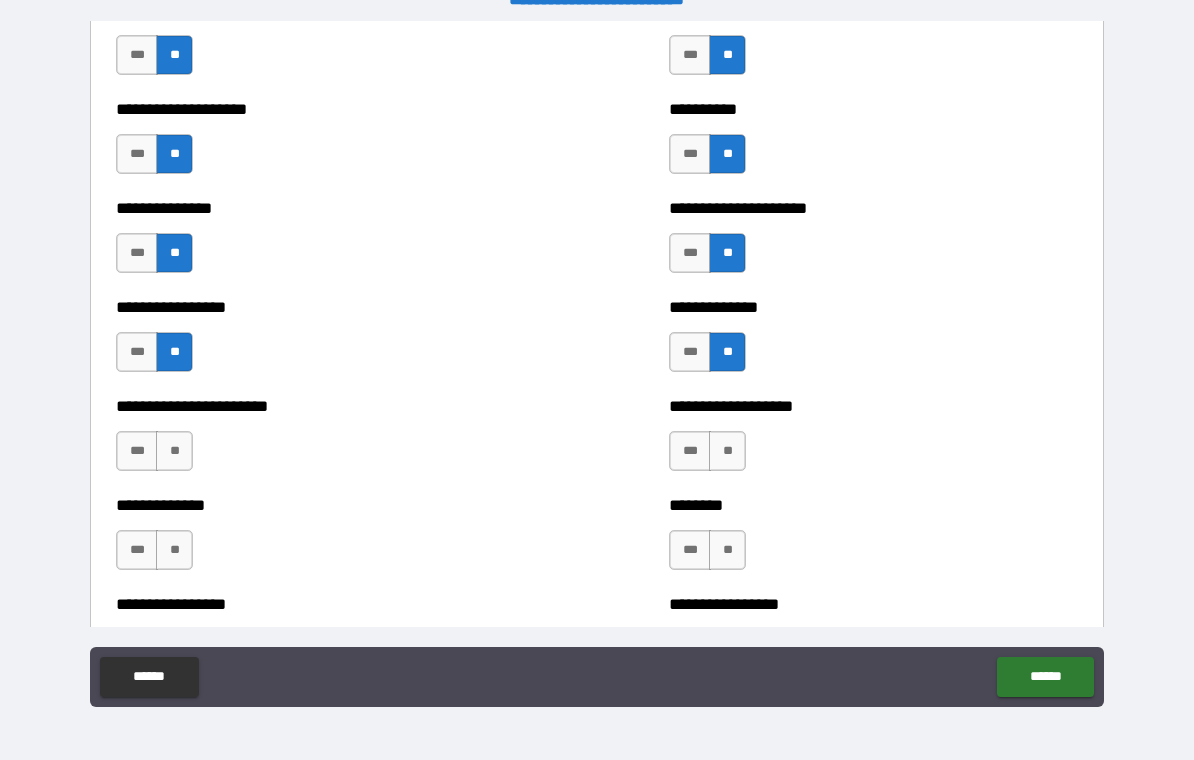 scroll, scrollTop: 3239, scrollLeft: 0, axis: vertical 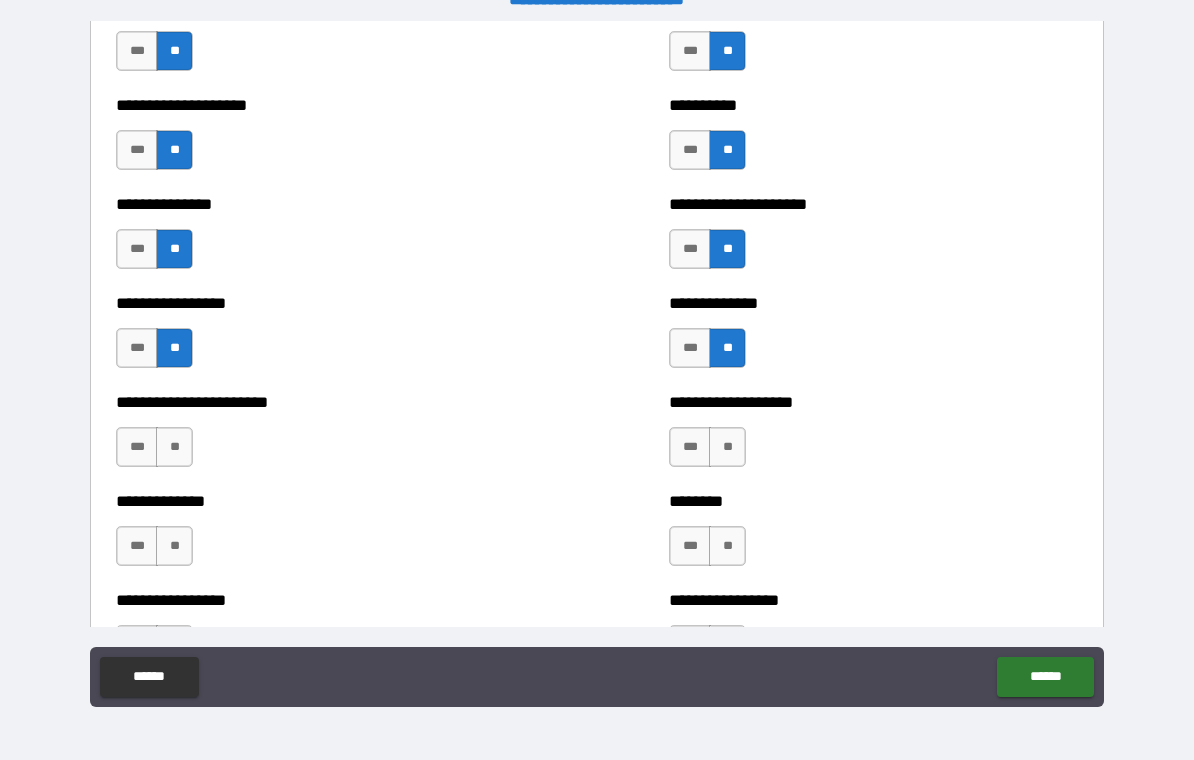 click on "**" at bounding box center [174, 447] 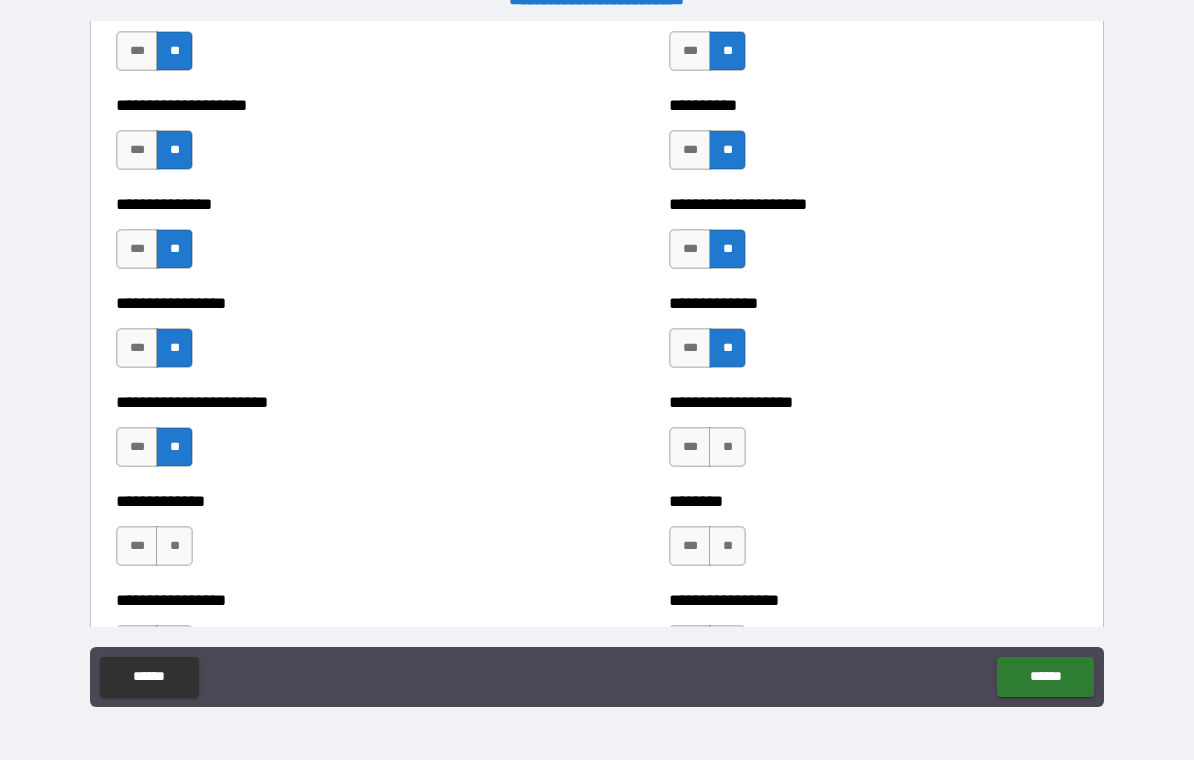 click on "**" at bounding box center (727, 447) 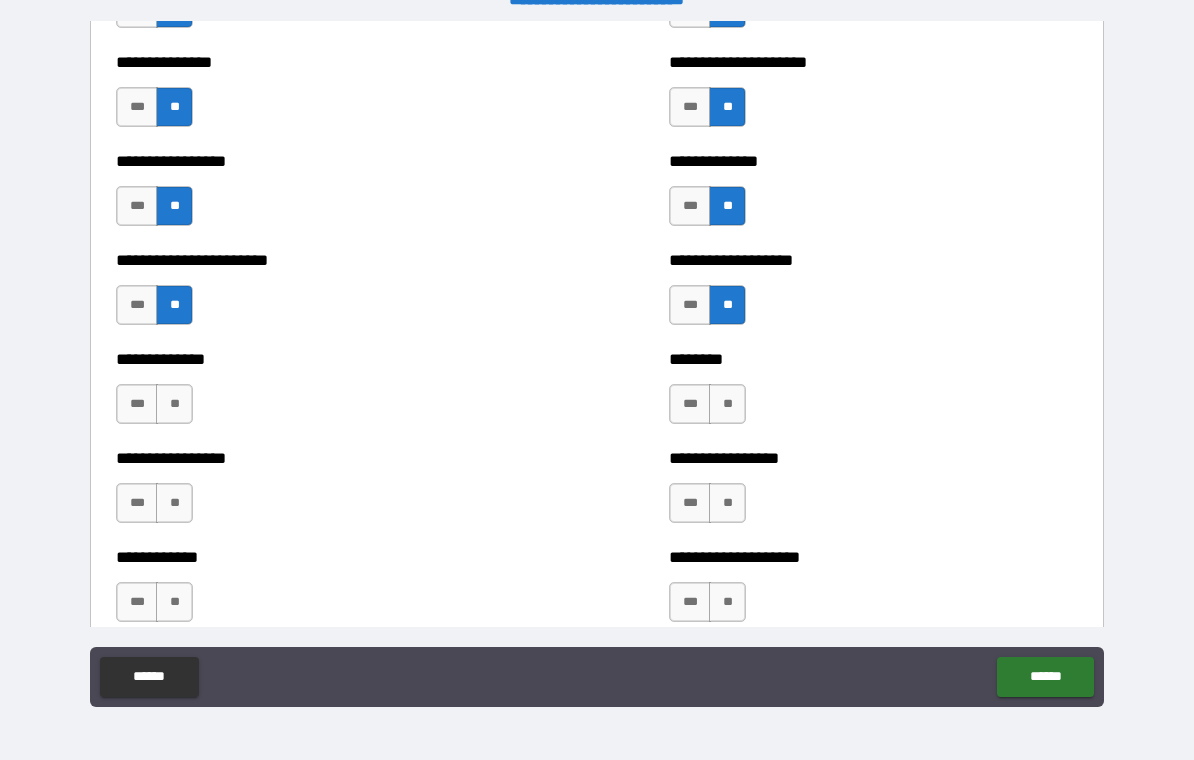 scroll, scrollTop: 3383, scrollLeft: 0, axis: vertical 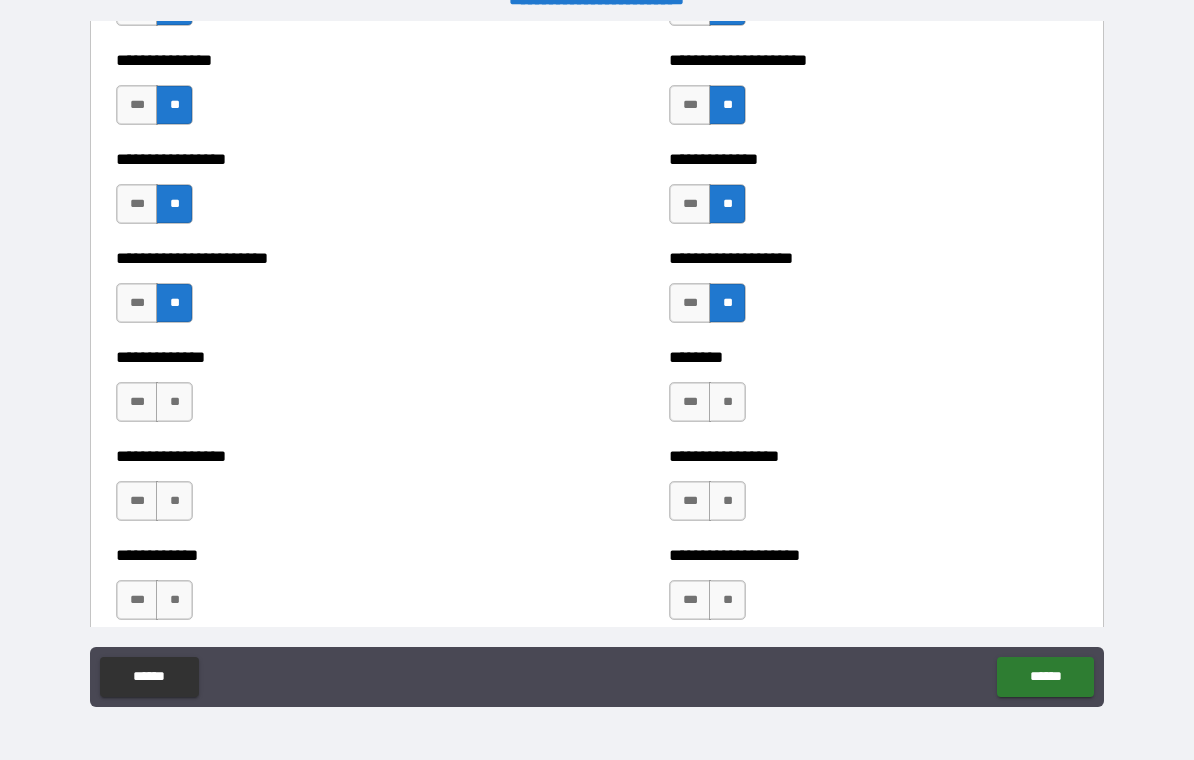 click on "**" at bounding box center (727, 402) 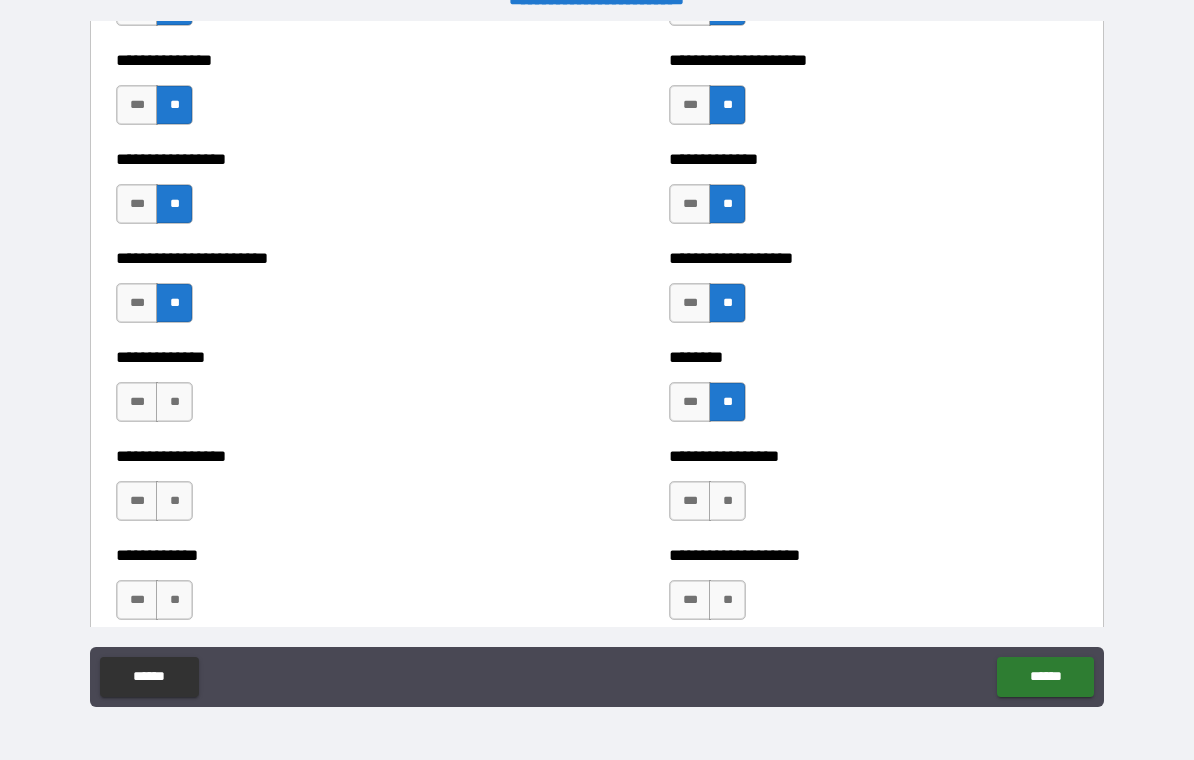 click on "**" at bounding box center [727, 501] 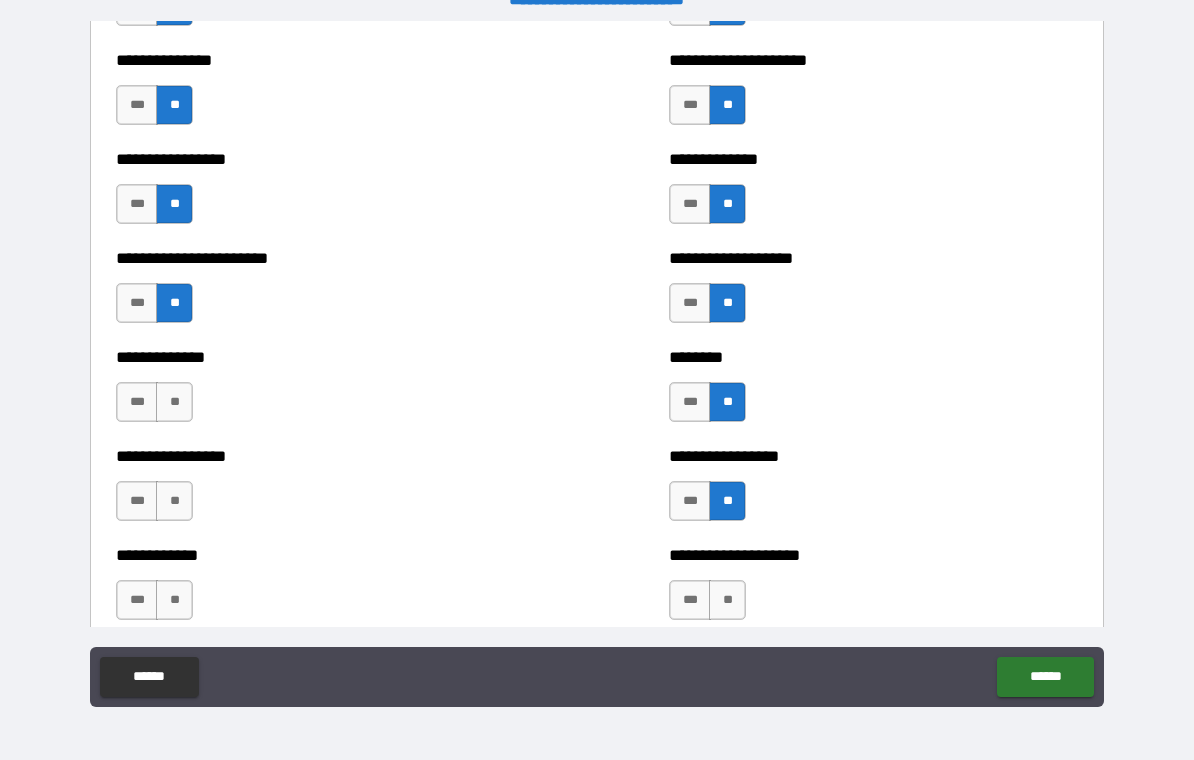 click on "**" at bounding box center (727, 600) 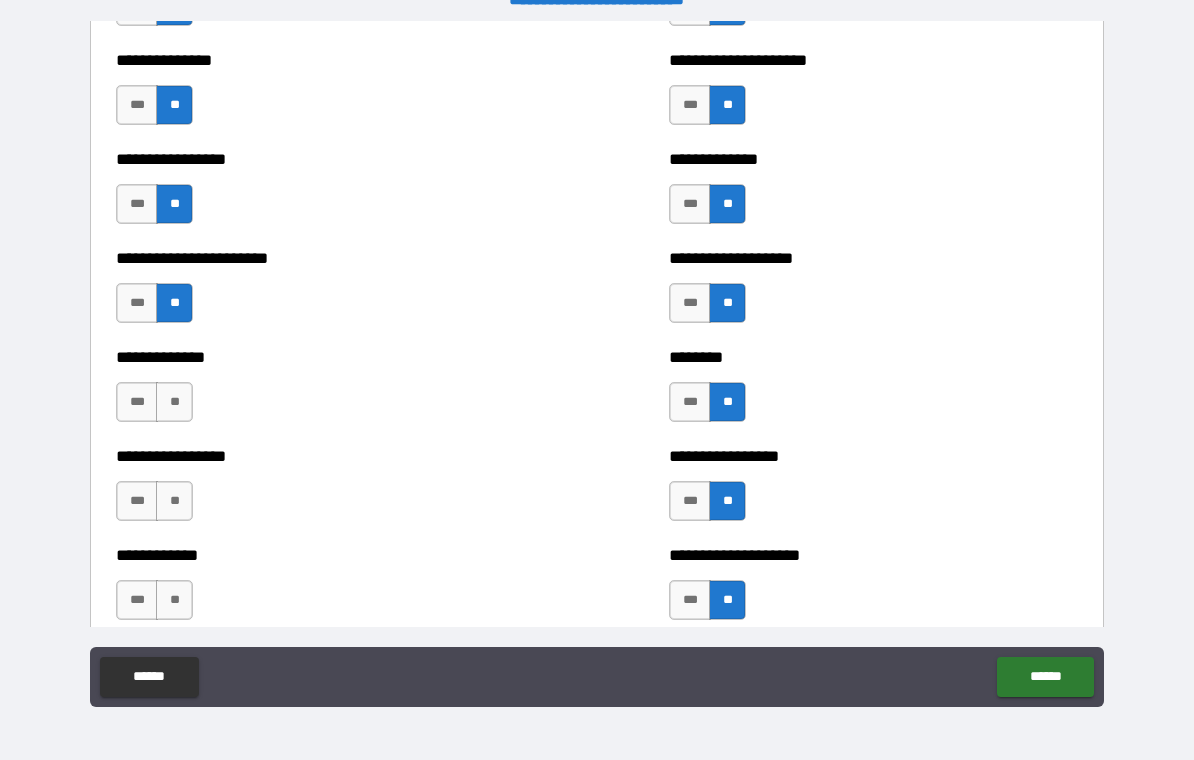 click on "**" at bounding box center (174, 600) 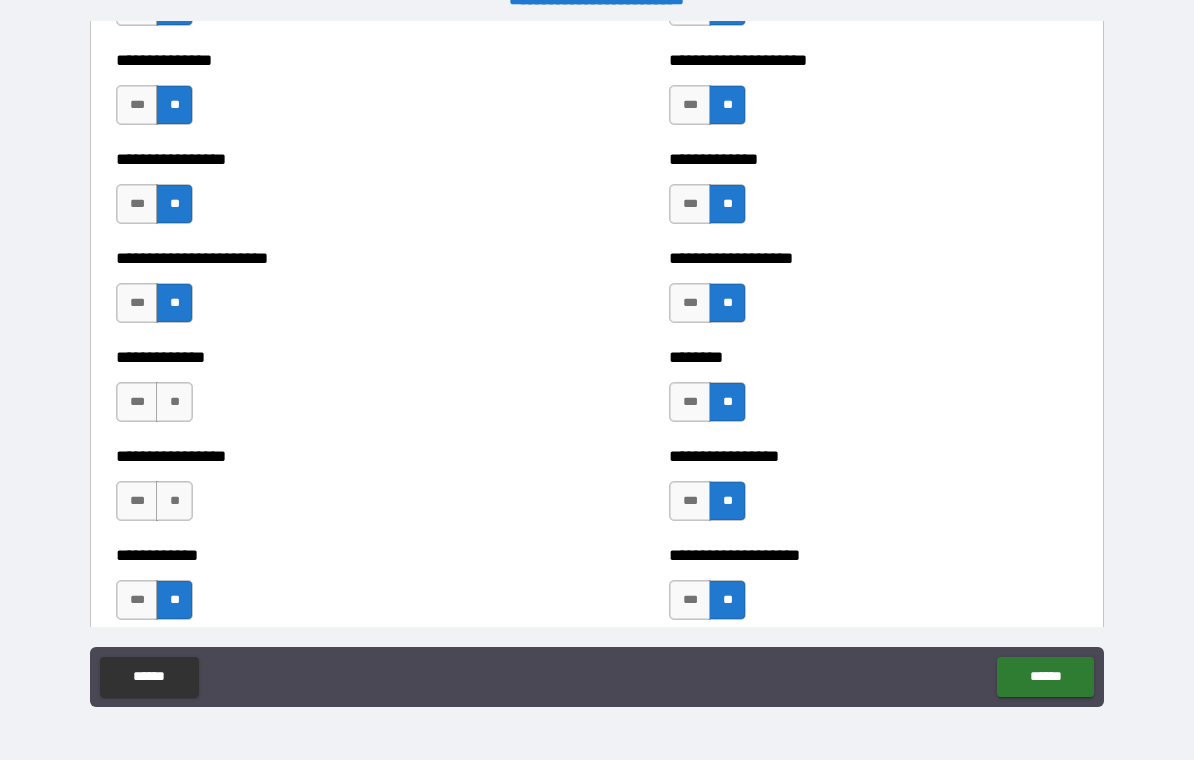click on "**" at bounding box center [174, 501] 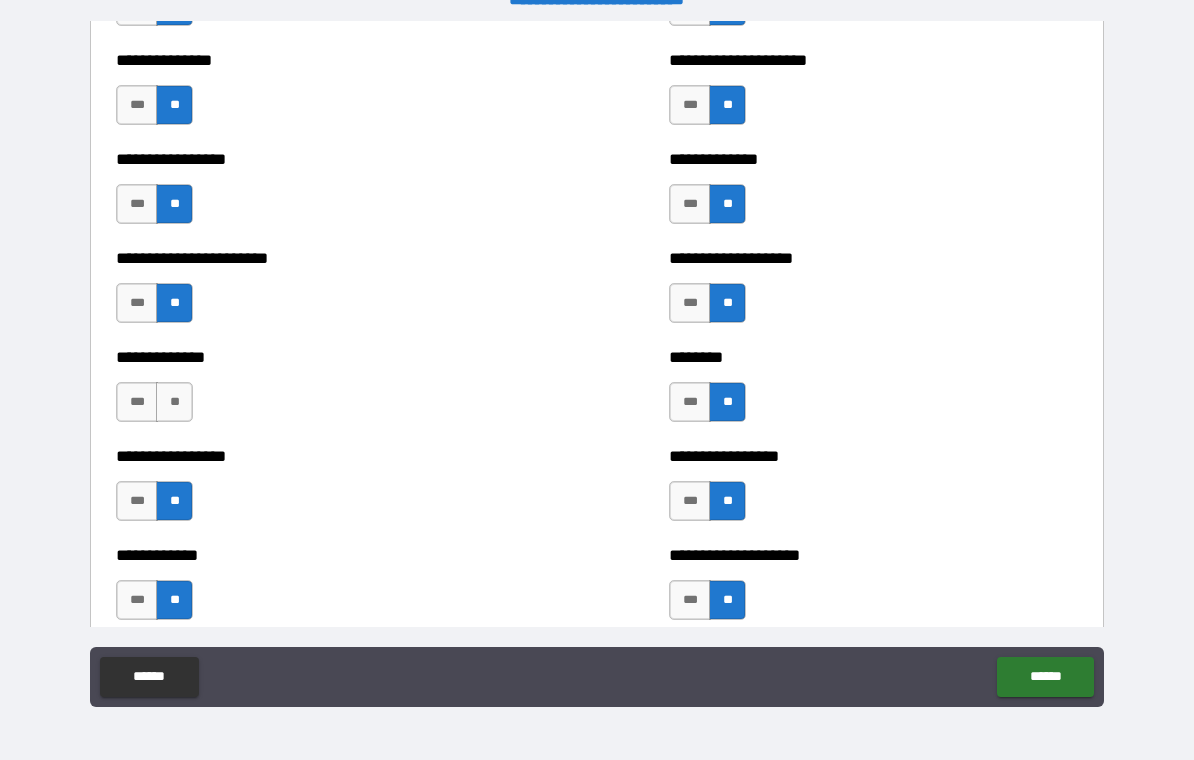 click on "***" at bounding box center (137, 501) 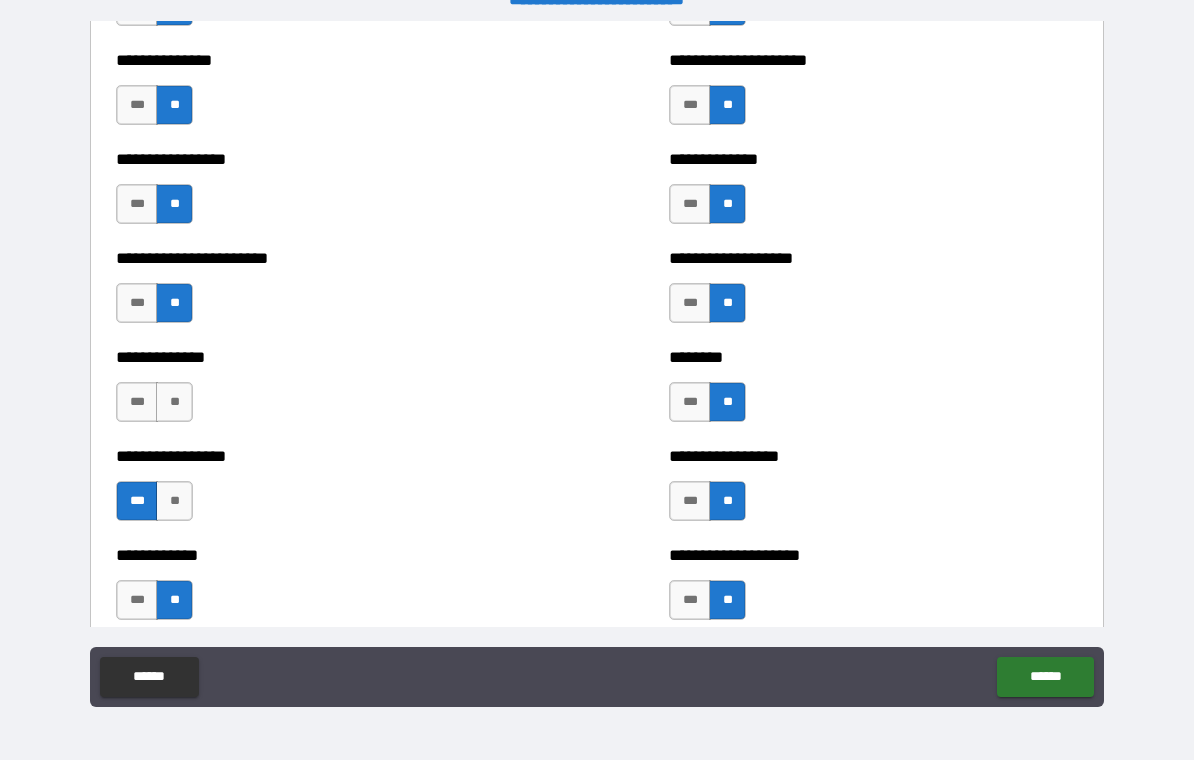 click on "**" at bounding box center (174, 402) 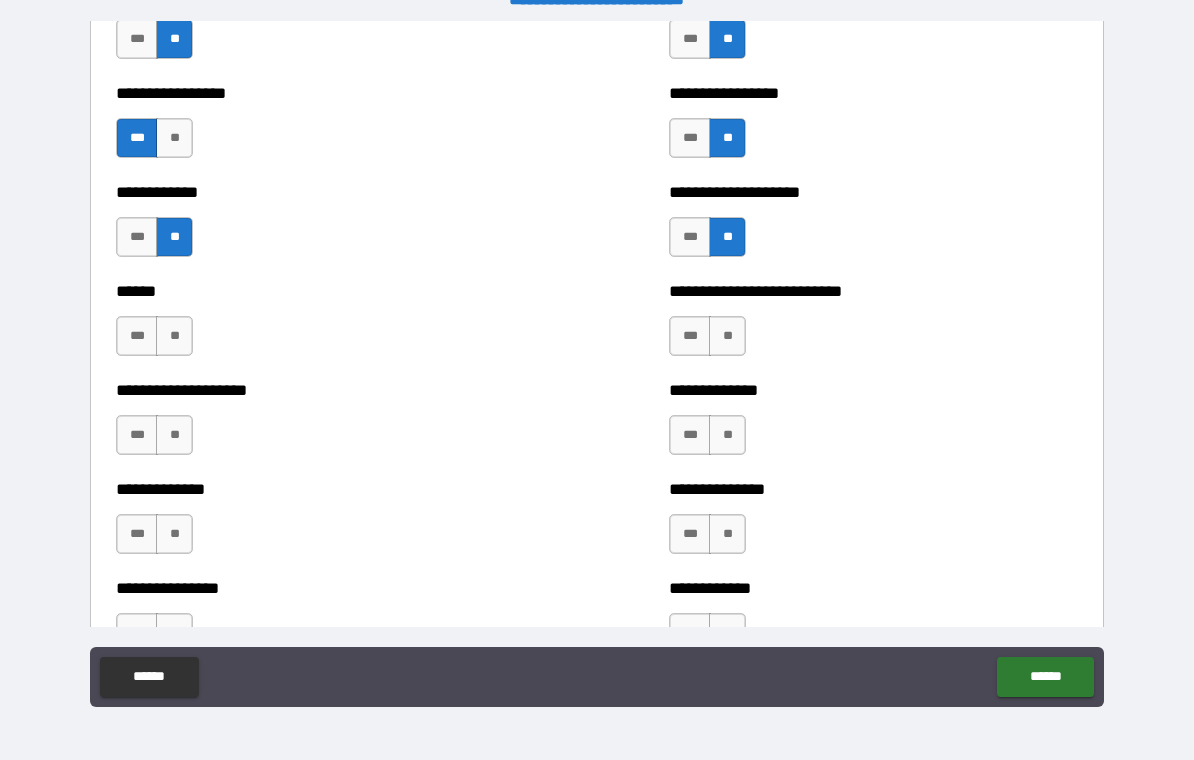 scroll, scrollTop: 3750, scrollLeft: 0, axis: vertical 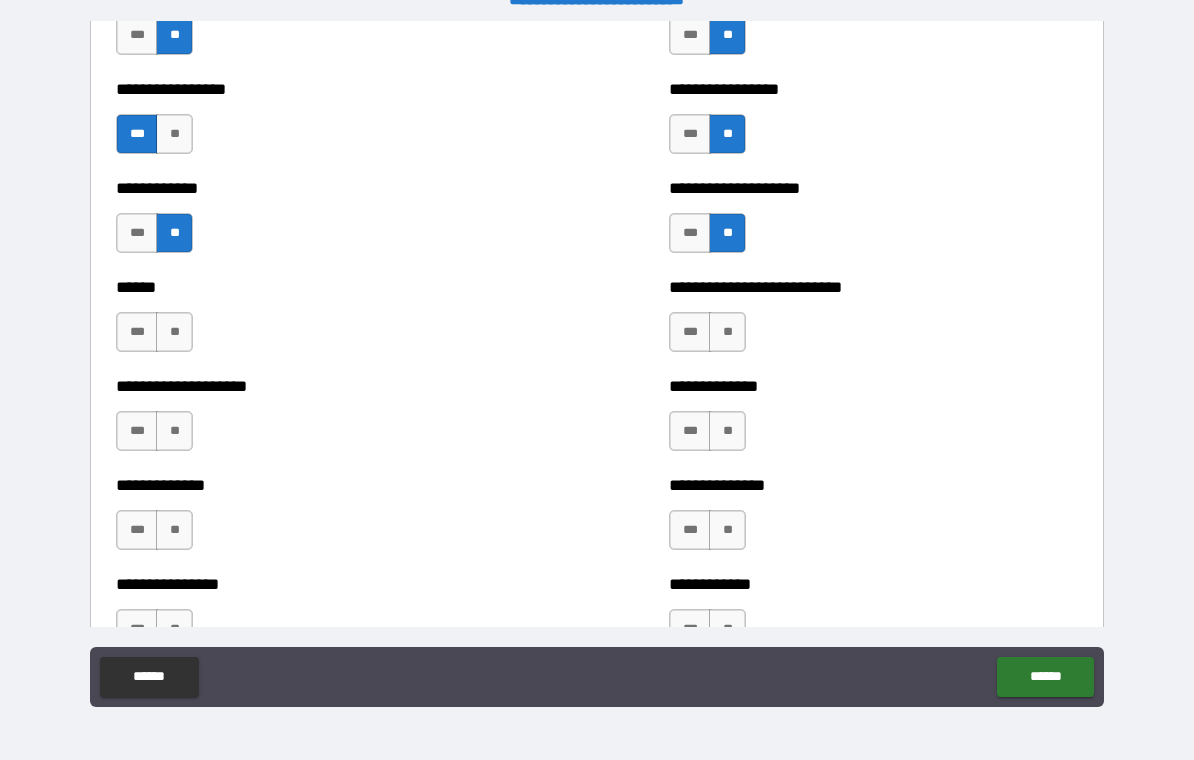 click on "**" at bounding box center (174, 332) 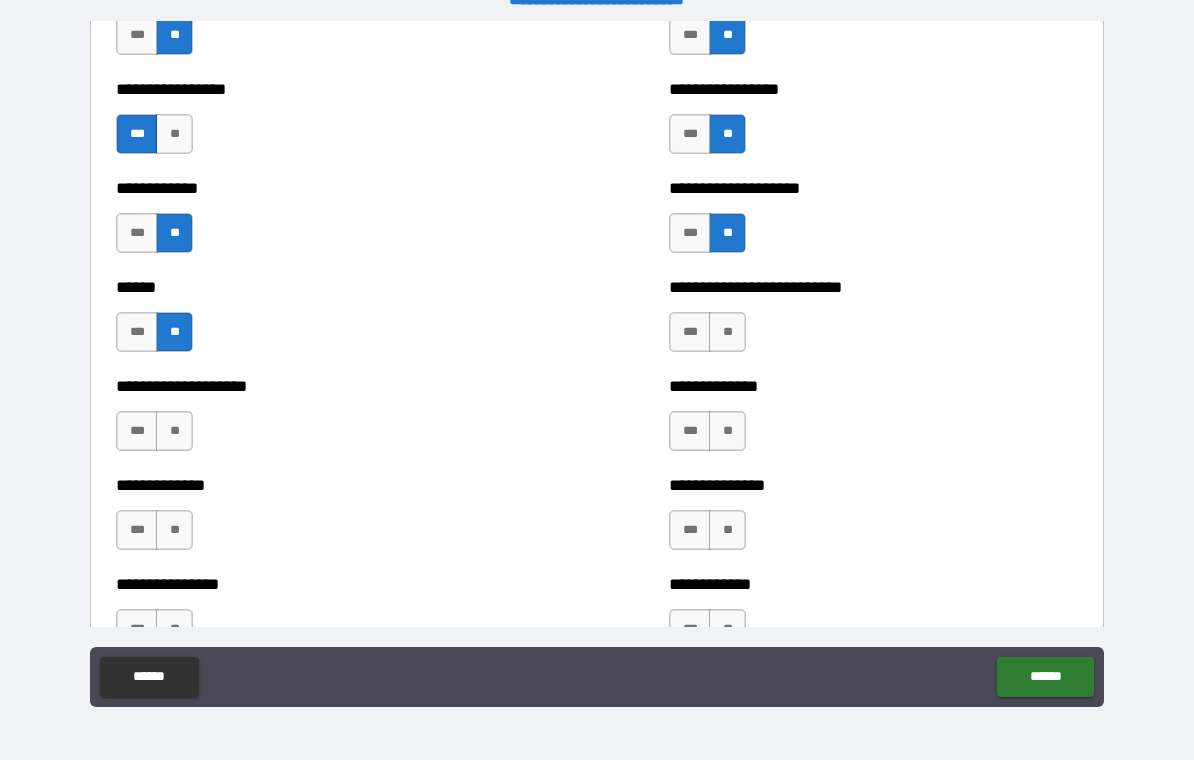click on "**" at bounding box center (174, 431) 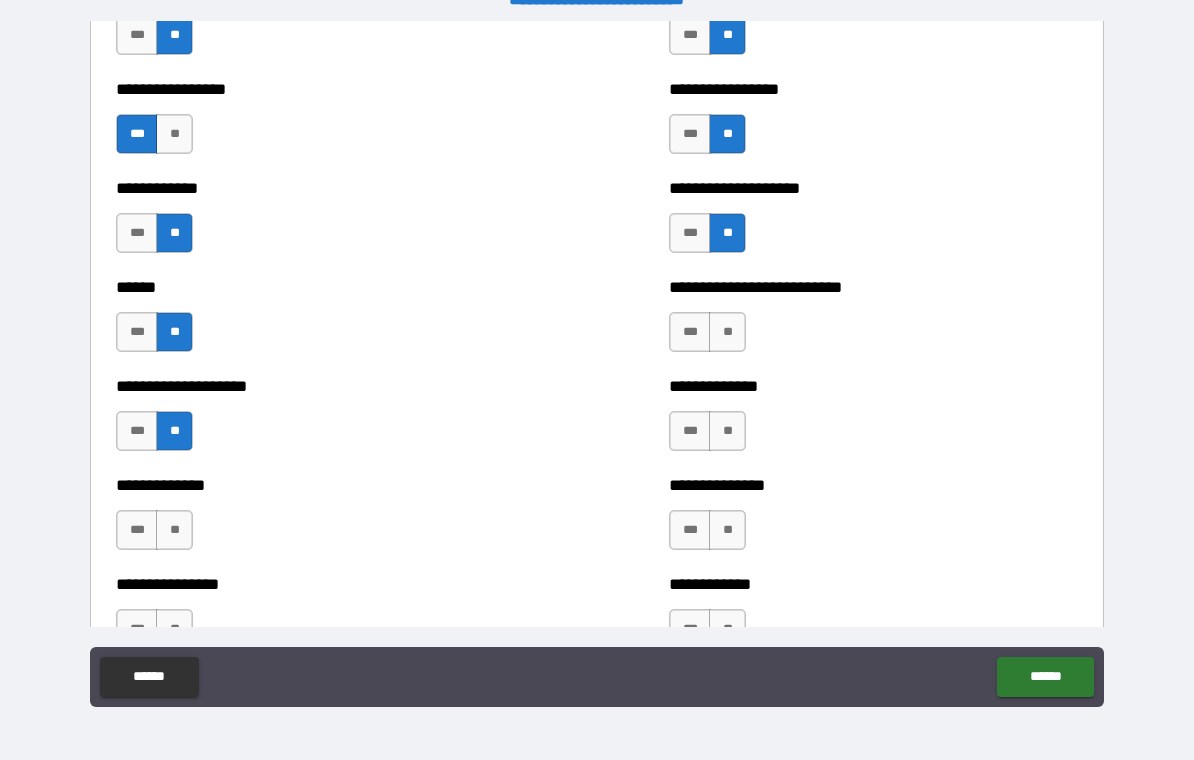 click on "**" at bounding box center [174, 530] 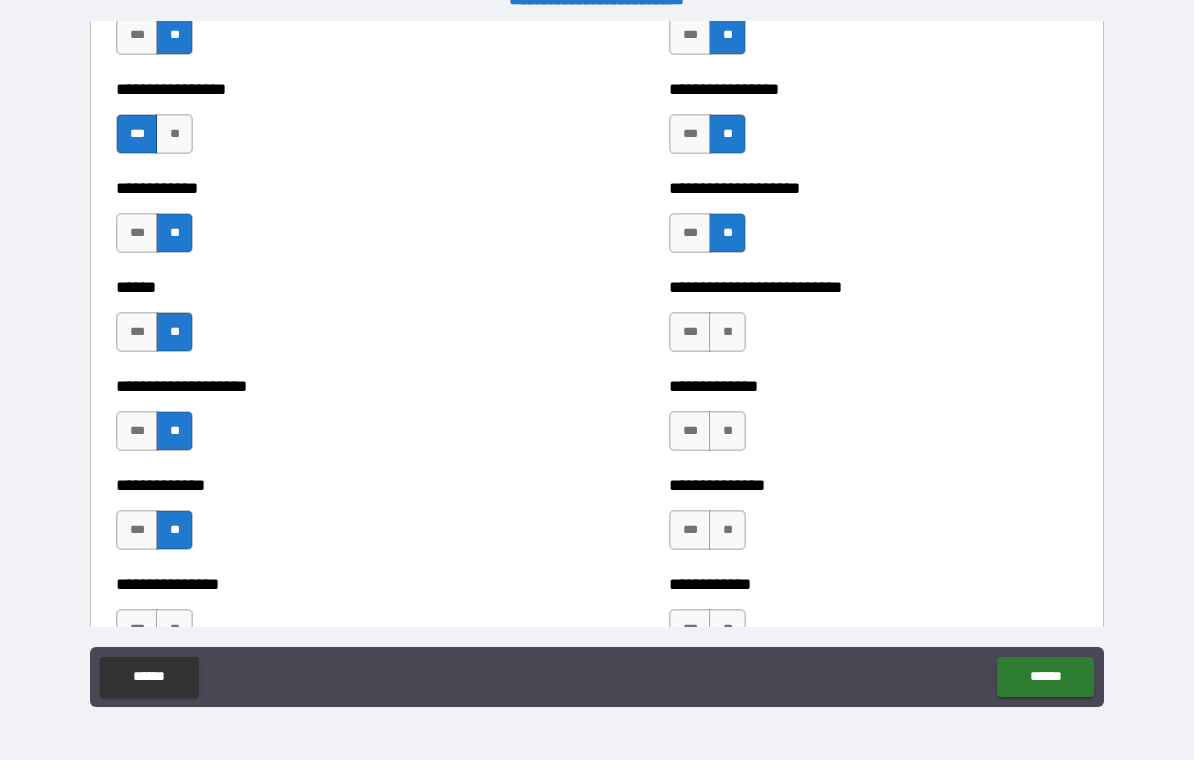 click on "**" at bounding box center (727, 332) 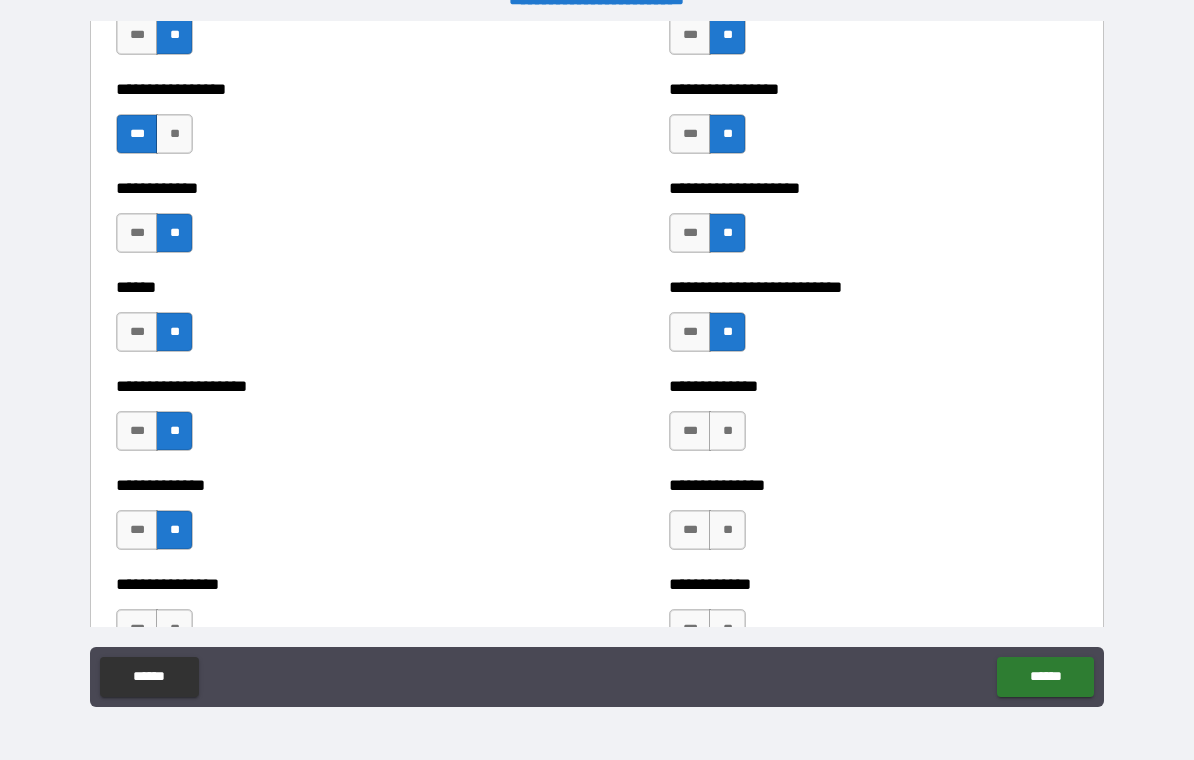 click on "**" at bounding box center [727, 431] 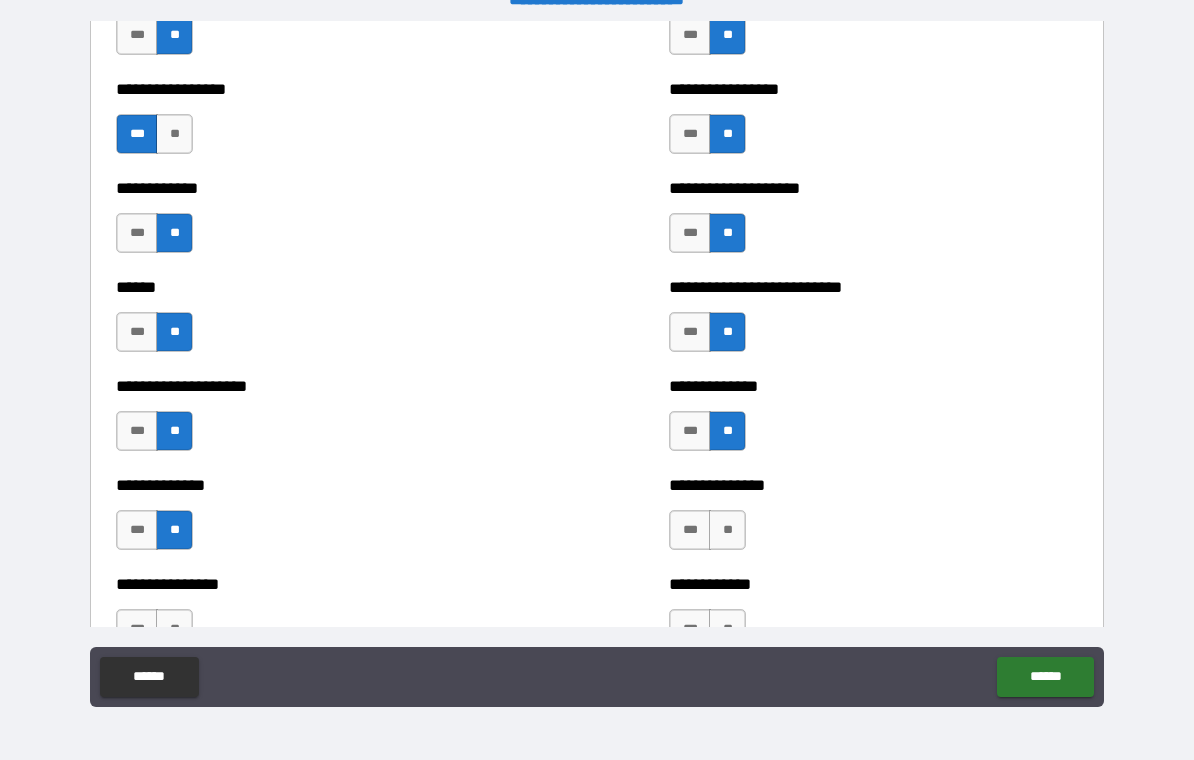 click on "**" at bounding box center [727, 530] 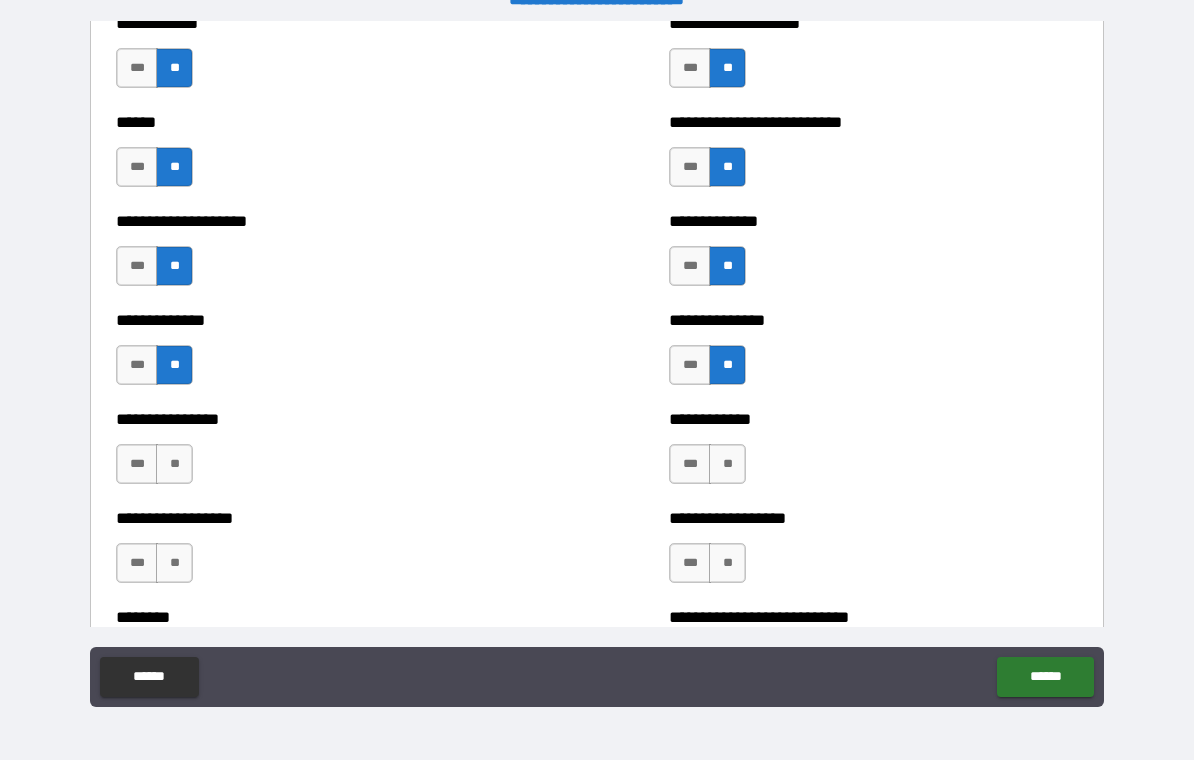 scroll, scrollTop: 3965, scrollLeft: 0, axis: vertical 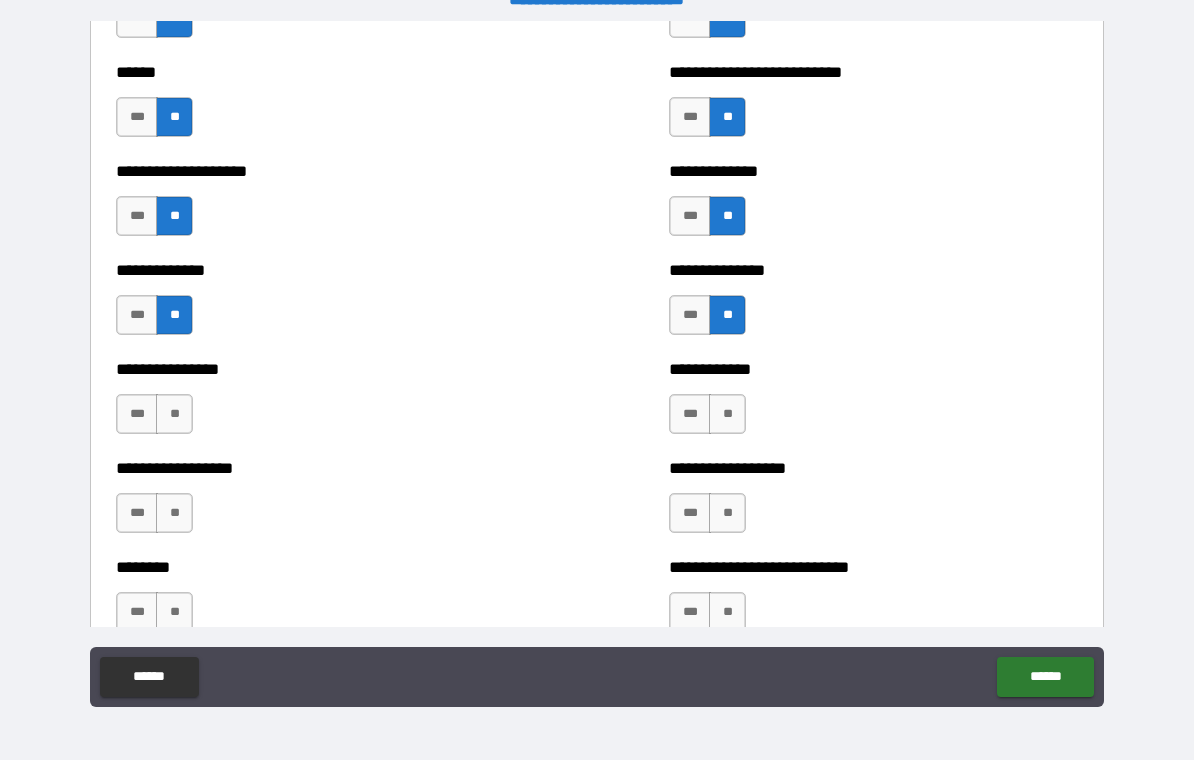 click on "**" at bounding box center (727, 414) 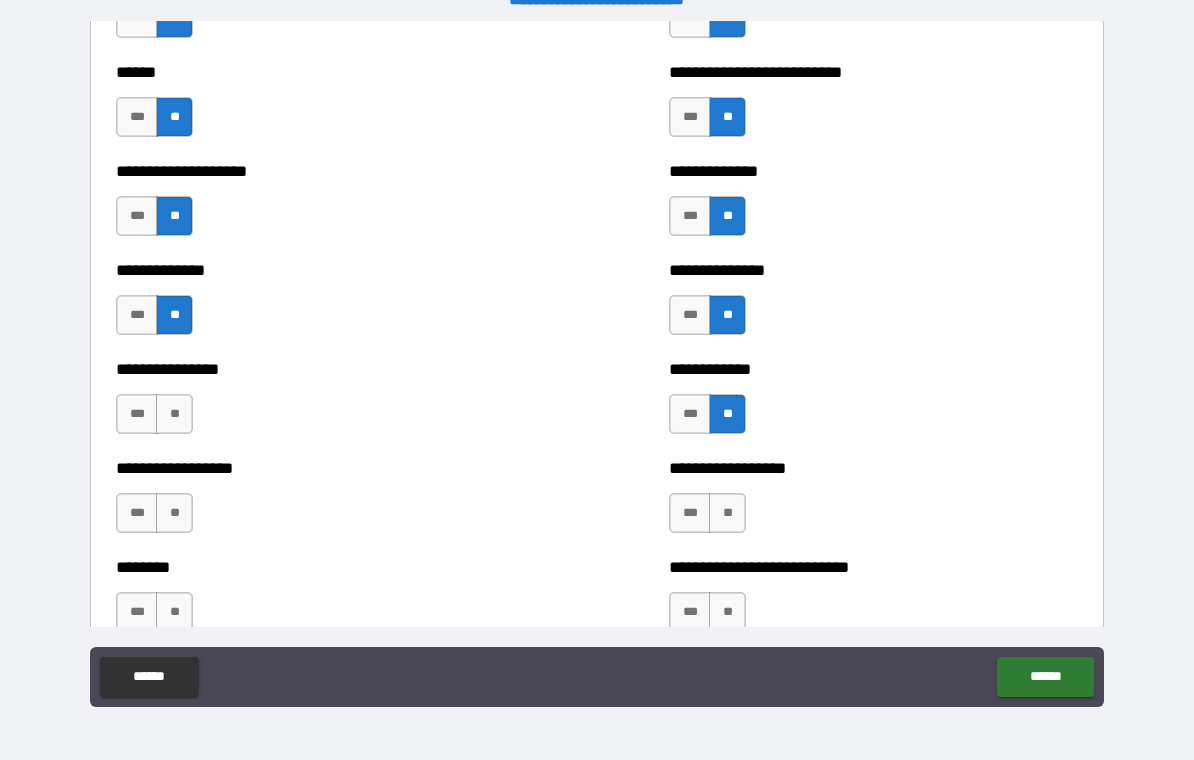 click on "**" at bounding box center (727, 513) 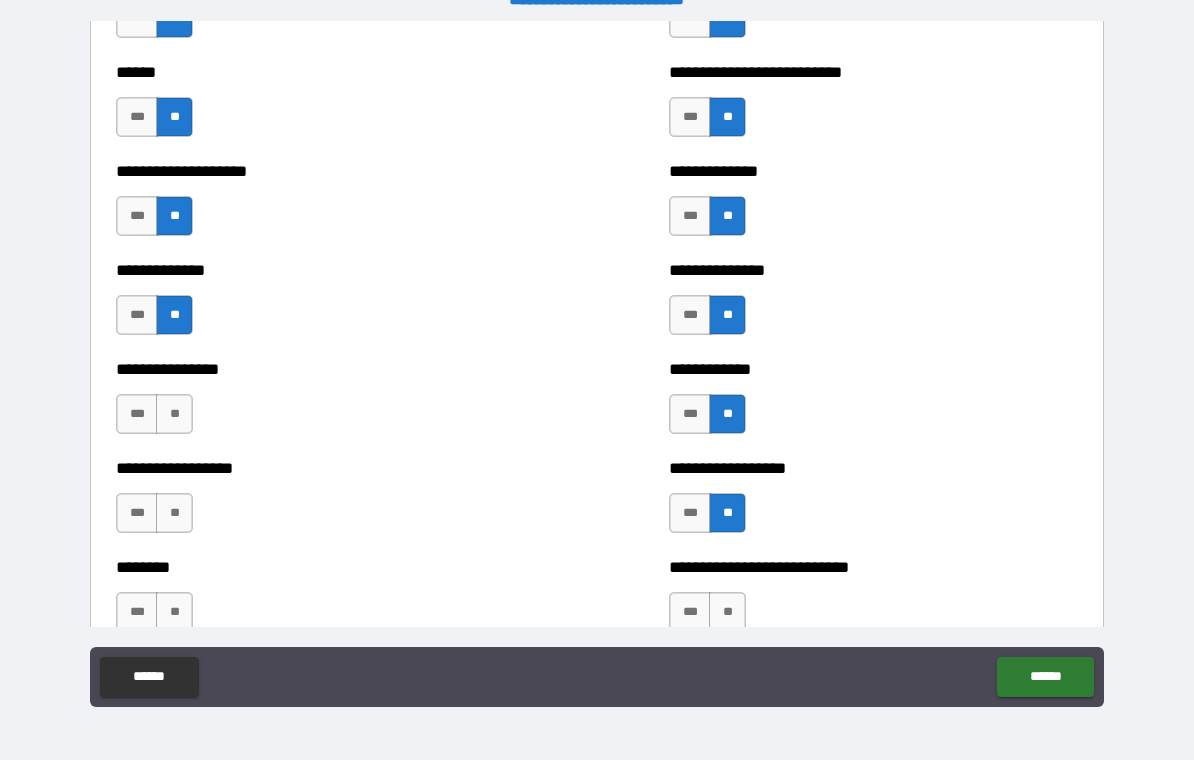 click on "**" at bounding box center (174, 414) 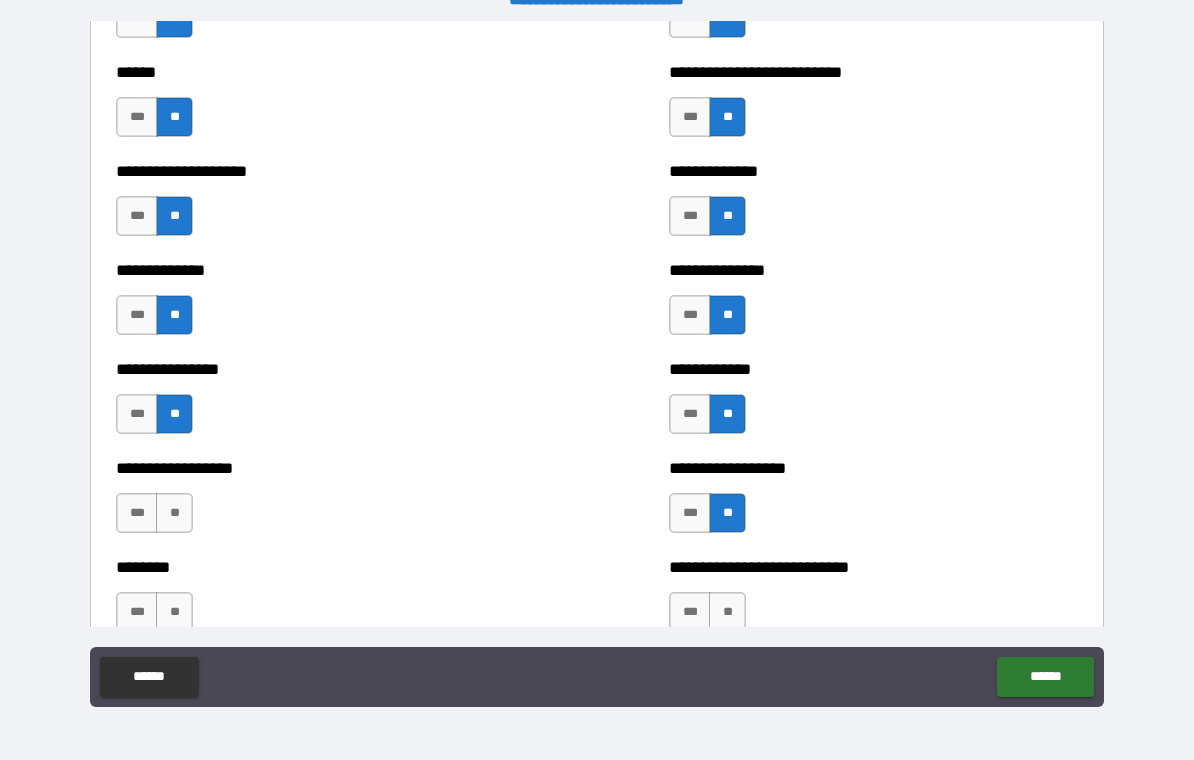 click on "**" at bounding box center (174, 513) 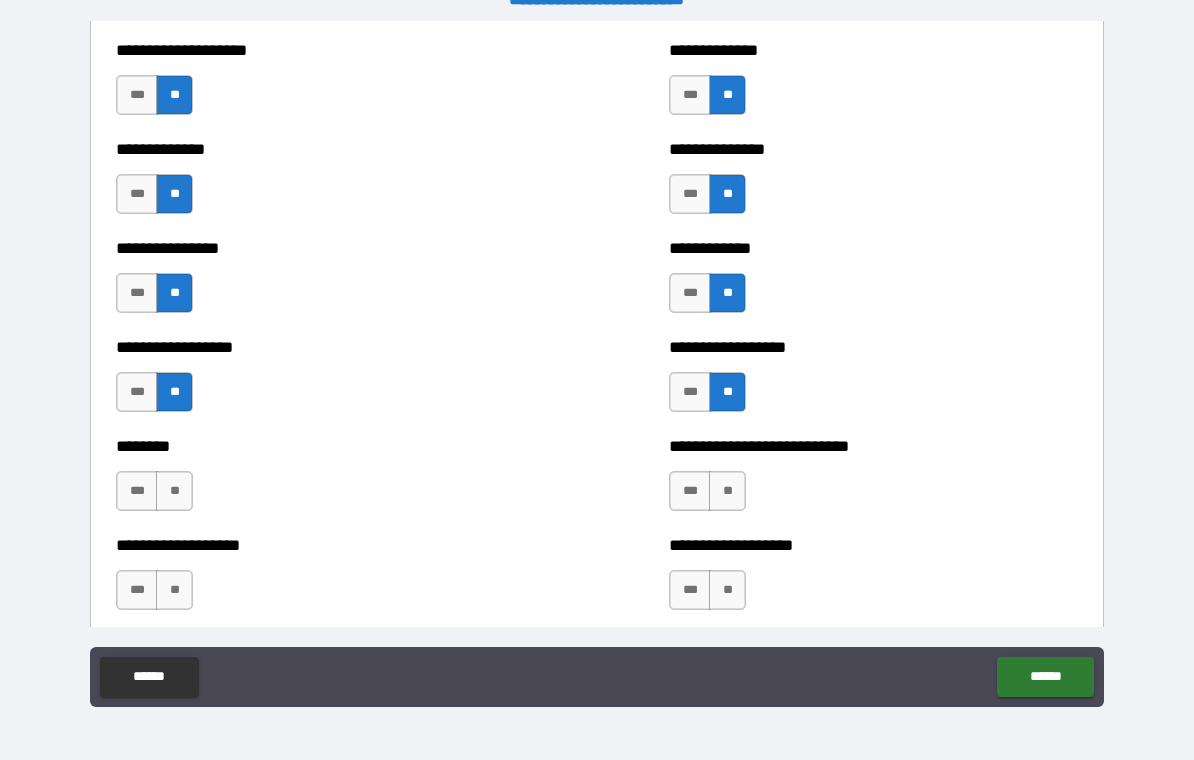 scroll, scrollTop: 4094, scrollLeft: 0, axis: vertical 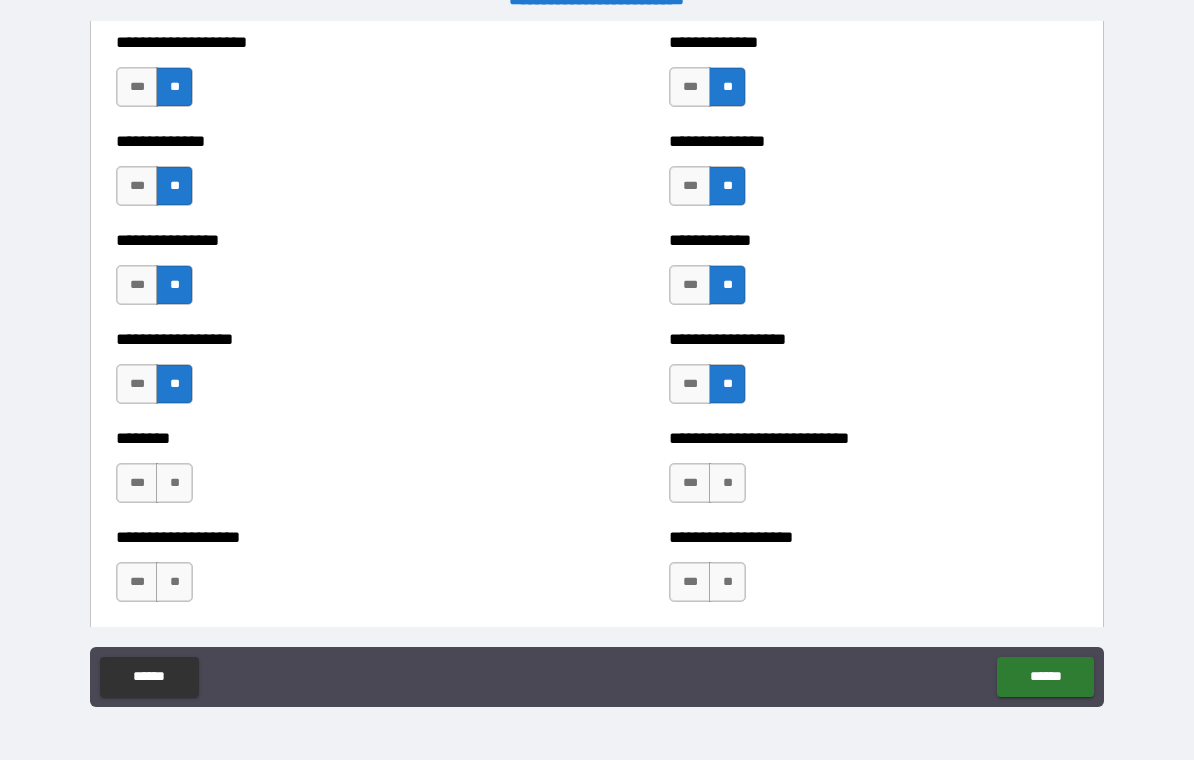 click on "**" at bounding box center (174, 483) 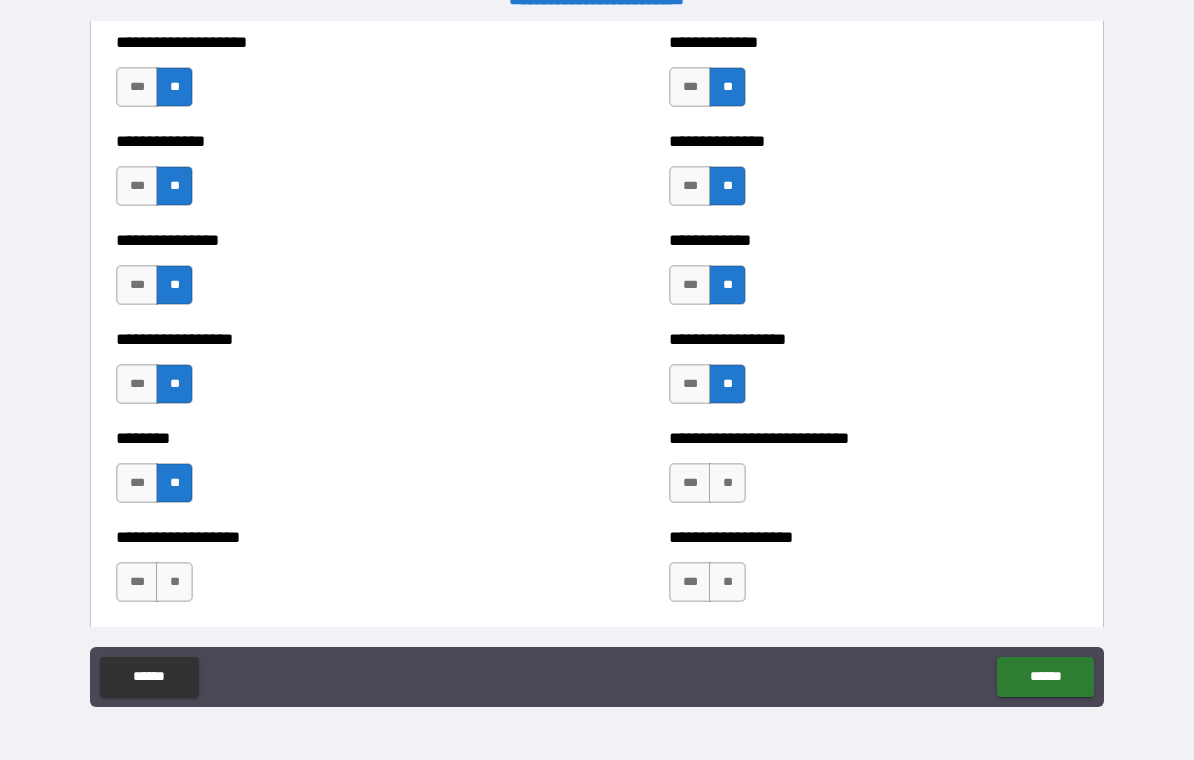 click on "**" at bounding box center [174, 582] 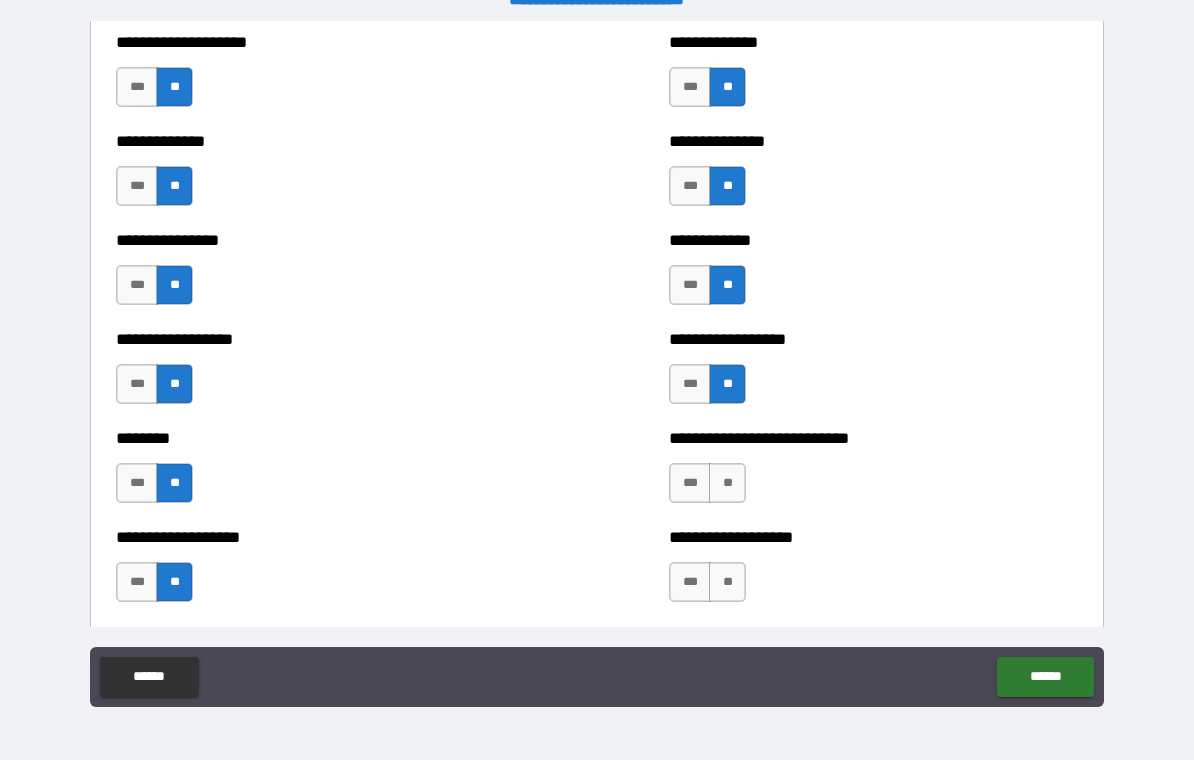 click on "**" at bounding box center [727, 483] 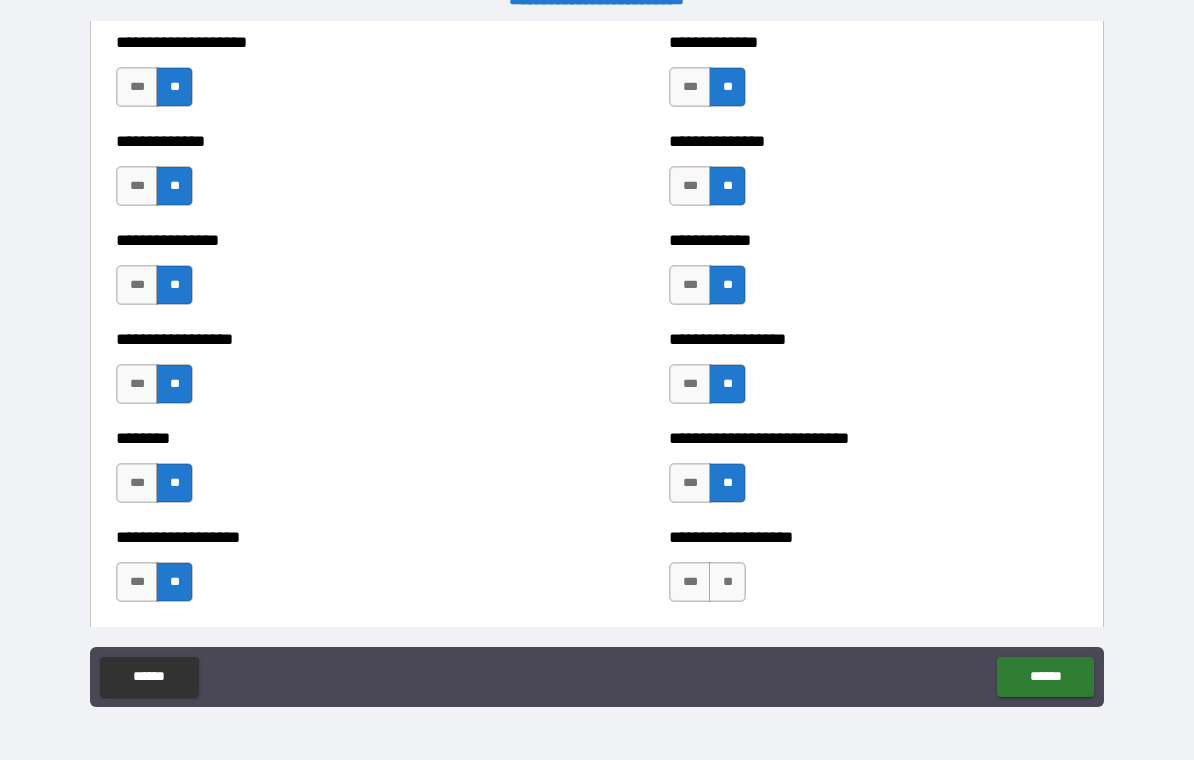 click on "**" at bounding box center [727, 582] 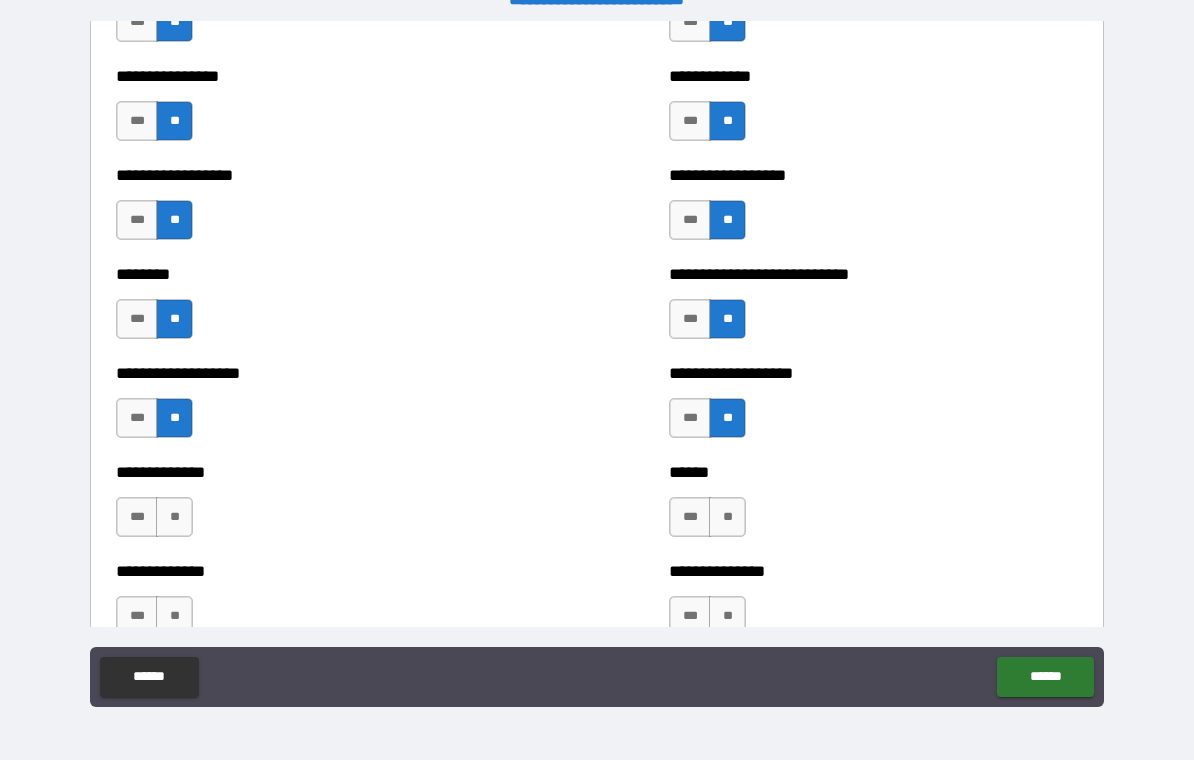 scroll, scrollTop: 4299, scrollLeft: 0, axis: vertical 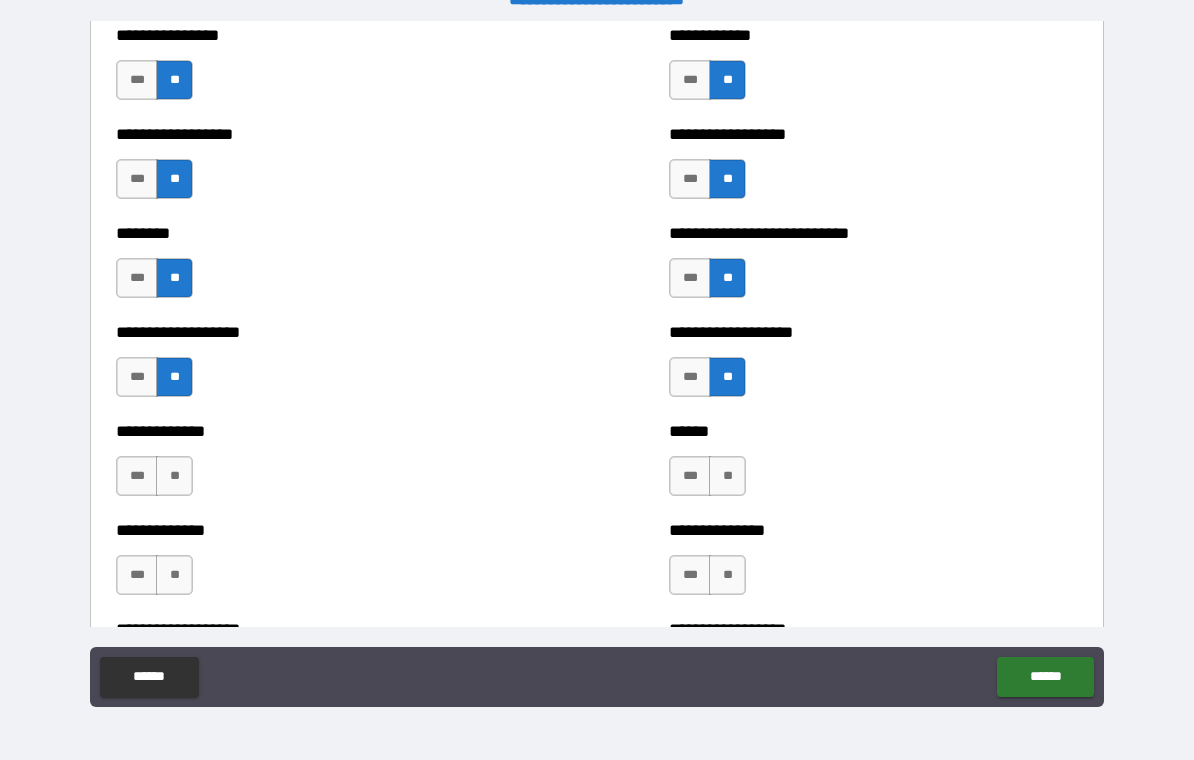 click on "**" at bounding box center (727, 476) 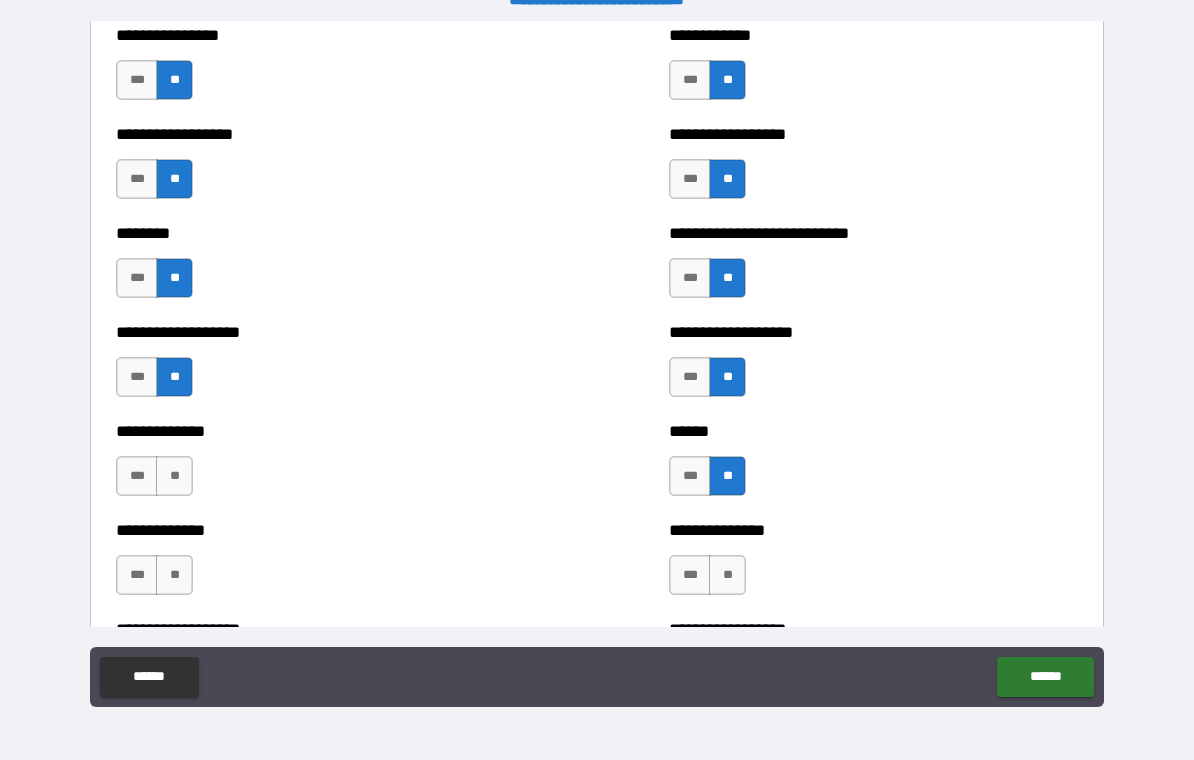 click on "**" at bounding box center (727, 575) 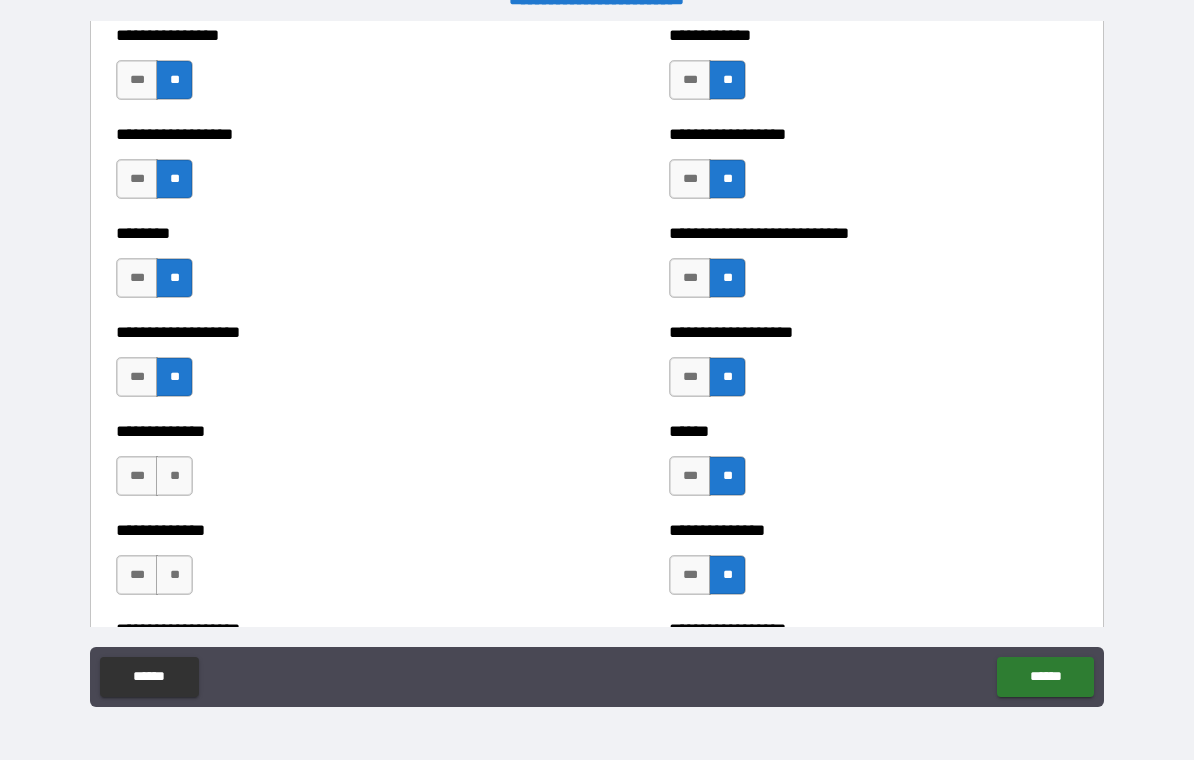 click on "**********" at bounding box center [320, 466] 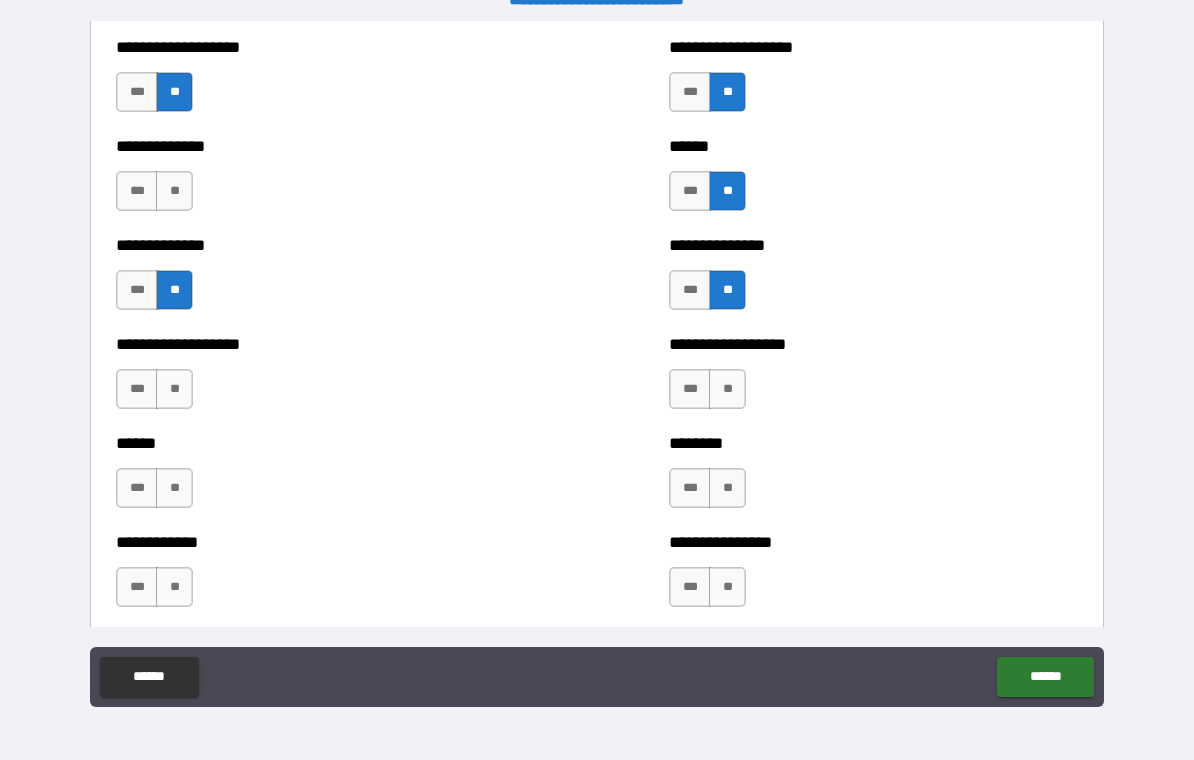 scroll, scrollTop: 4586, scrollLeft: 0, axis: vertical 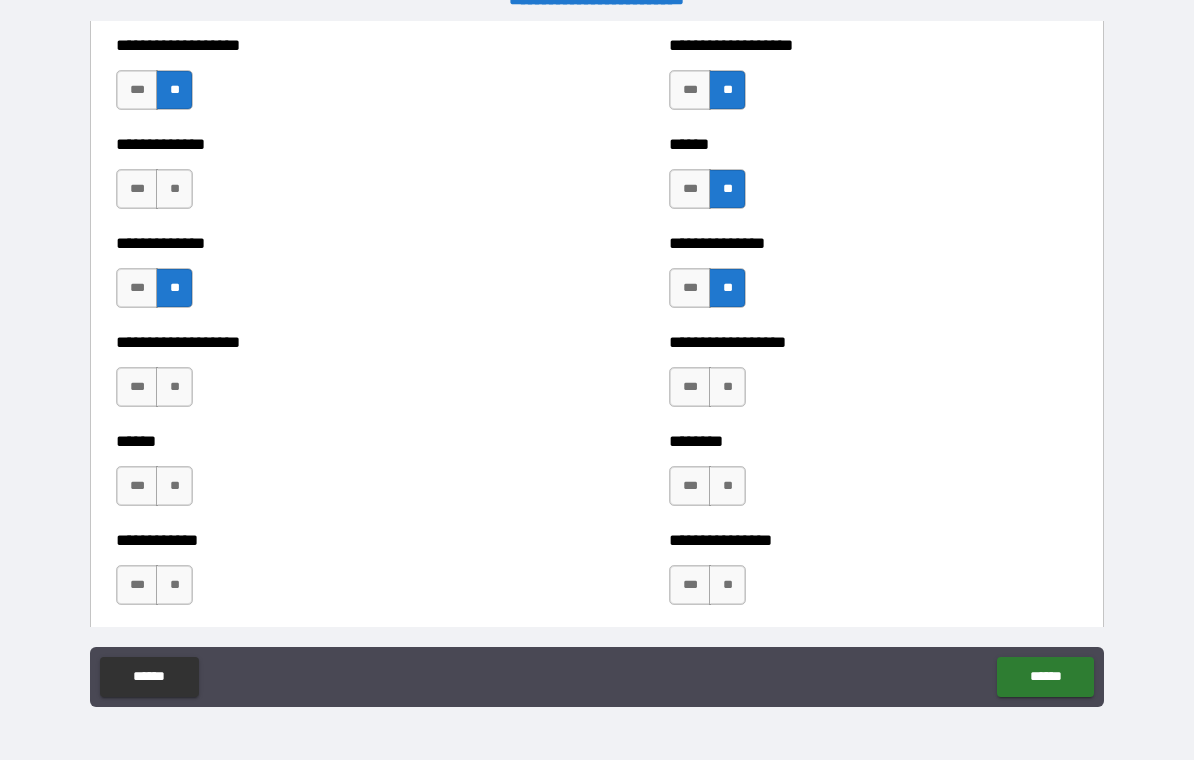 click on "**" at bounding box center [174, 189] 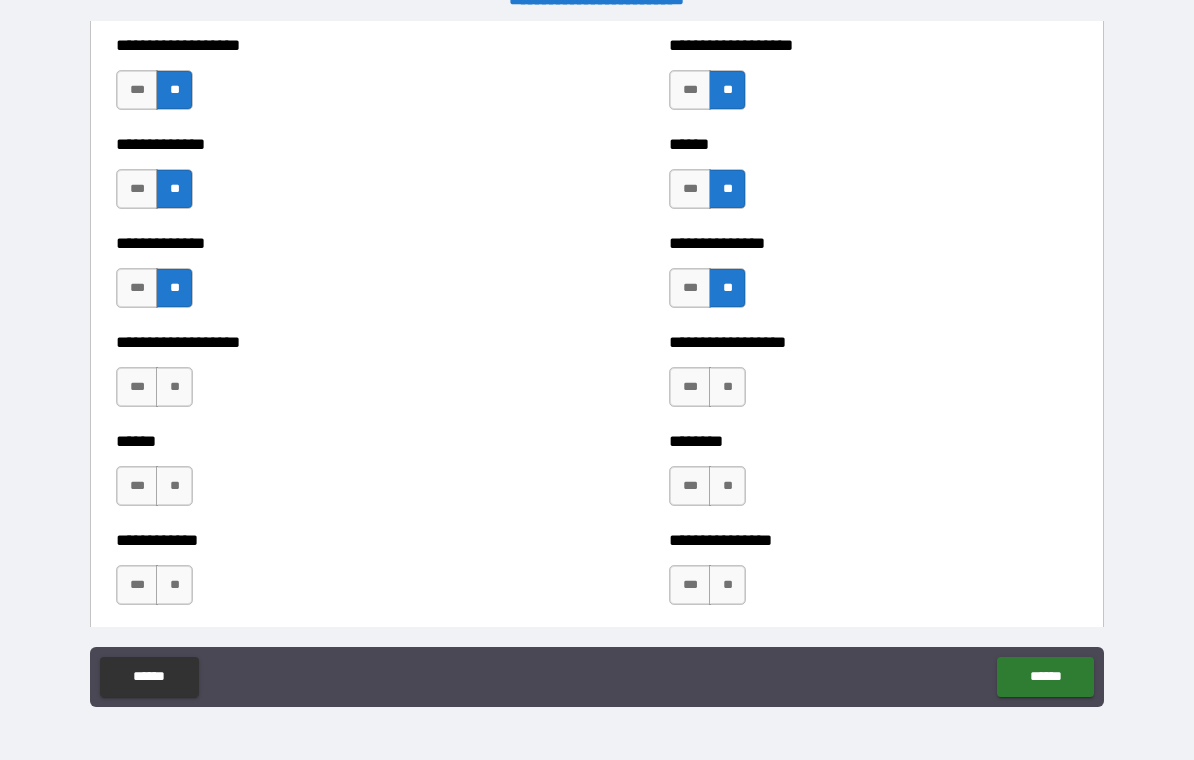 click on "**" at bounding box center (174, 387) 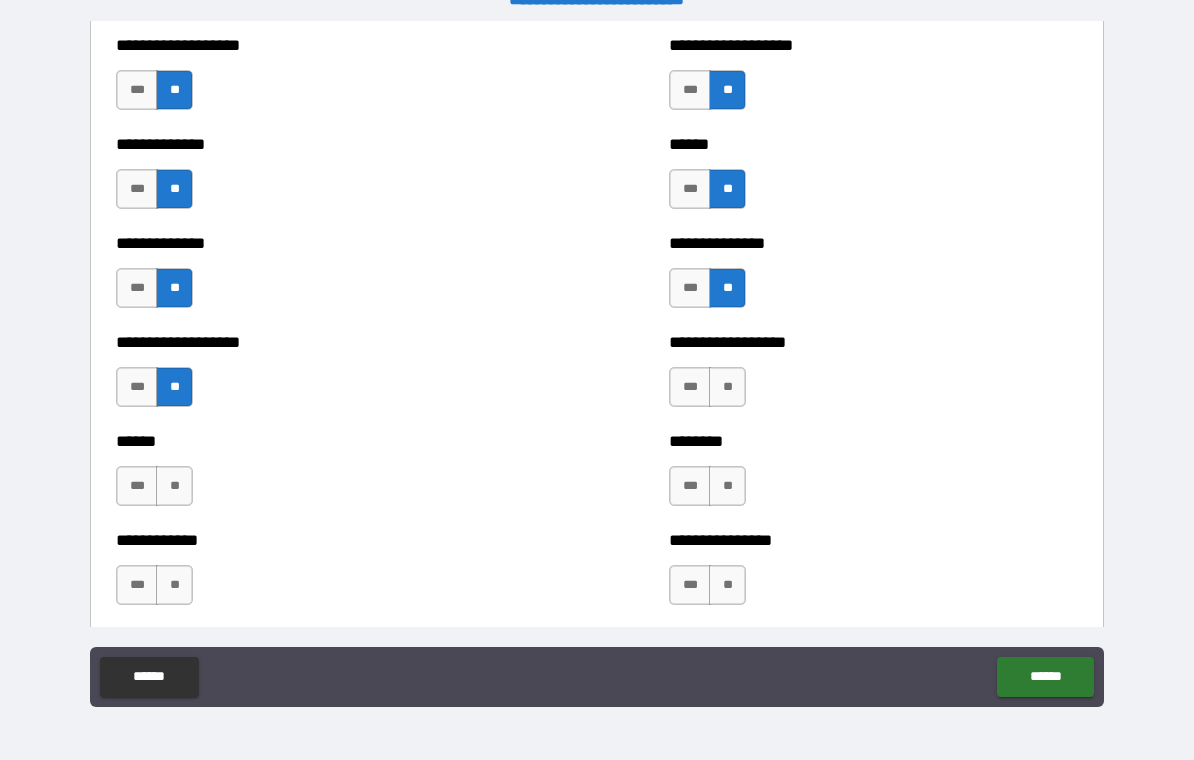 click on "**" at bounding box center [174, 486] 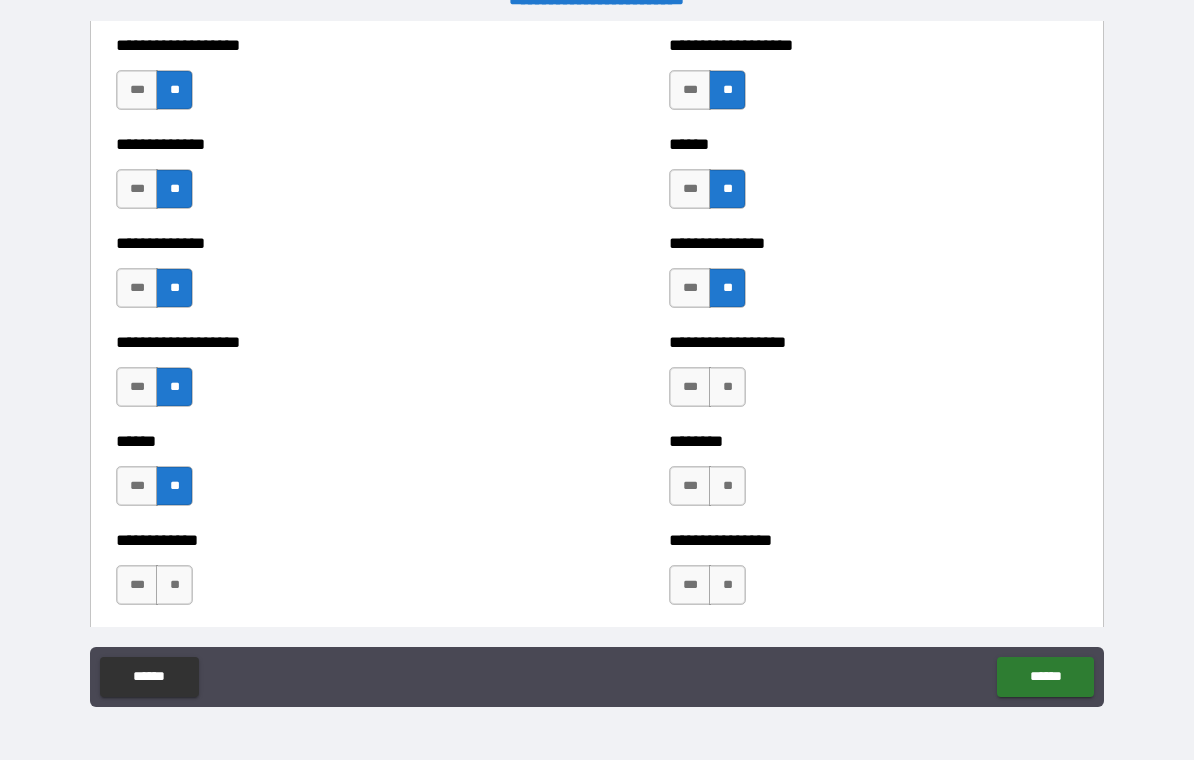 click on "**" at bounding box center (174, 585) 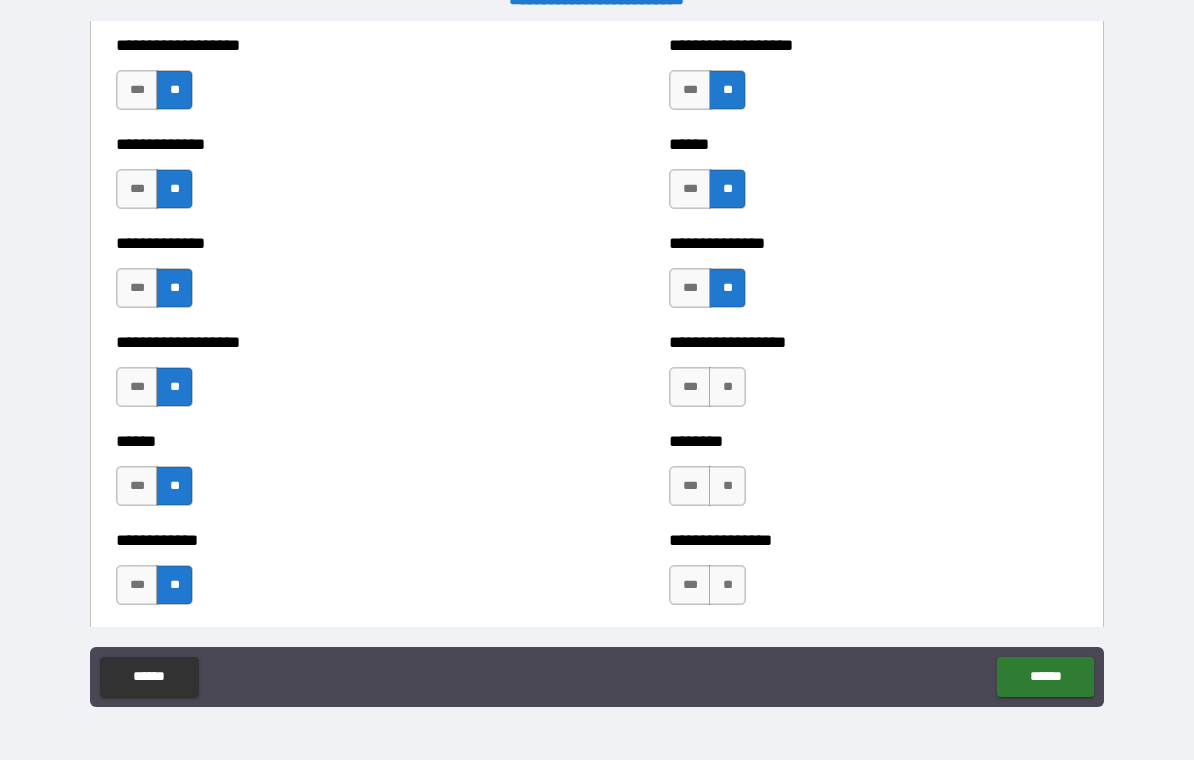 click on "**" at bounding box center [727, 387] 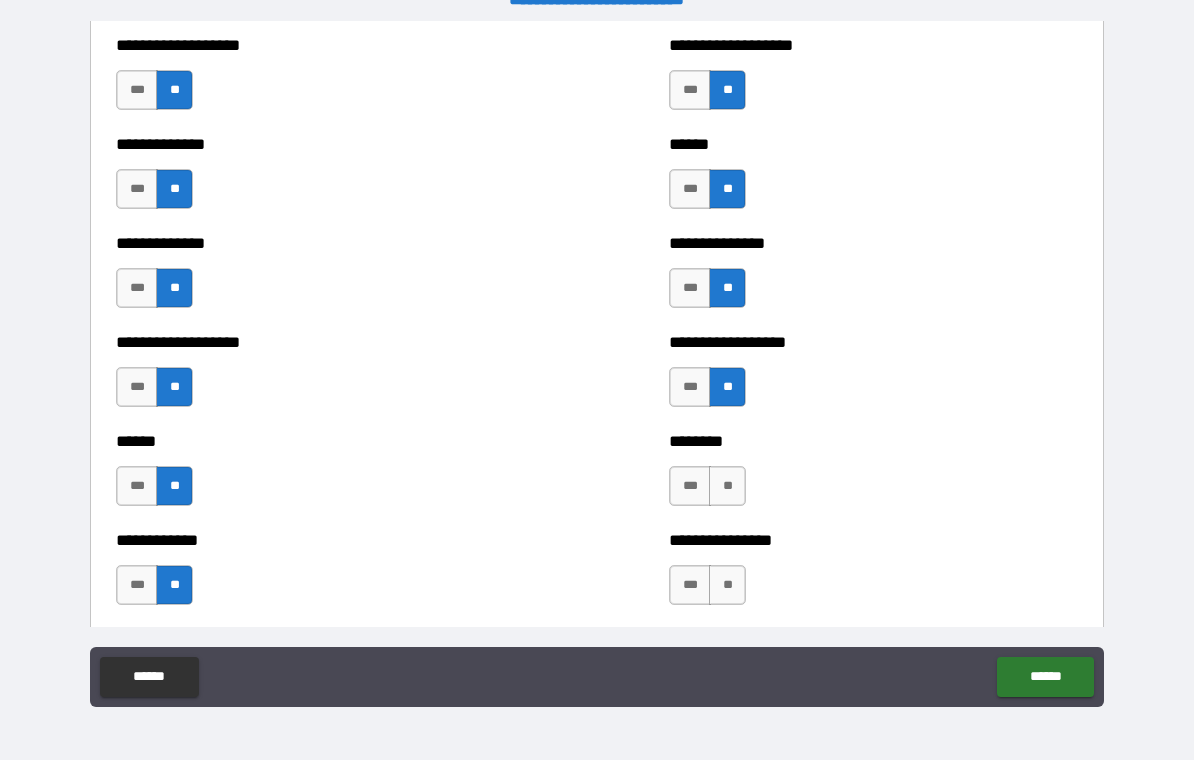 click on "**" at bounding box center [727, 486] 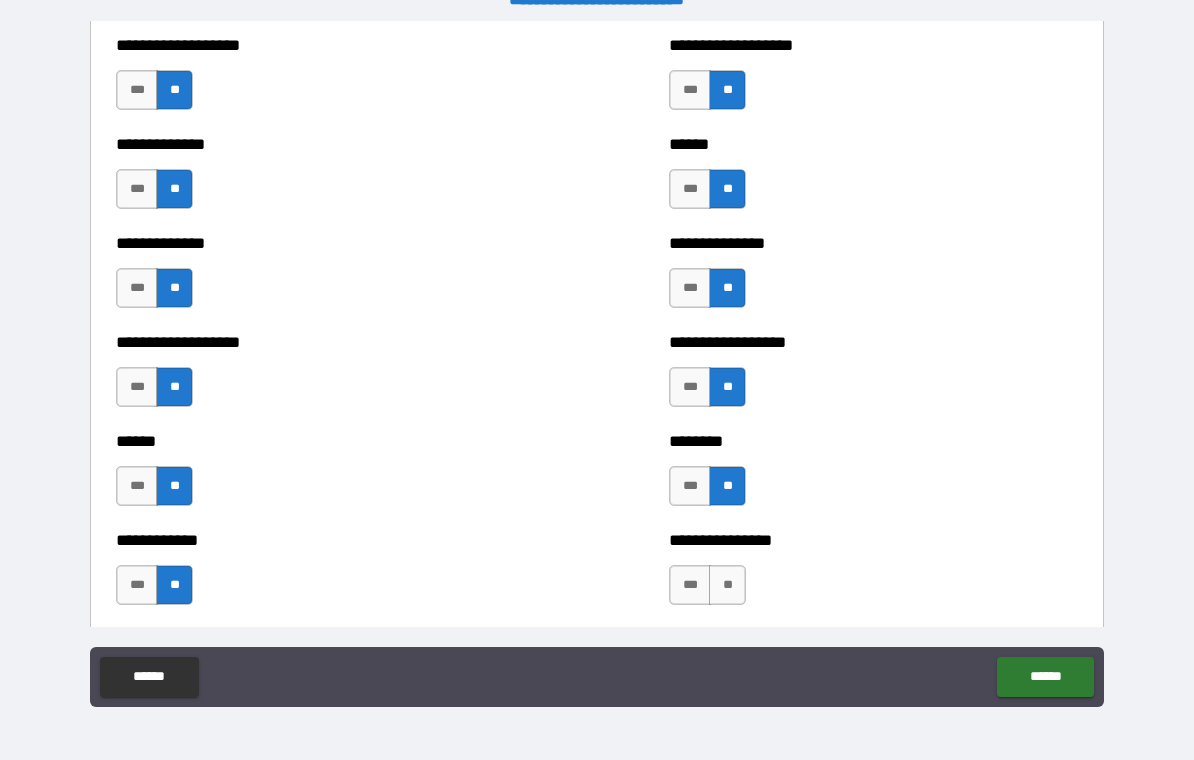 click on "***" at bounding box center [690, 585] 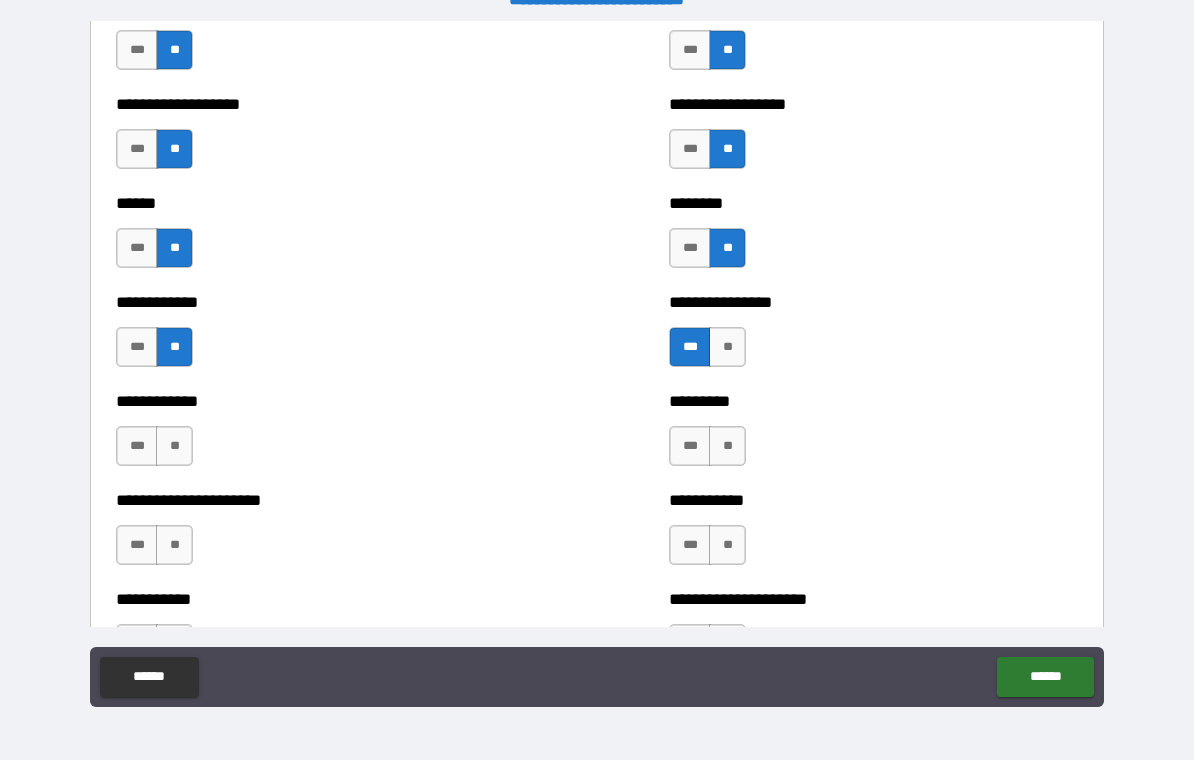scroll, scrollTop: 4839, scrollLeft: 0, axis: vertical 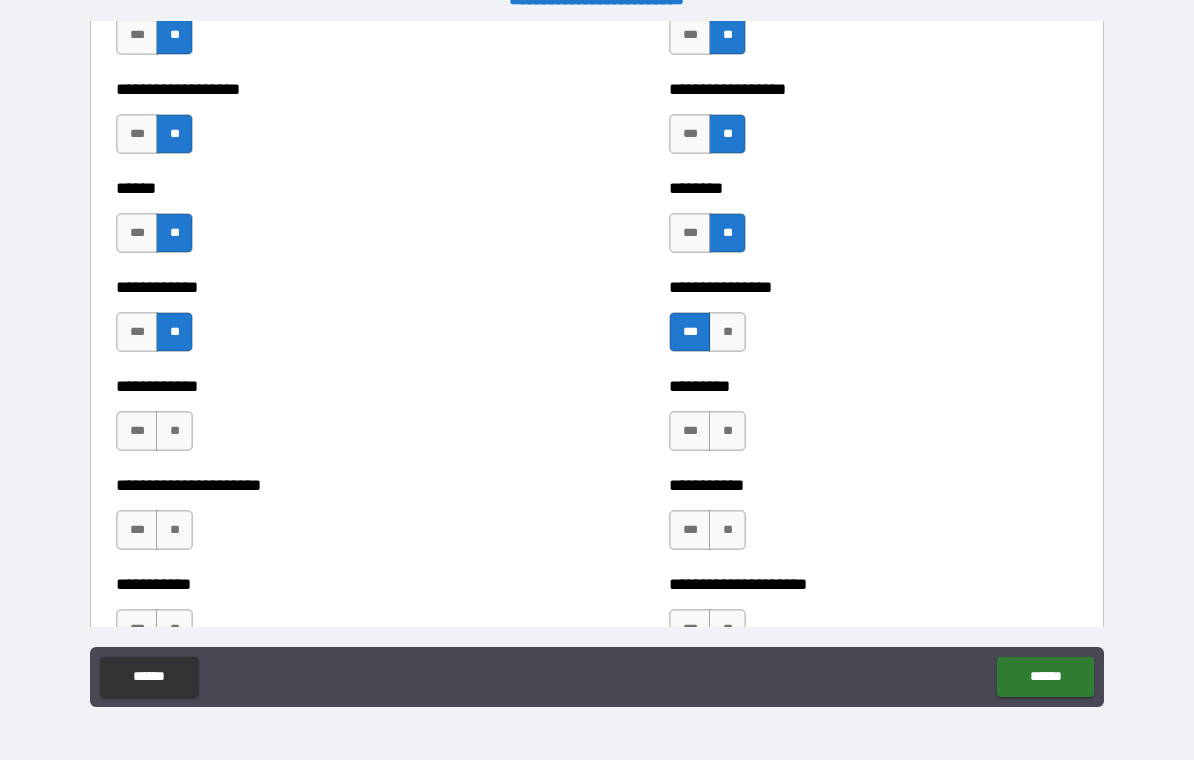 click on "**" at bounding box center [727, 431] 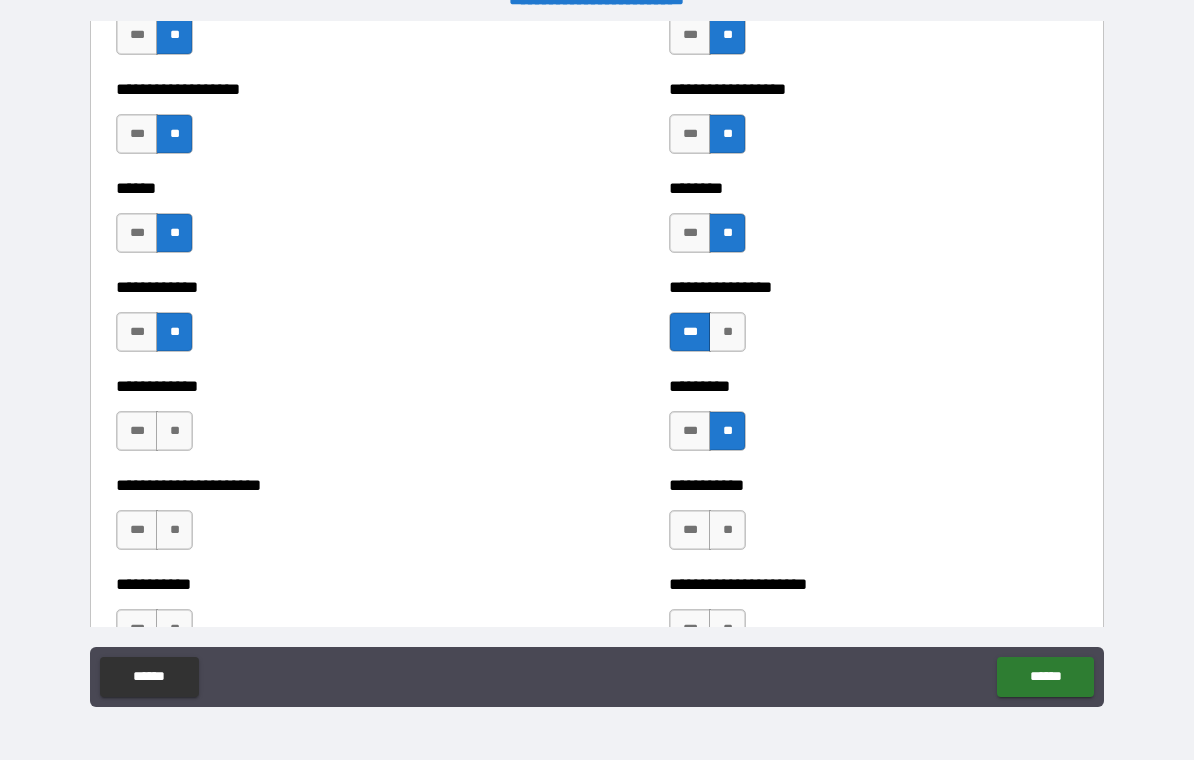 click on "**" at bounding box center [727, 530] 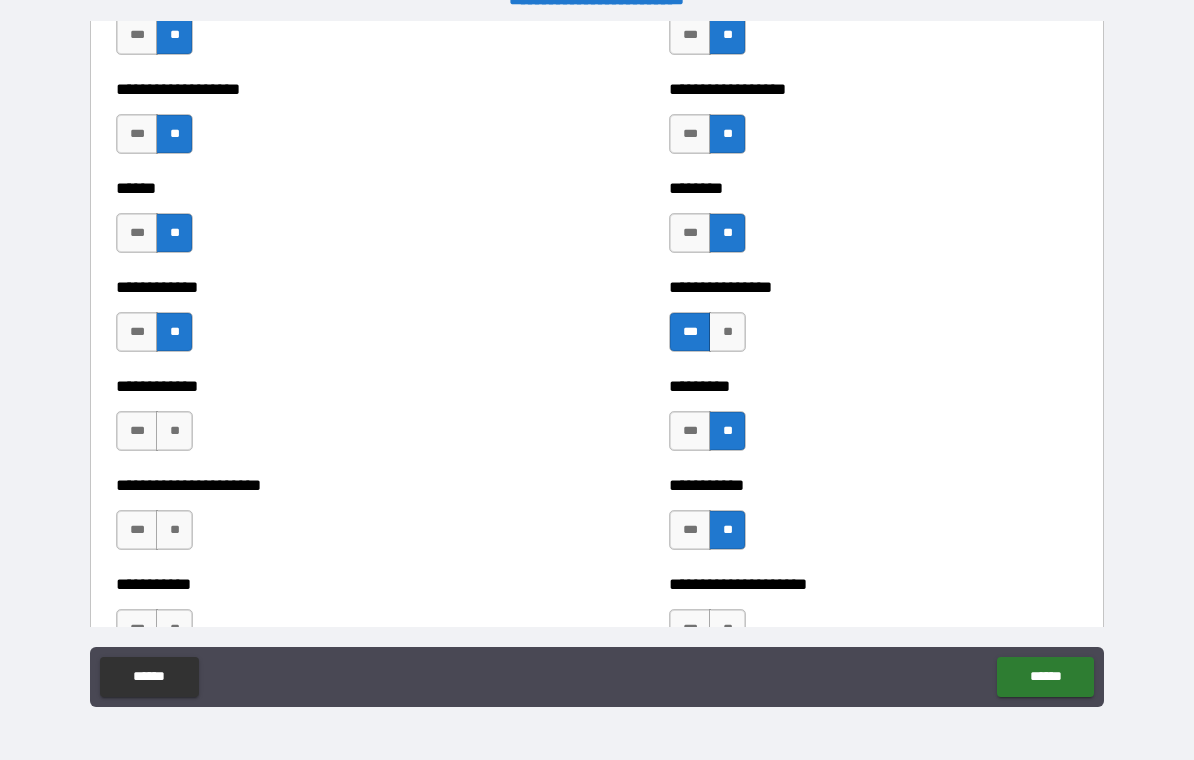 click on "**" at bounding box center [174, 431] 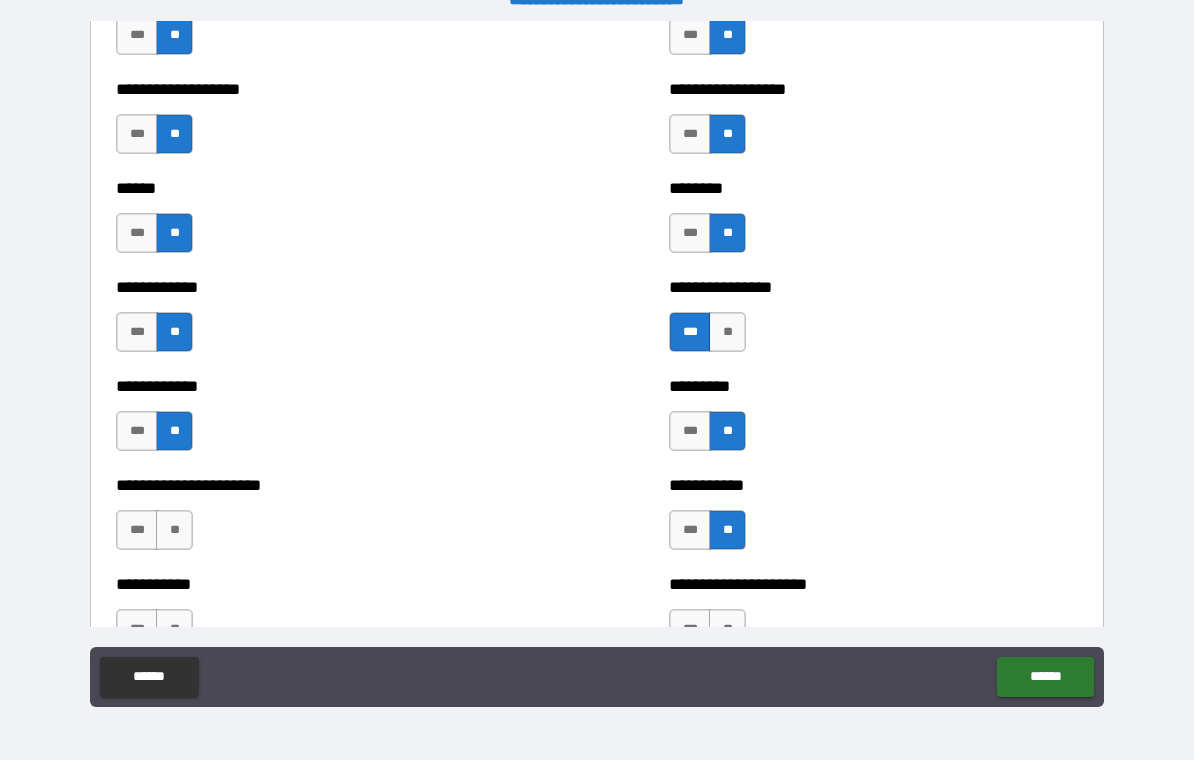click on "**" at bounding box center [174, 530] 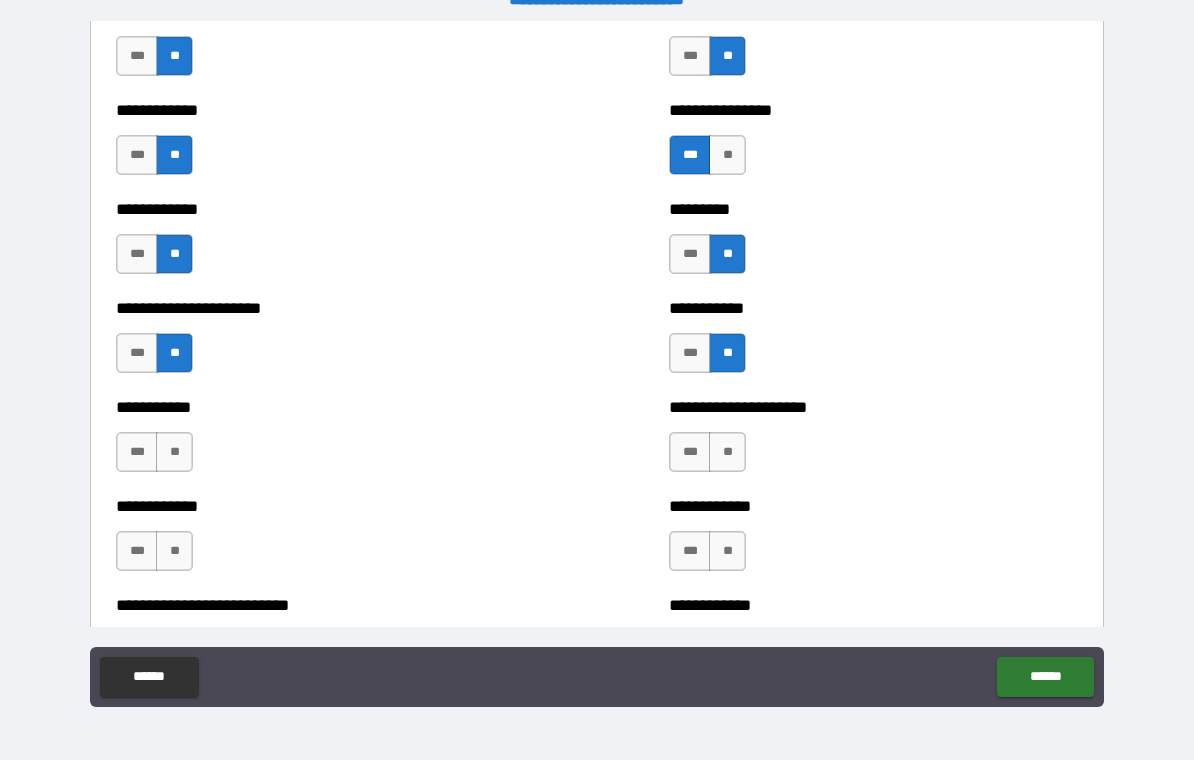scroll, scrollTop: 5018, scrollLeft: 0, axis: vertical 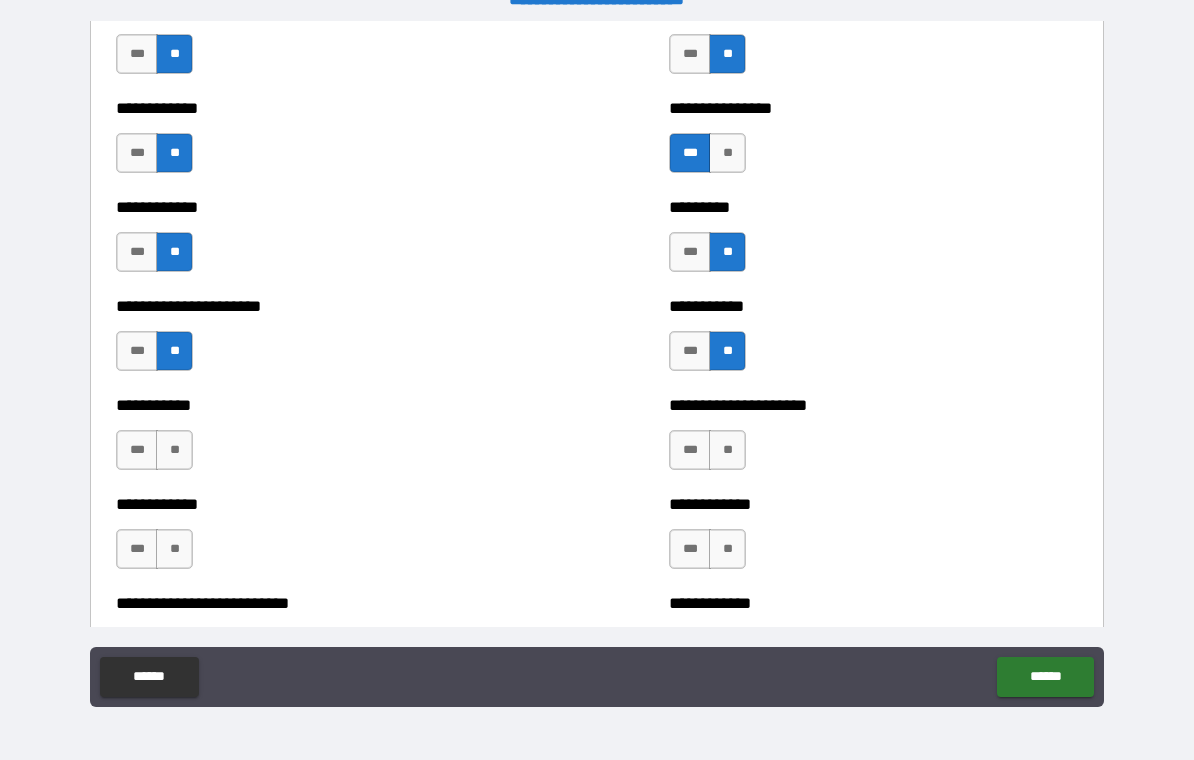 click on "**" at bounding box center [727, 450] 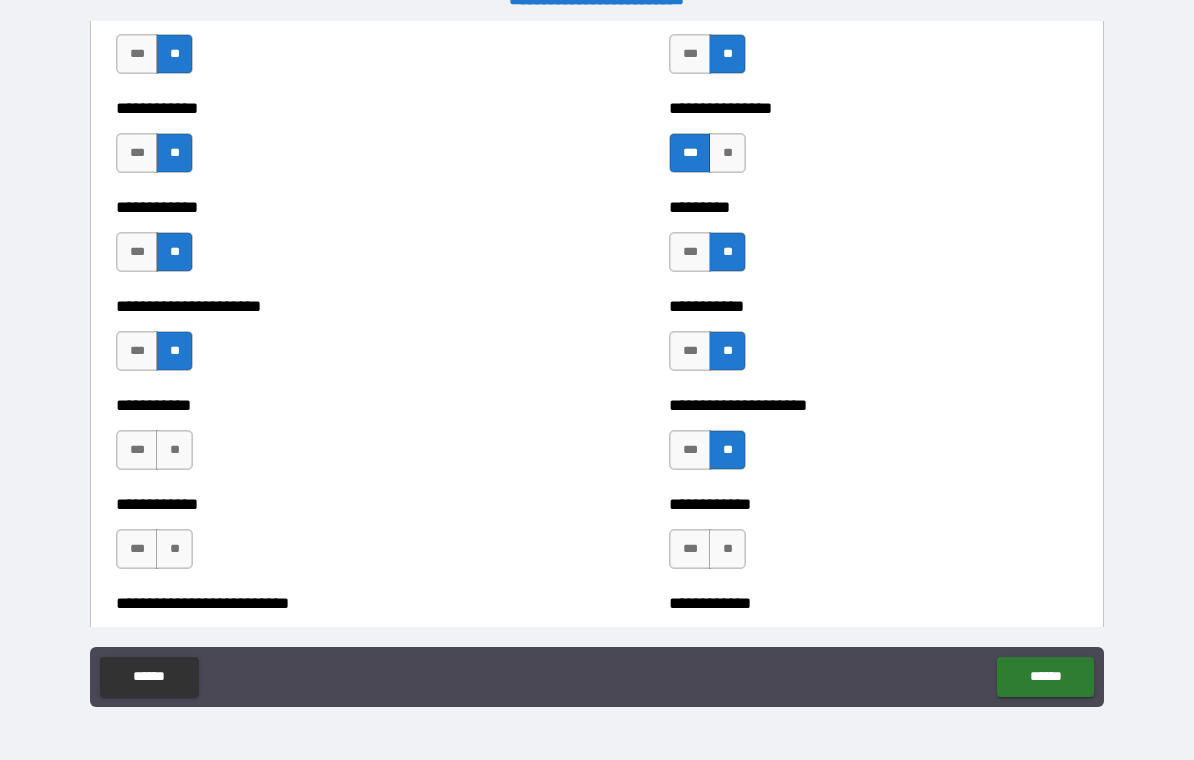 click on "**" at bounding box center (727, 549) 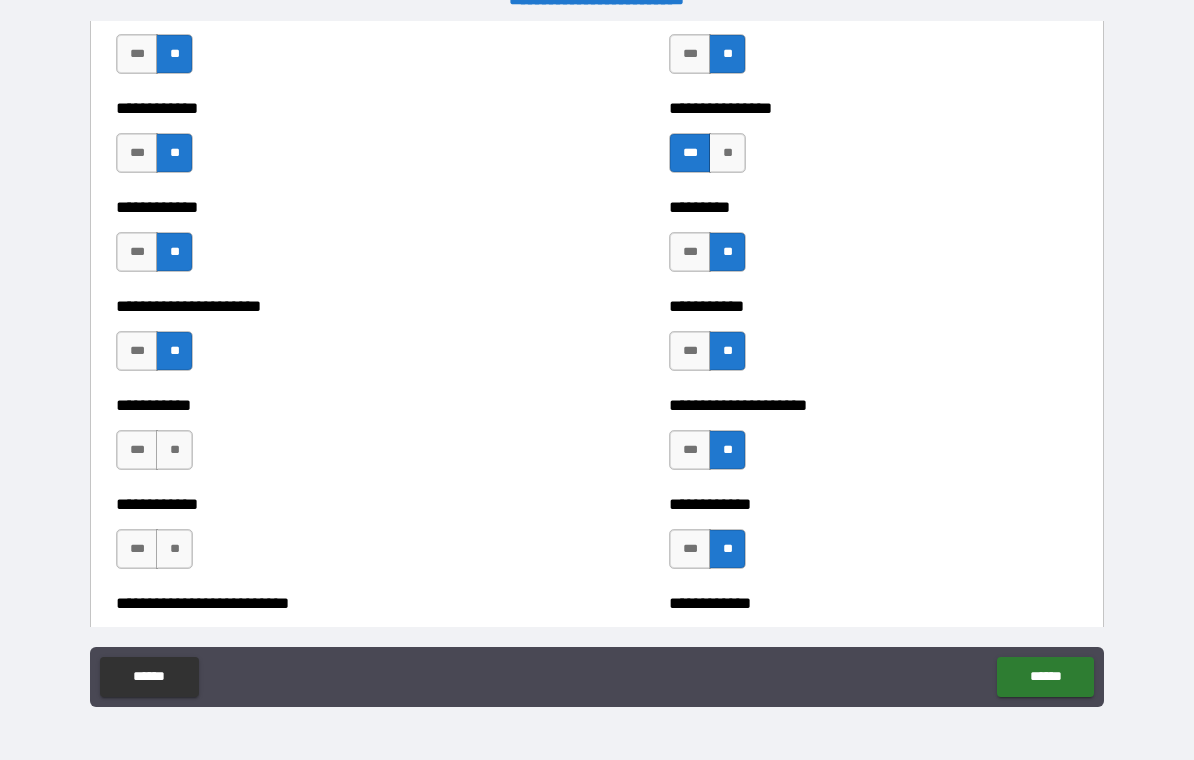 click on "**" at bounding box center (174, 450) 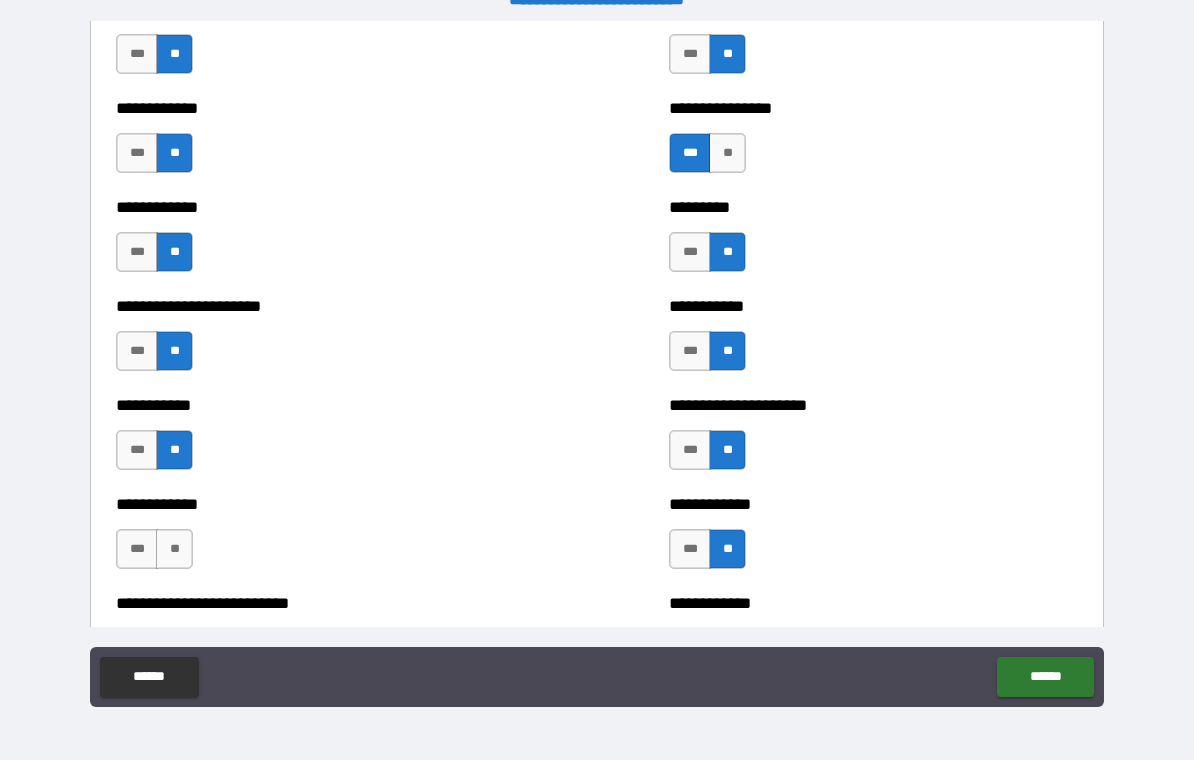 click on "**" at bounding box center [174, 549] 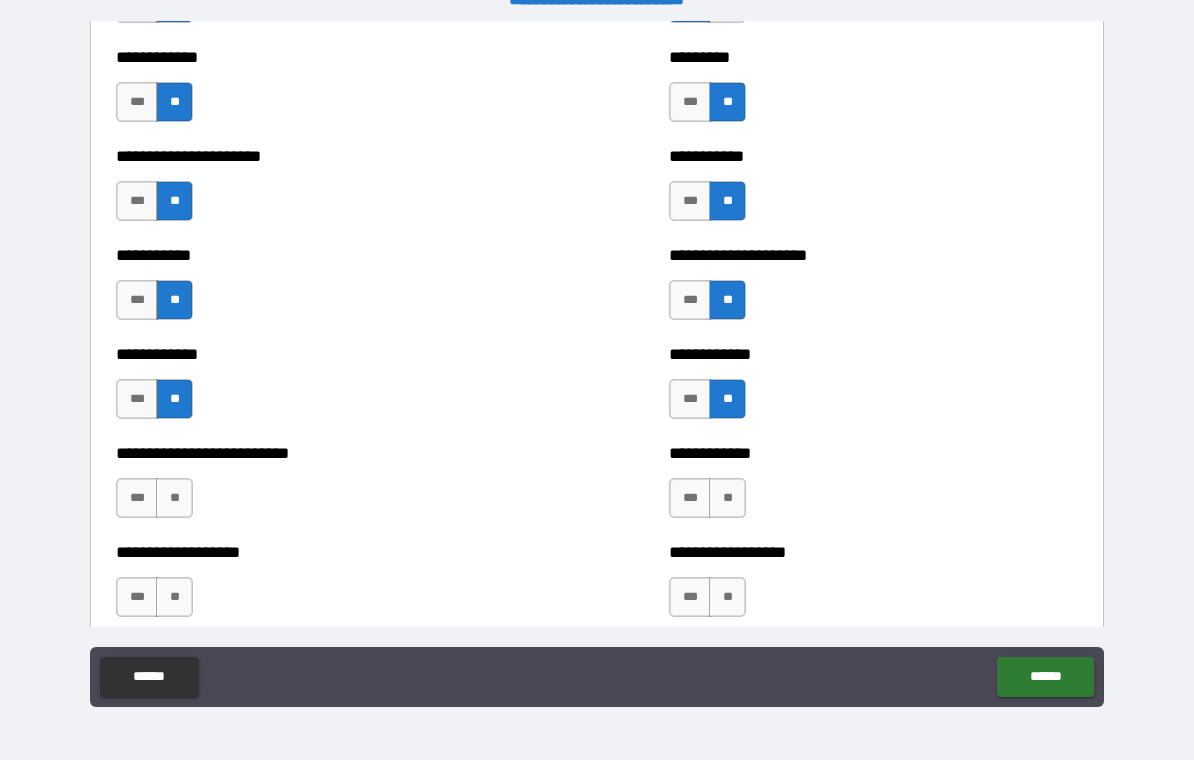 scroll, scrollTop: 5181, scrollLeft: 0, axis: vertical 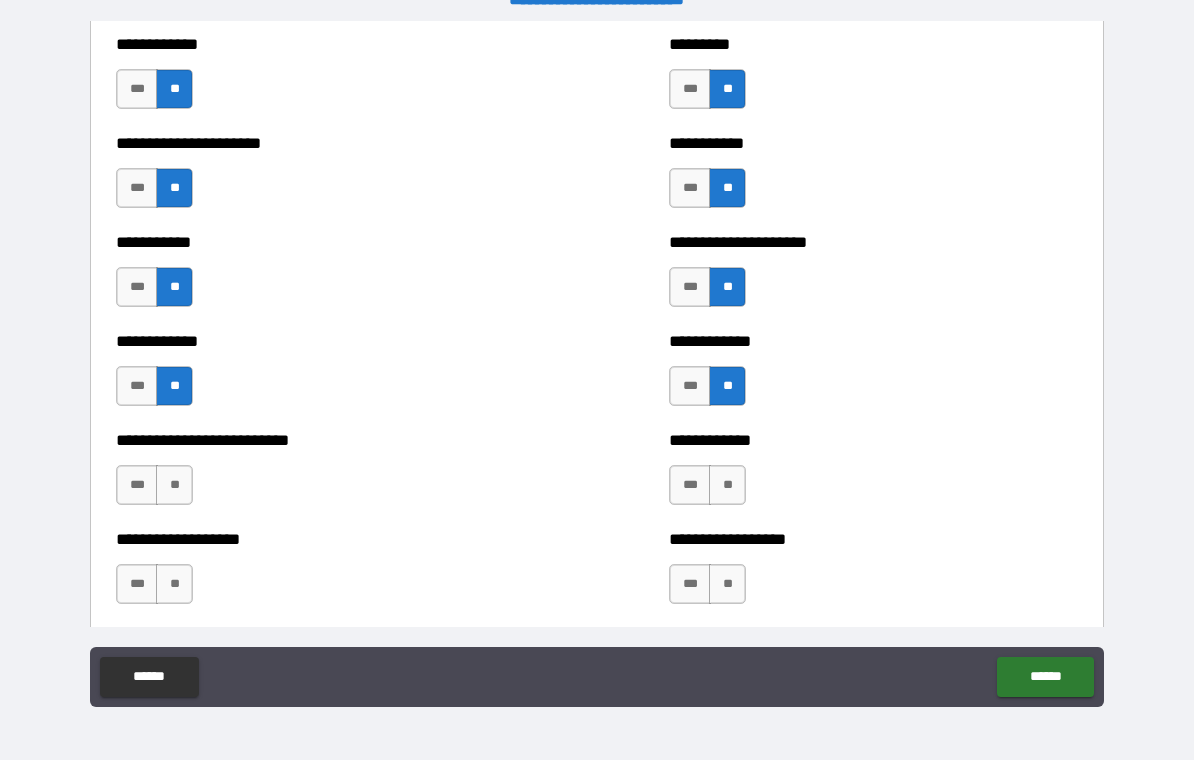 click on "**" at bounding box center [174, 485] 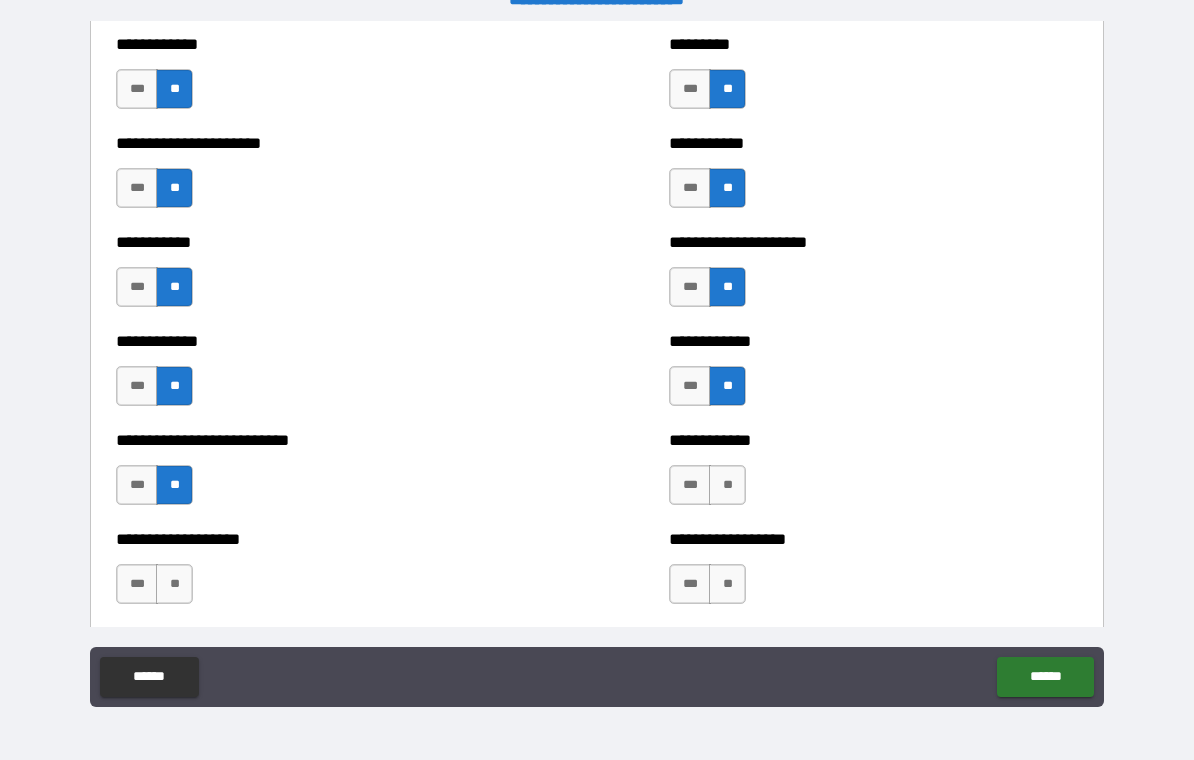 click on "**" at bounding box center [174, 584] 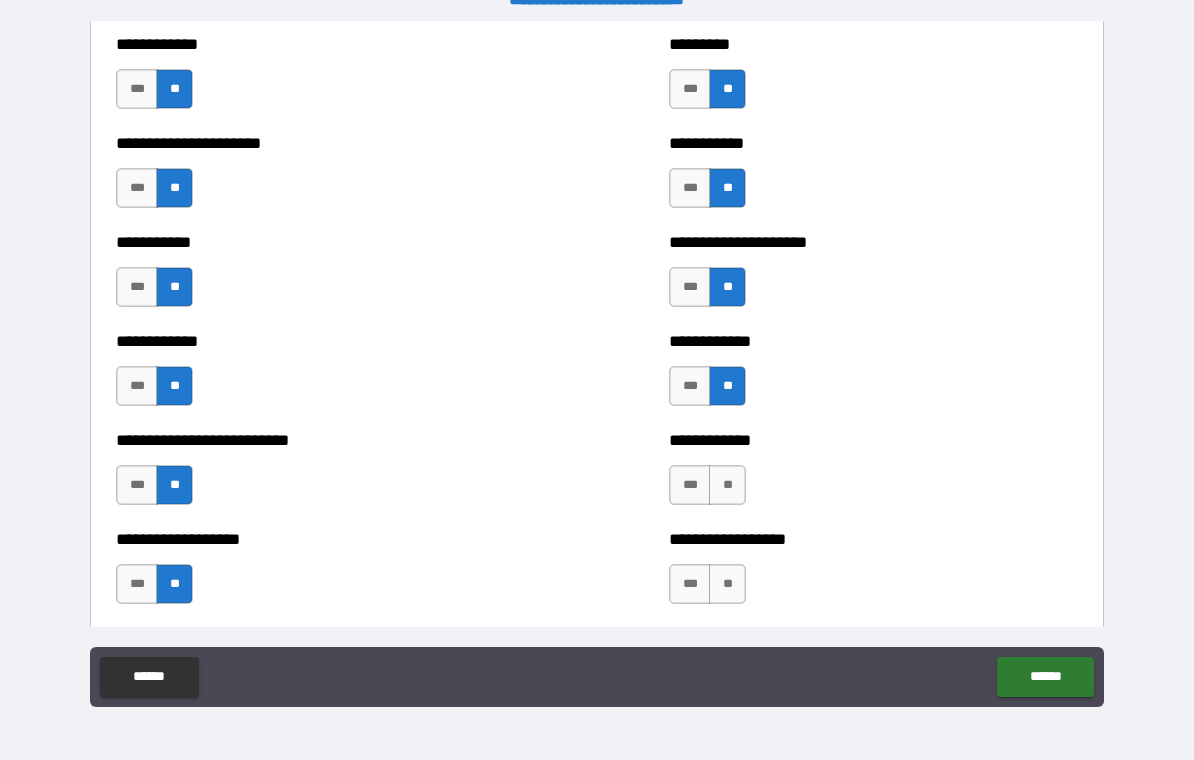 click on "**" at bounding box center (727, 485) 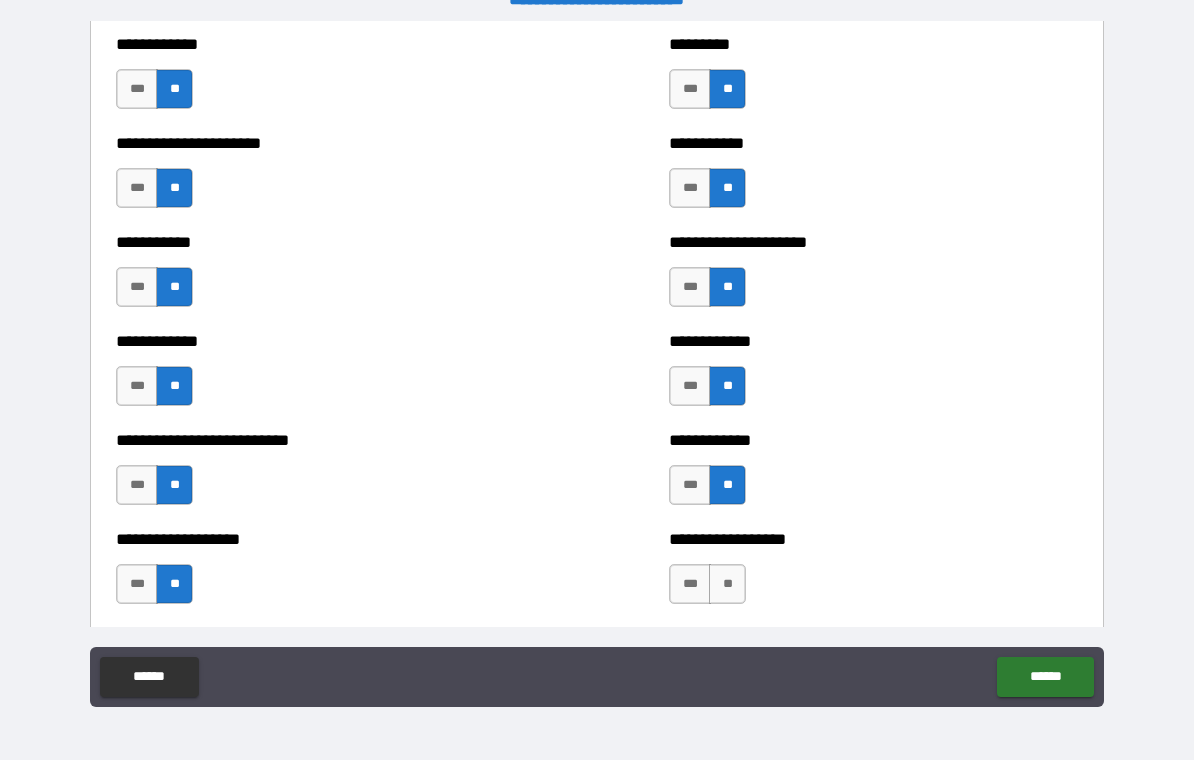 click on "**" at bounding box center (727, 584) 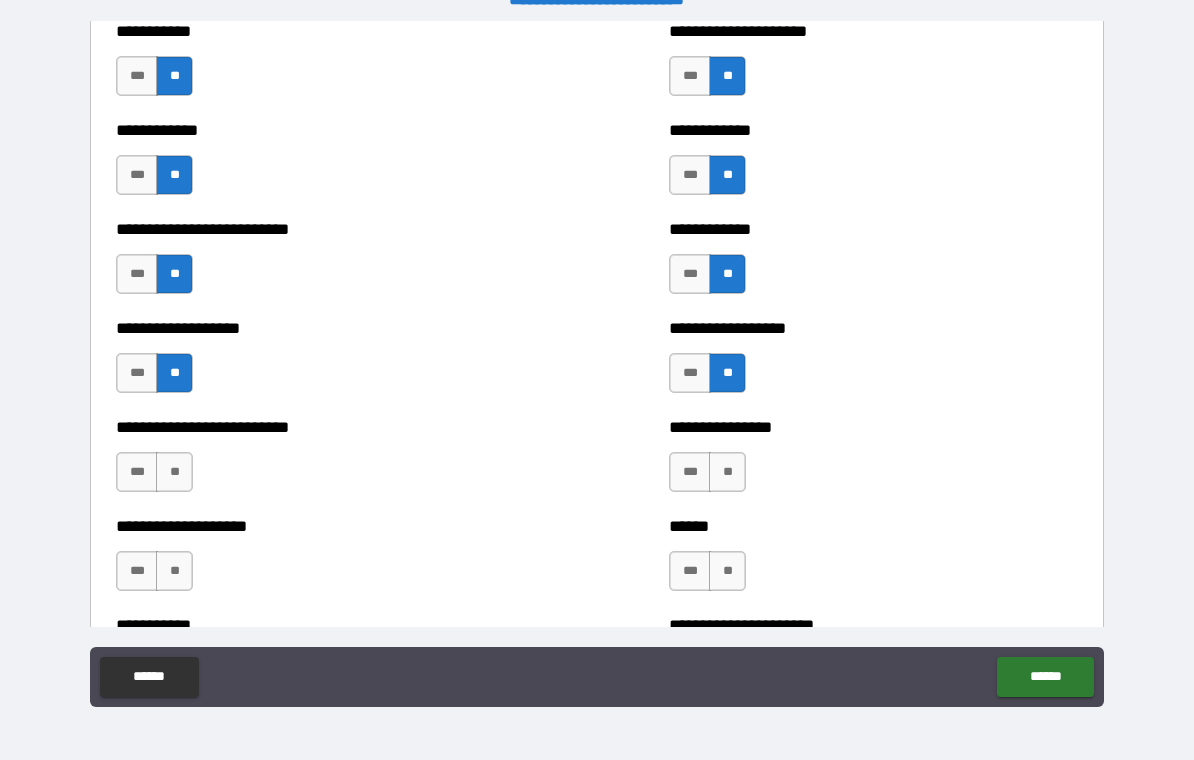 scroll, scrollTop: 5405, scrollLeft: 0, axis: vertical 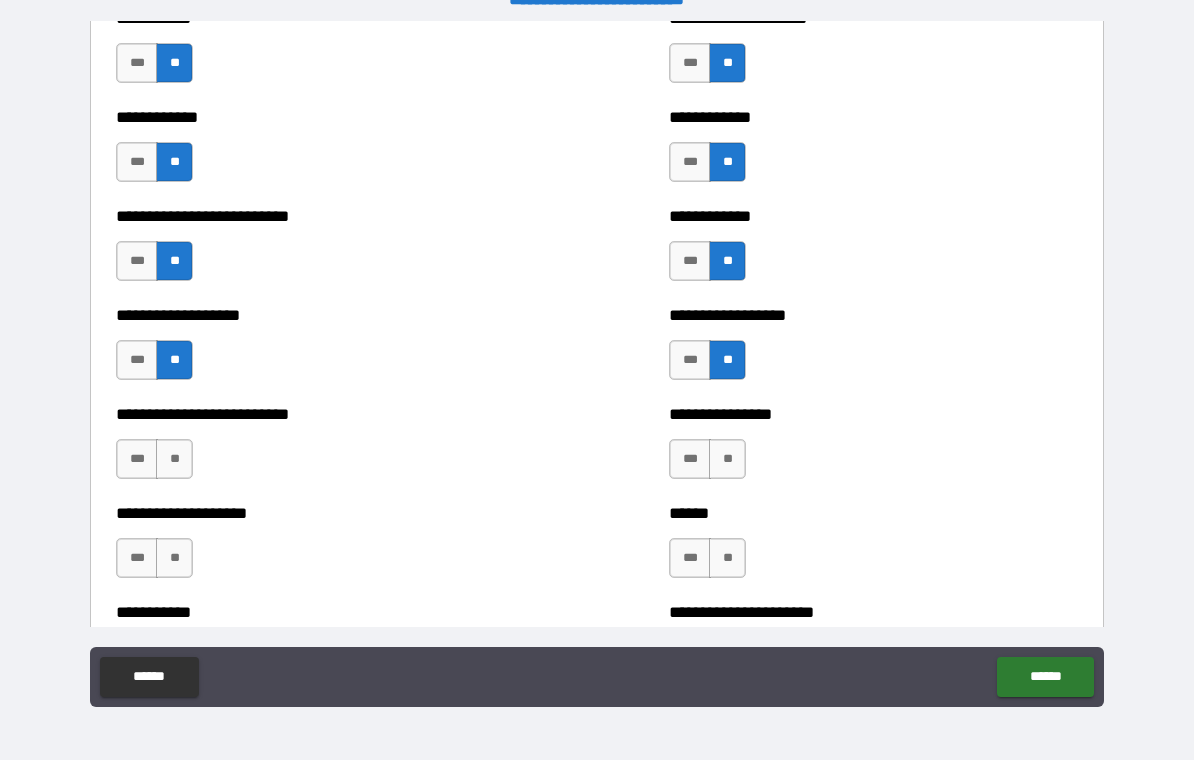 click on "**" at bounding box center (727, 459) 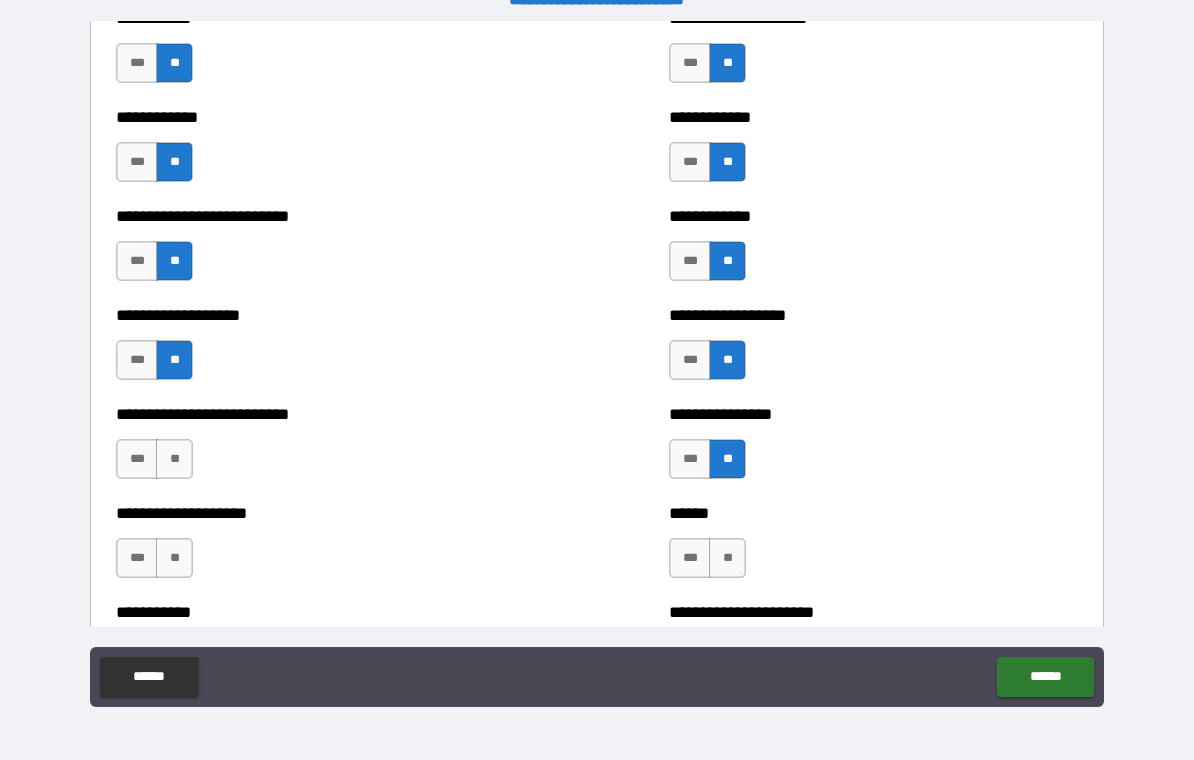 click on "**" at bounding box center [727, 558] 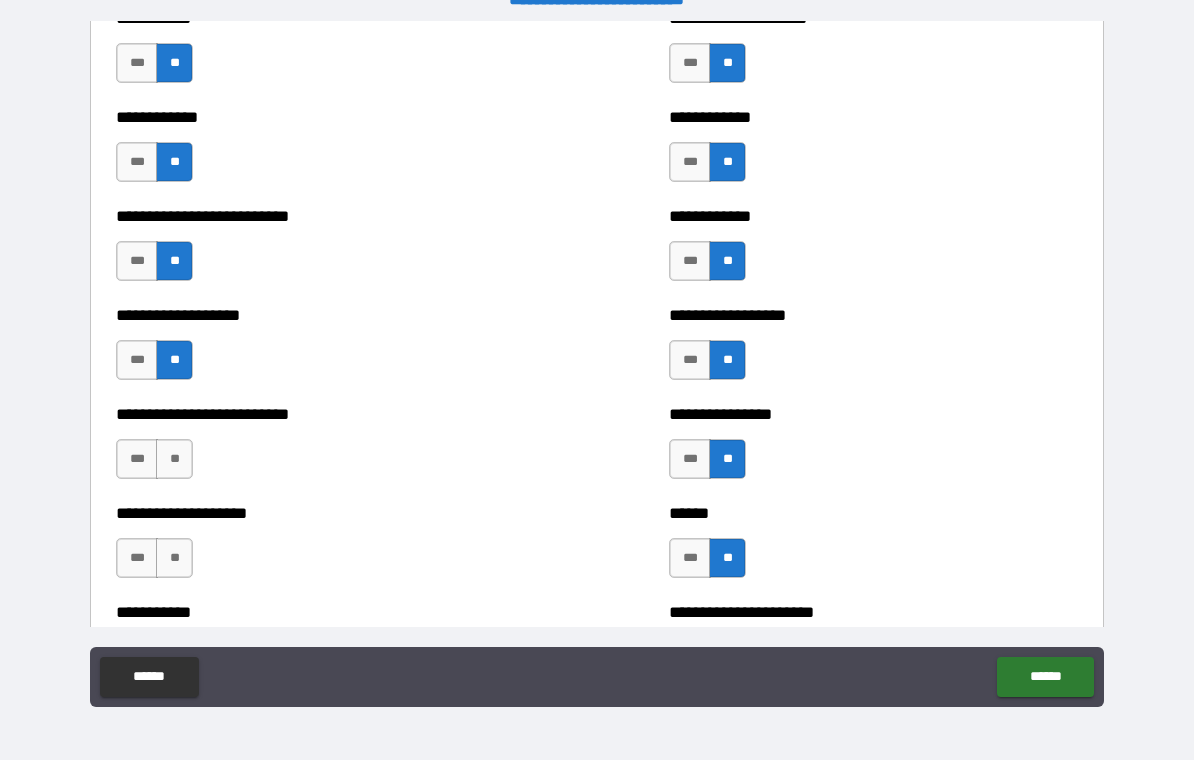 click on "**" at bounding box center [174, 459] 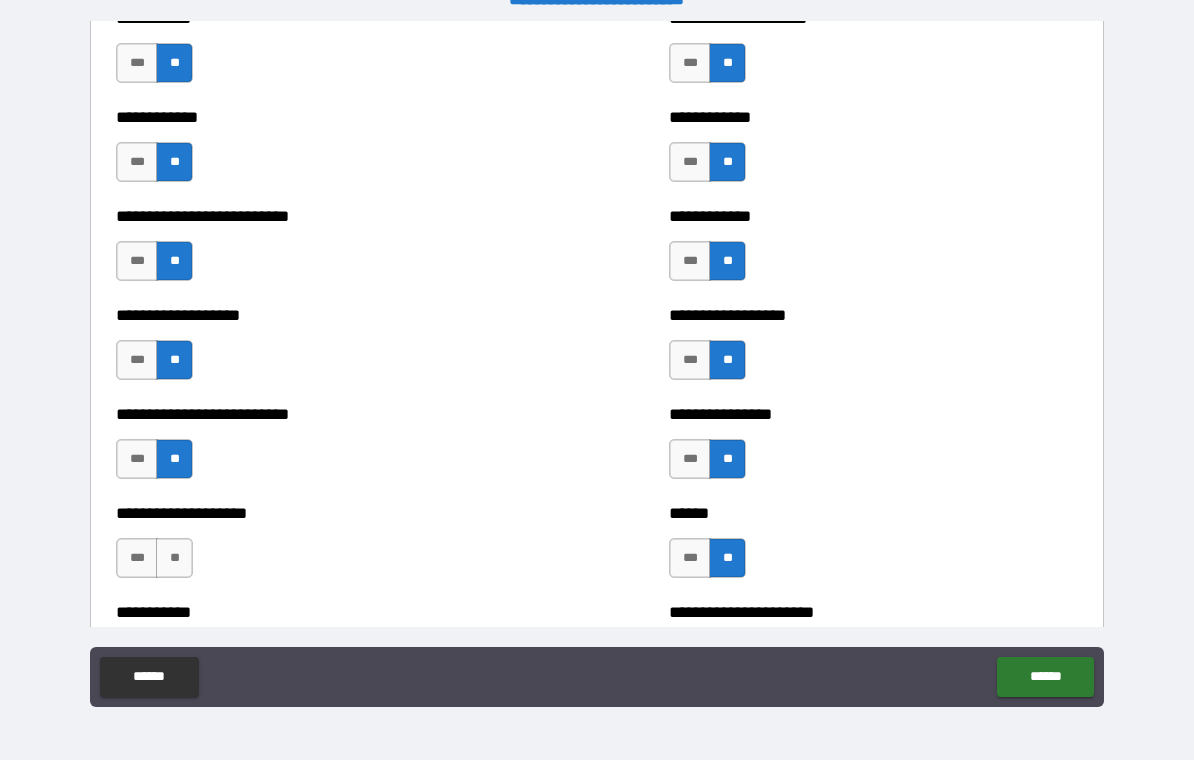 click on "**" at bounding box center [174, 558] 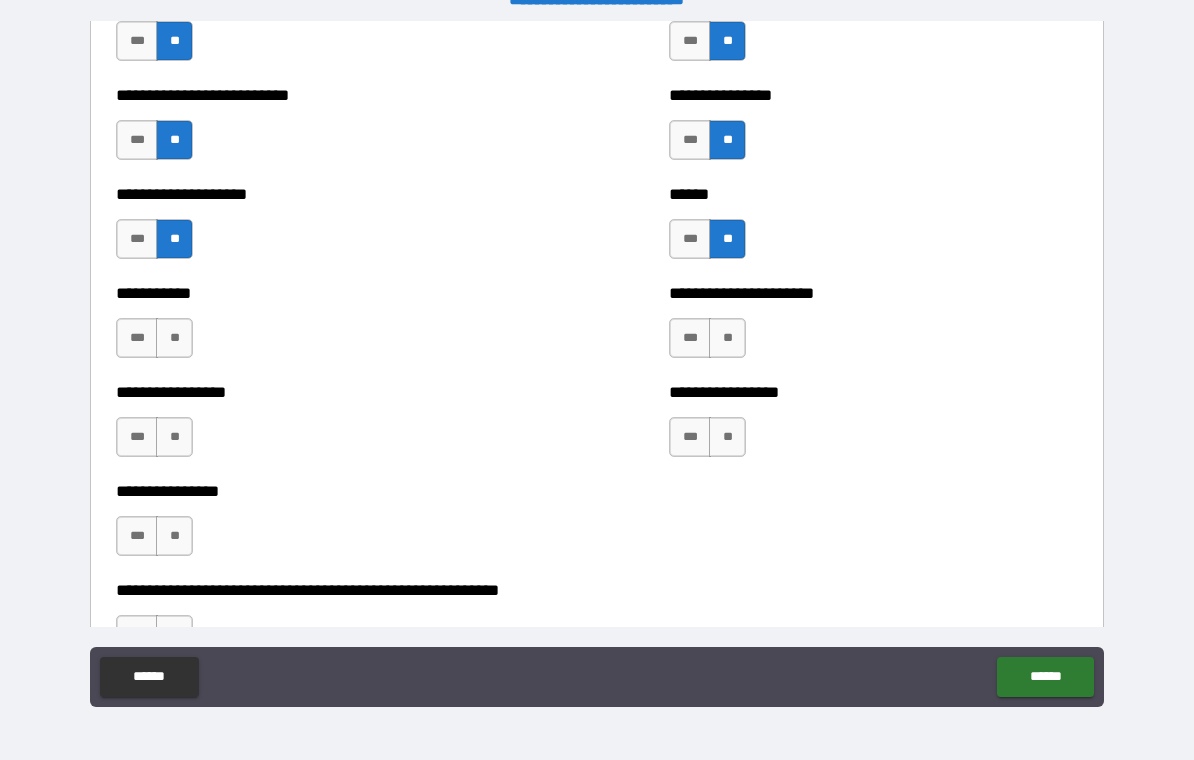 scroll, scrollTop: 5729, scrollLeft: 0, axis: vertical 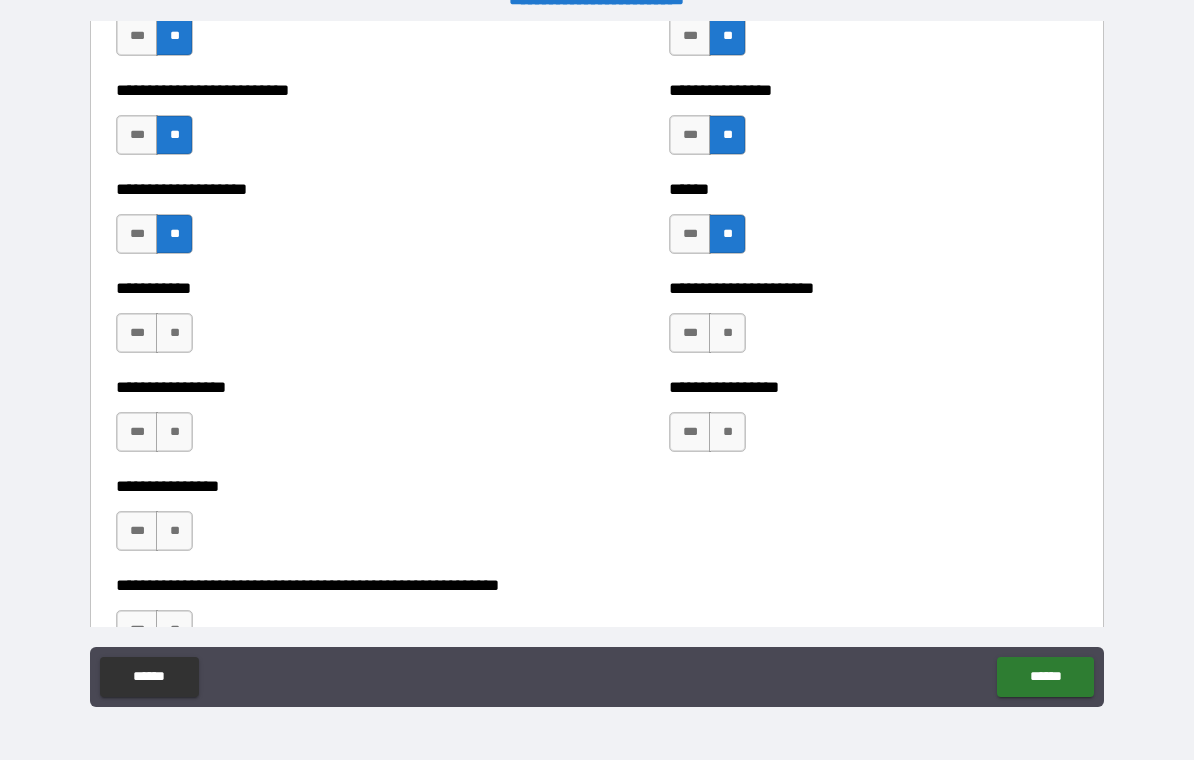 click on "**" at bounding box center [174, 432] 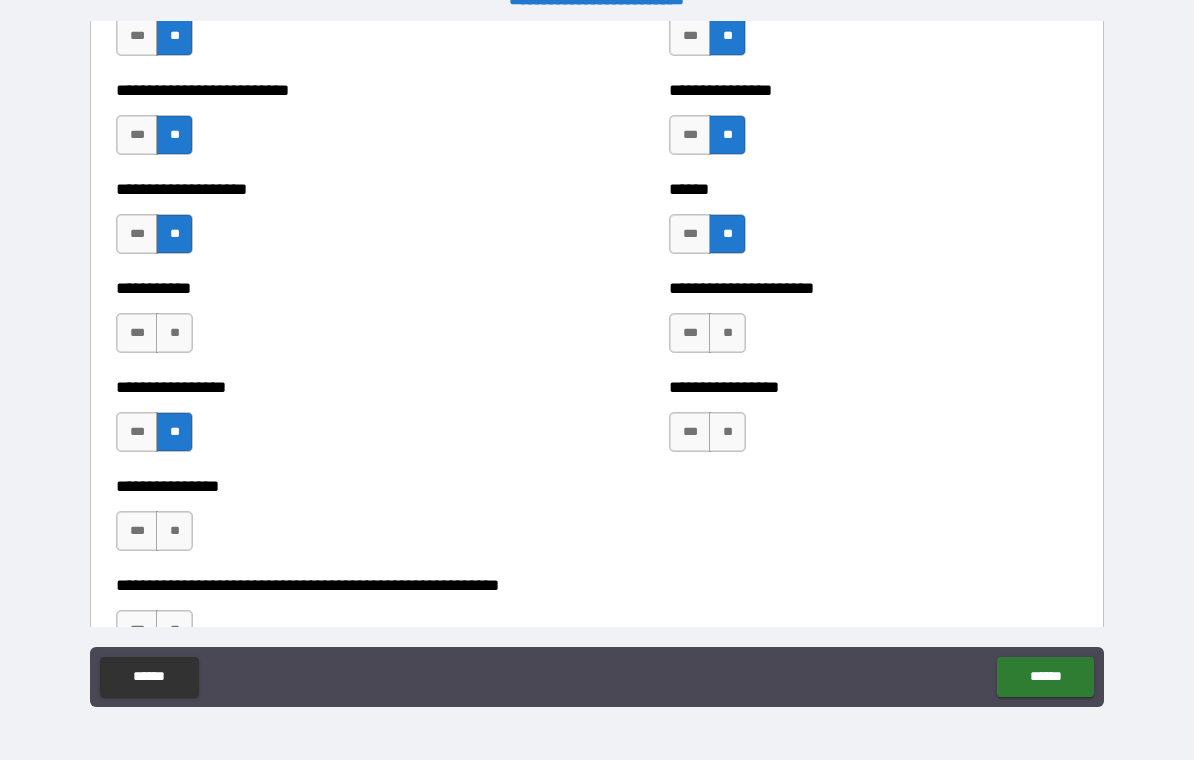 click on "**" at bounding box center (174, 531) 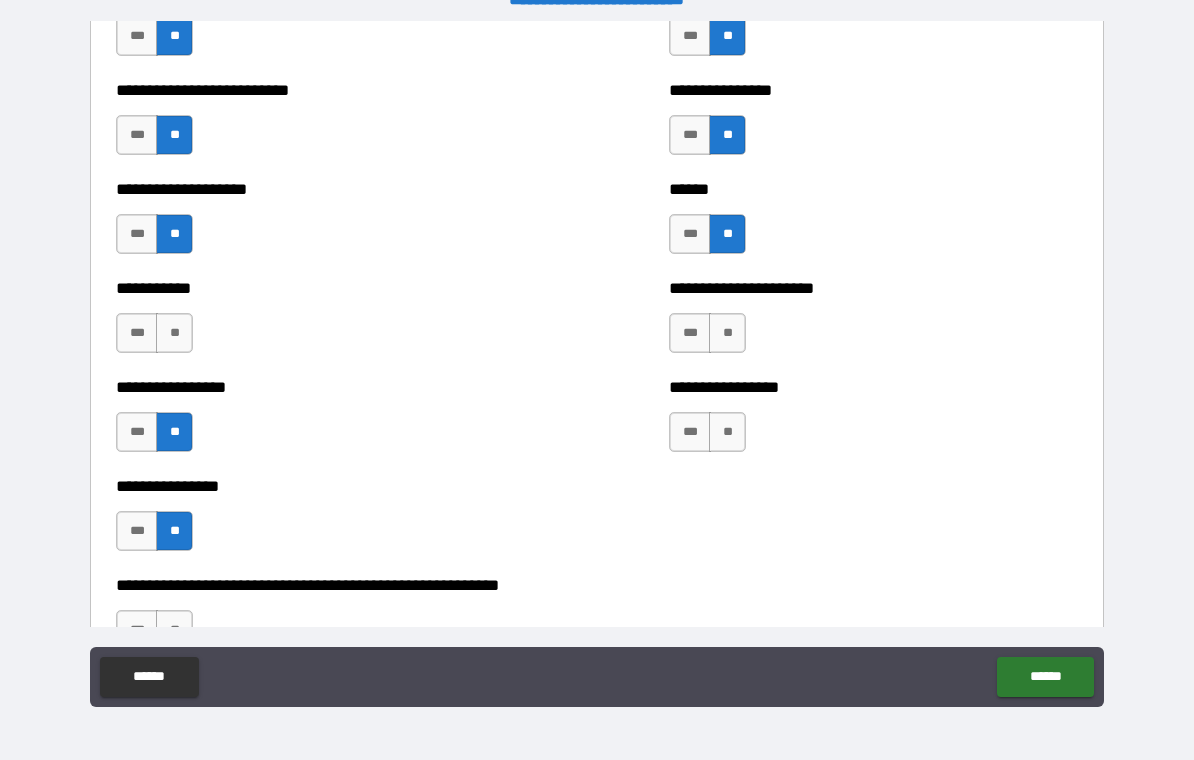 click on "**" at bounding box center (727, 333) 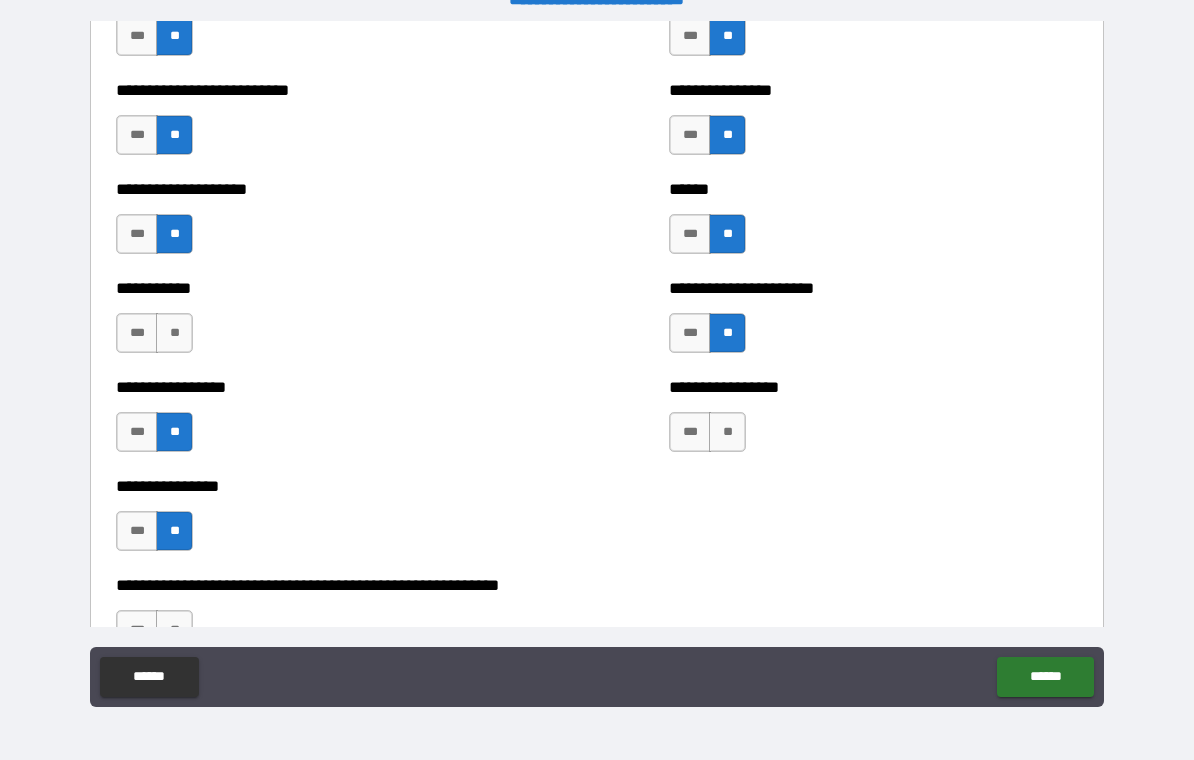 click on "**" at bounding box center (727, 432) 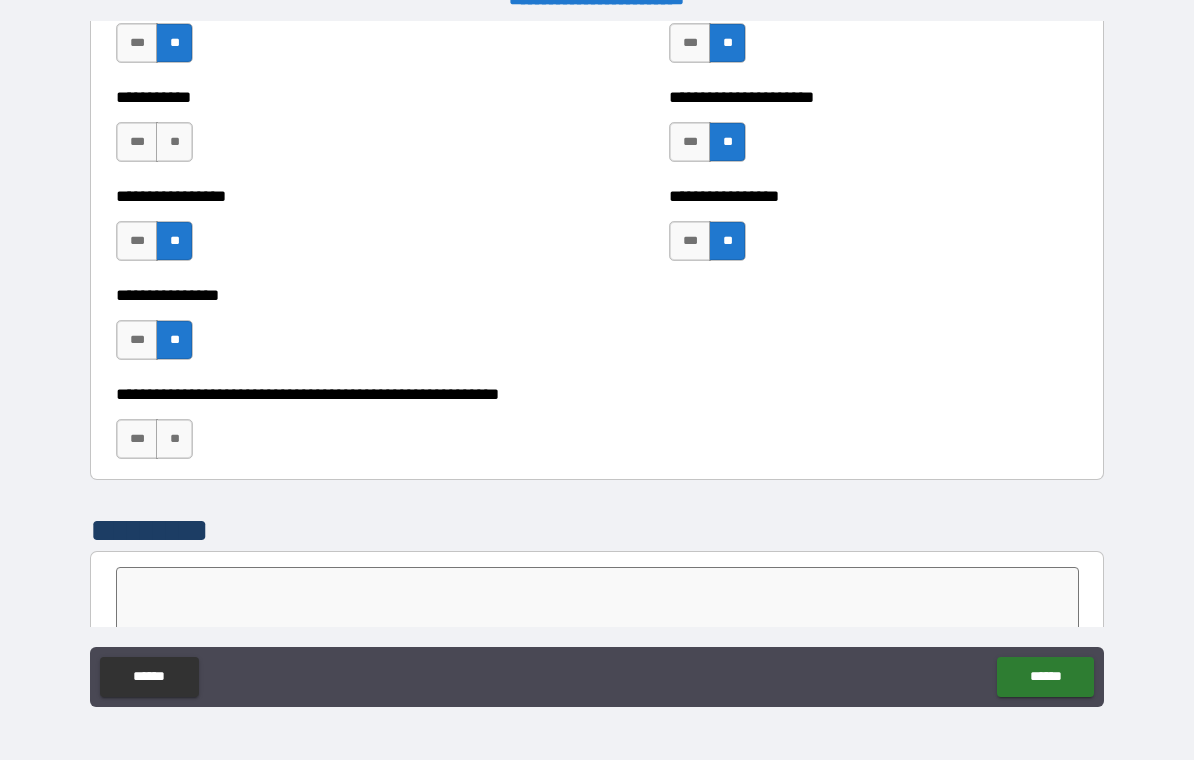 scroll, scrollTop: 5922, scrollLeft: 0, axis: vertical 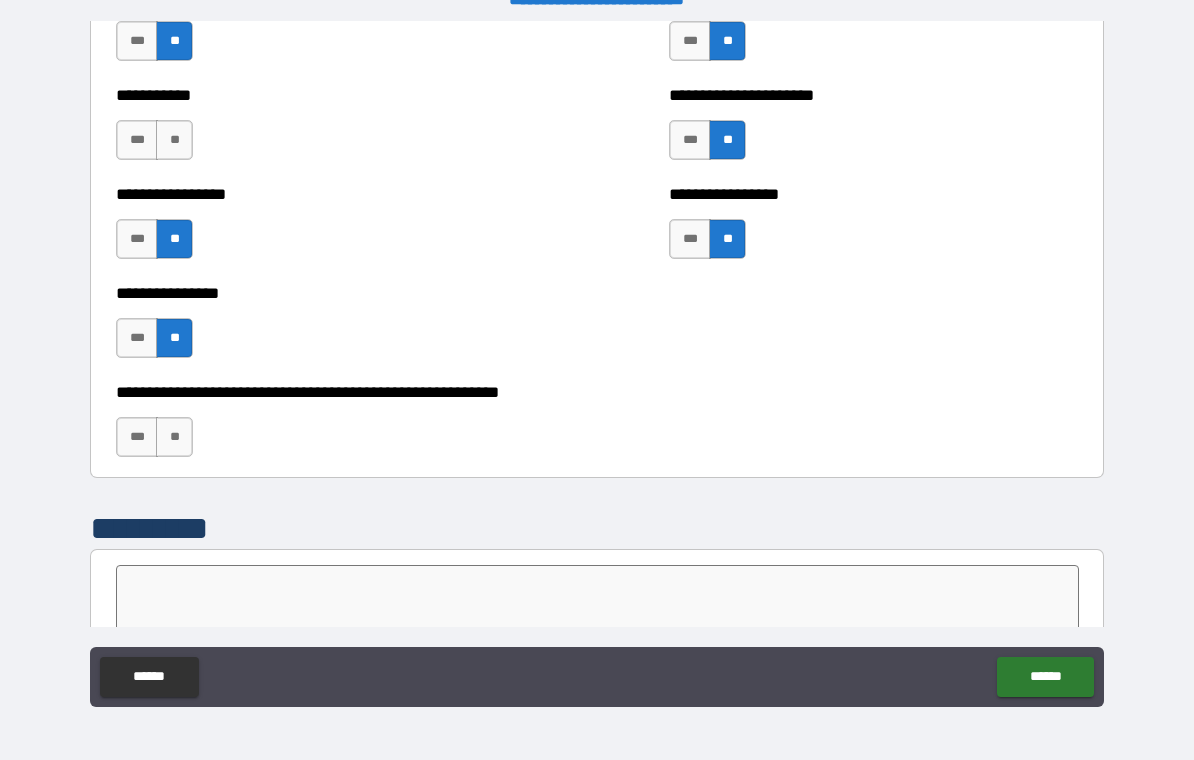 click on "**" at bounding box center [174, 437] 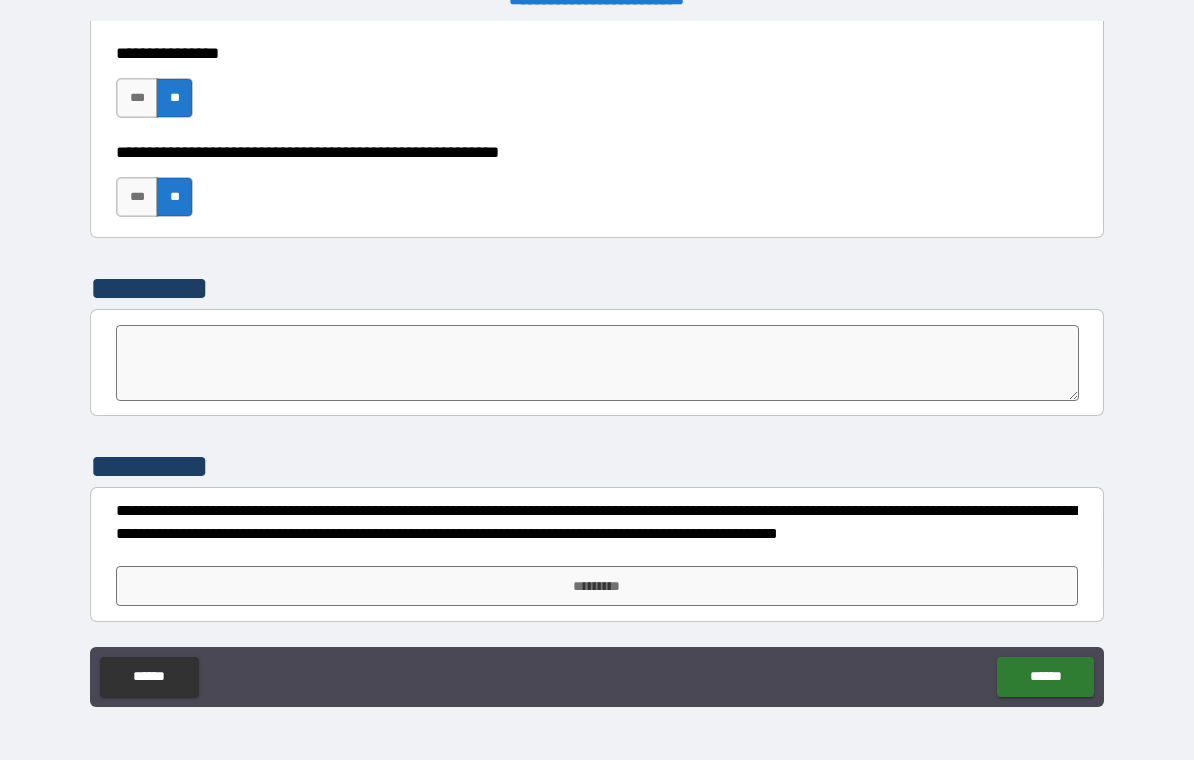 scroll, scrollTop: 6162, scrollLeft: 0, axis: vertical 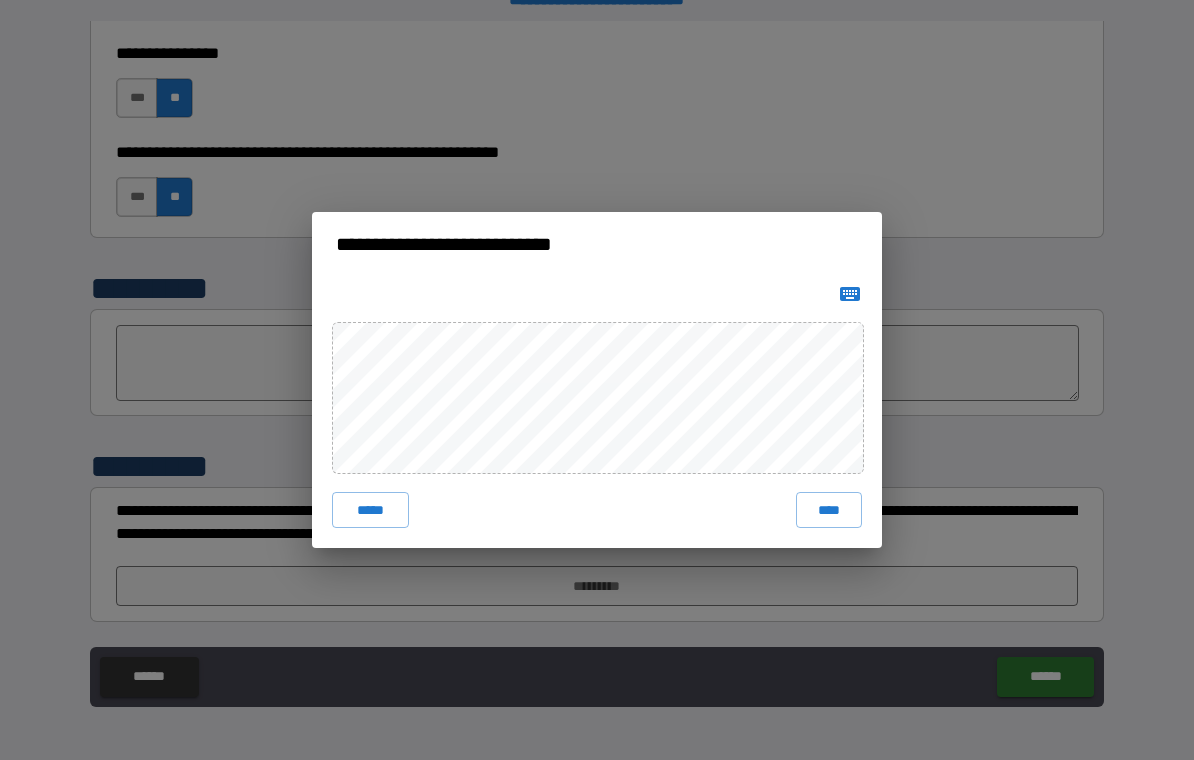 click on "****" at bounding box center [829, 510] 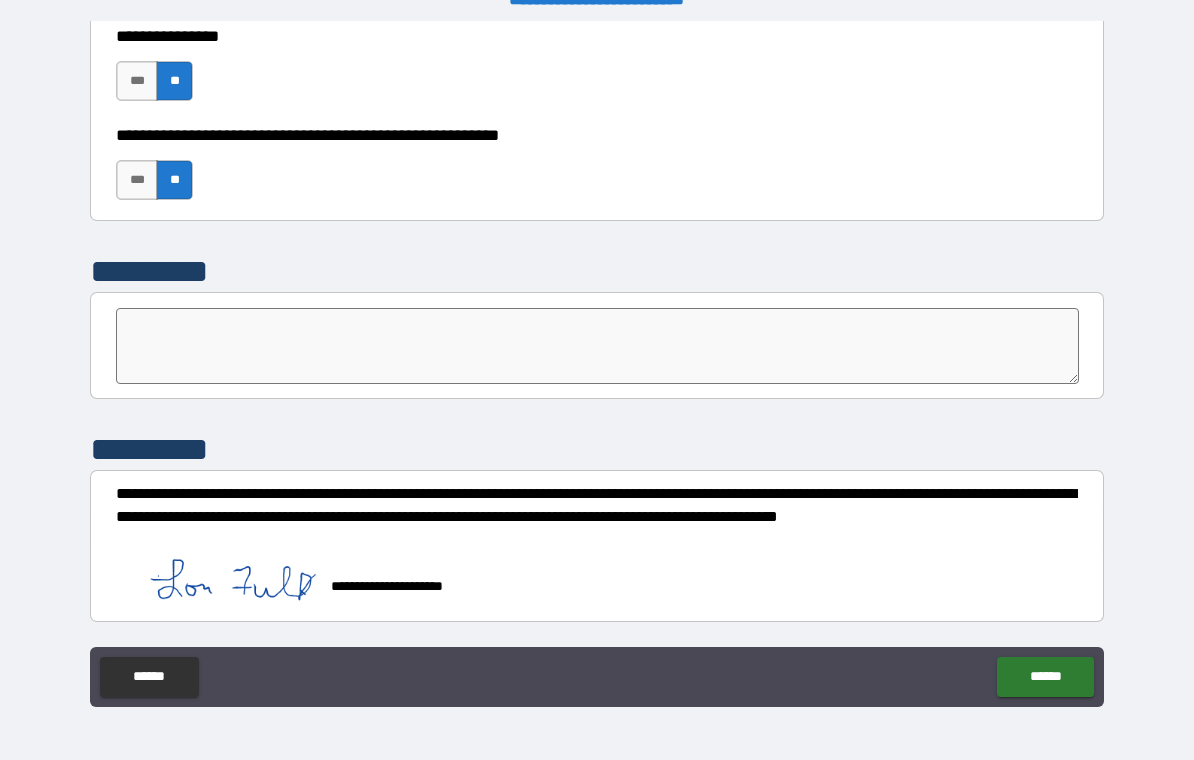 scroll, scrollTop: 6179, scrollLeft: 0, axis: vertical 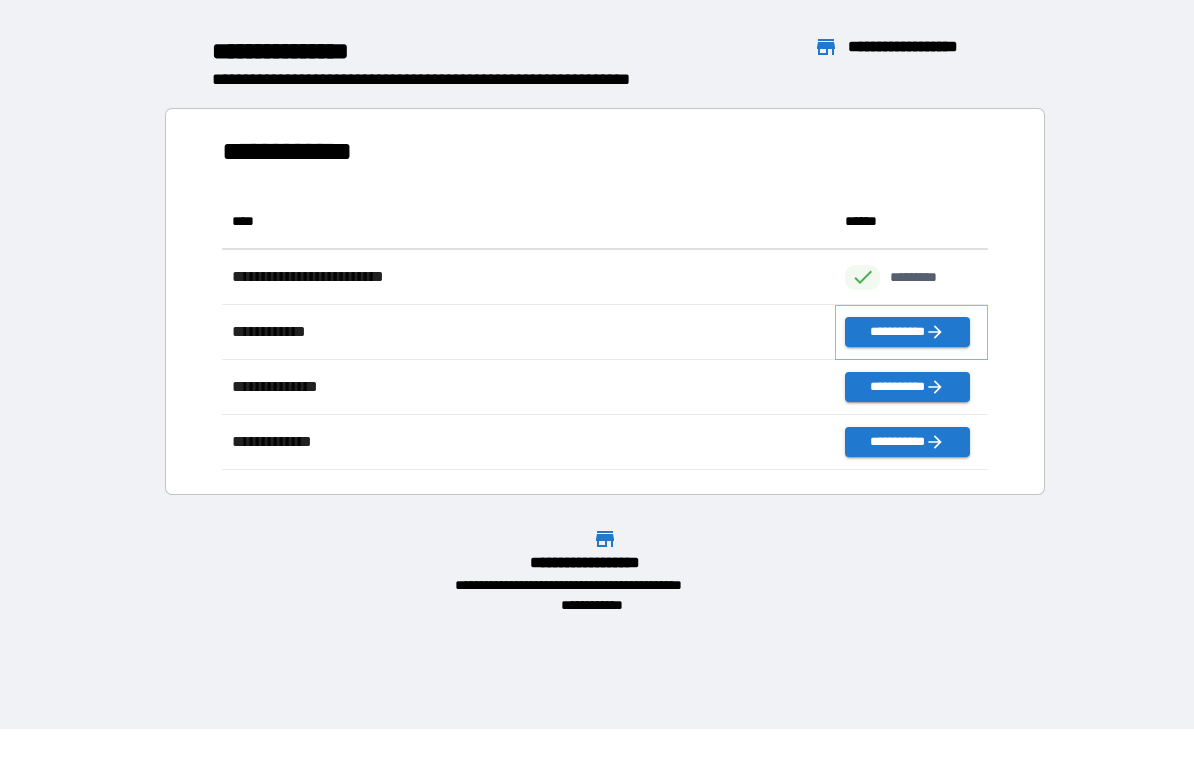 click on "**********" at bounding box center [907, 332] 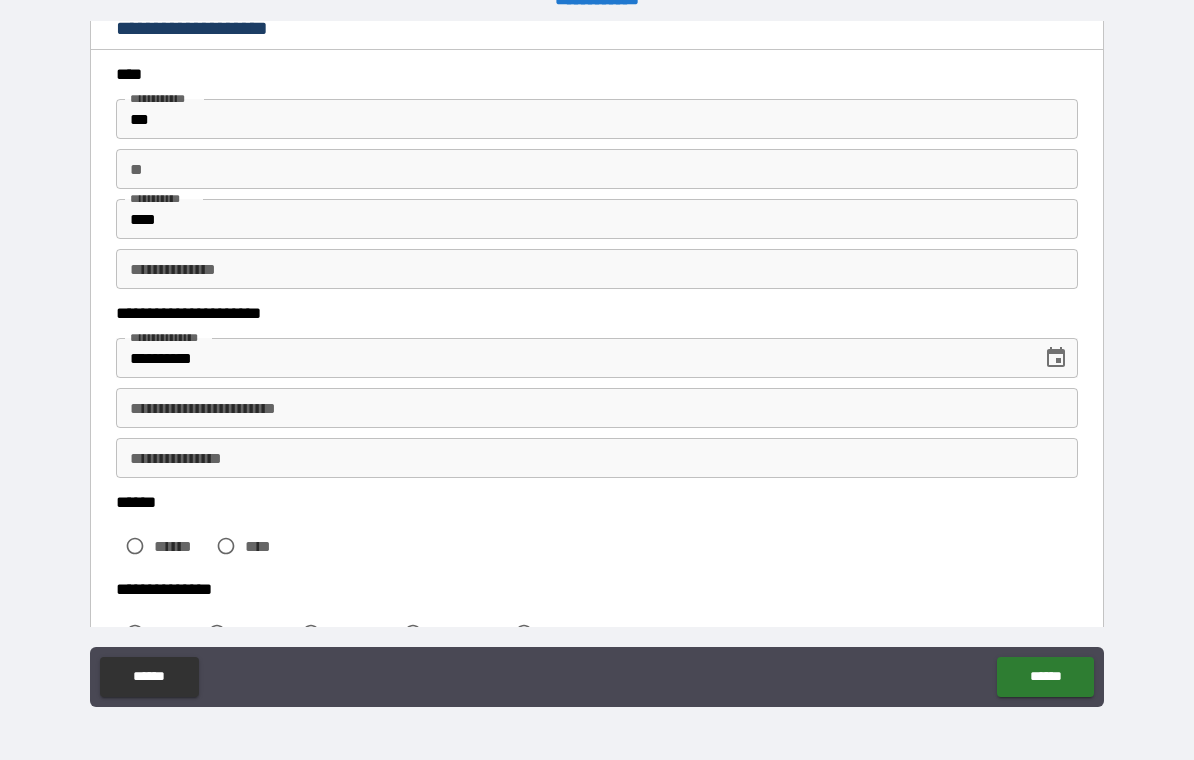 scroll, scrollTop: 88, scrollLeft: 0, axis: vertical 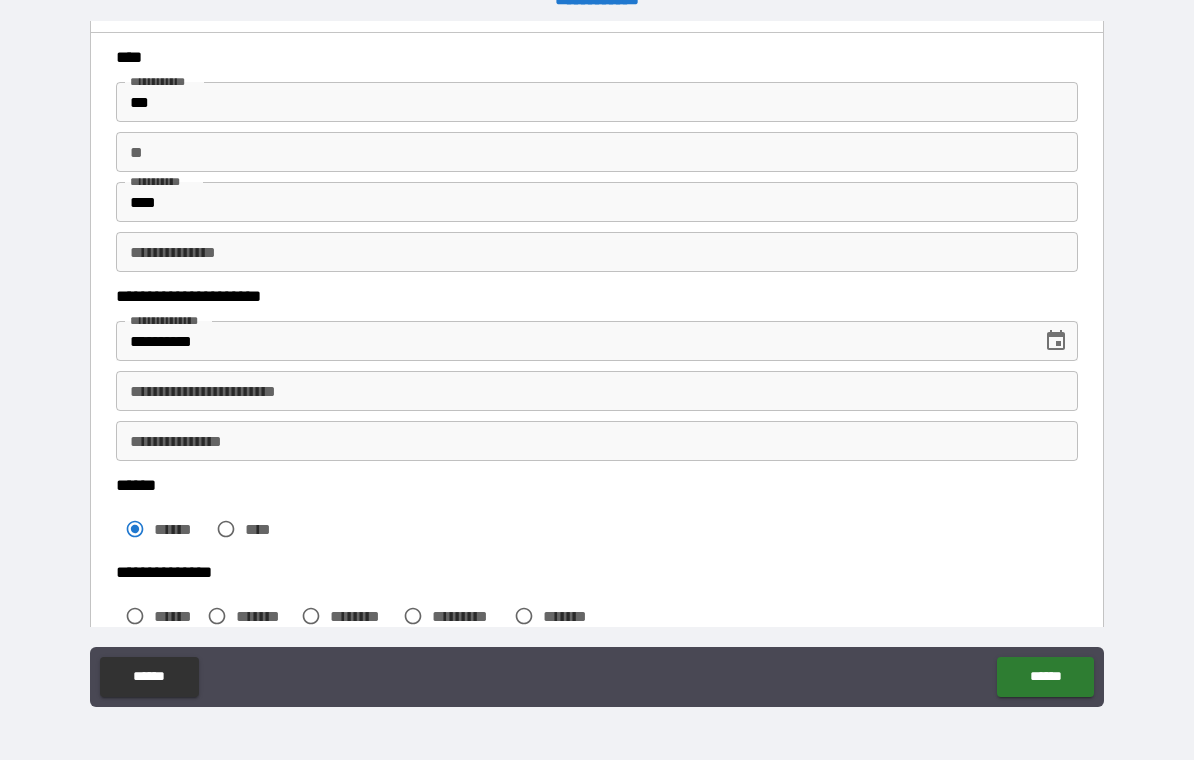 click on "**********" at bounding box center (597, 391) 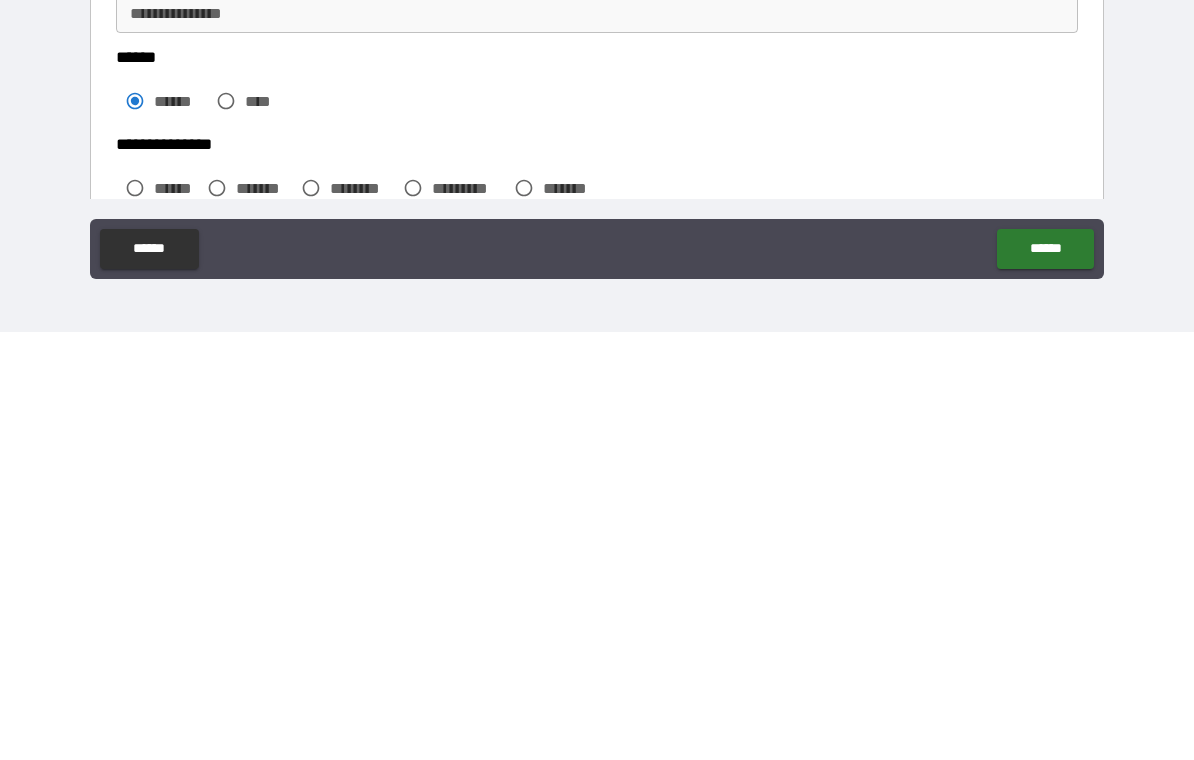 type on "**********" 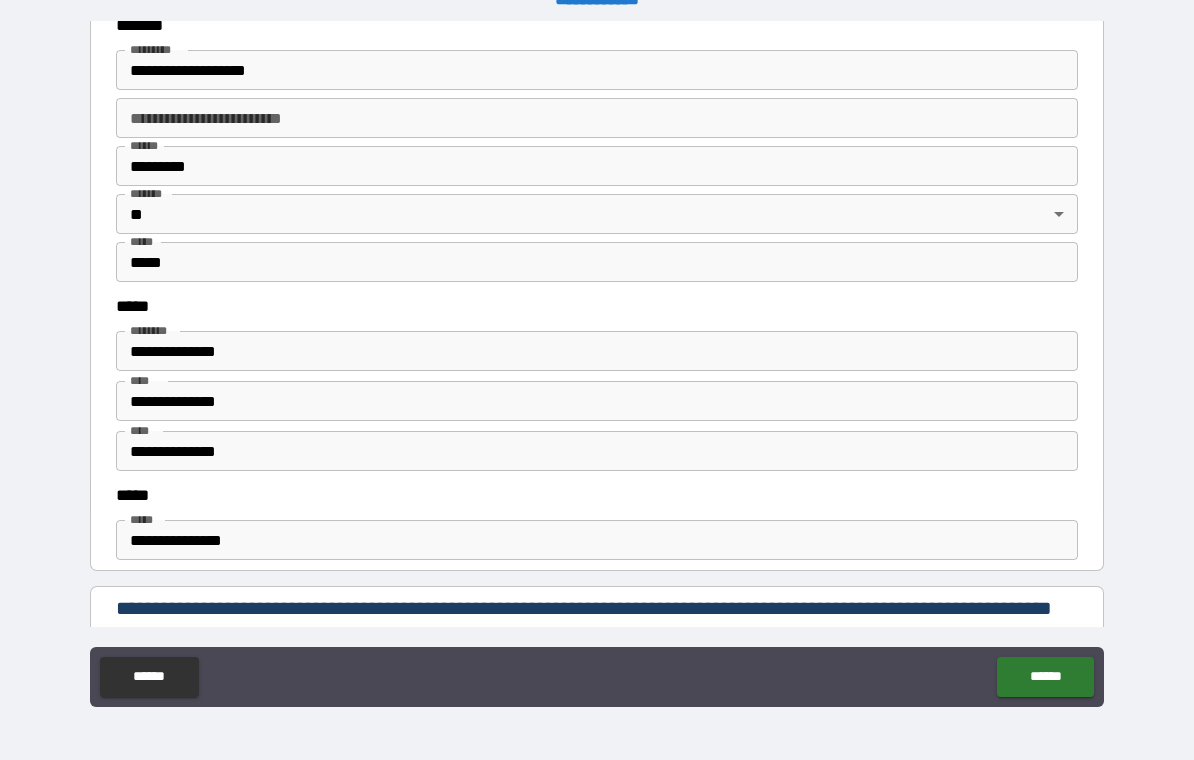 scroll, scrollTop: 793, scrollLeft: 0, axis: vertical 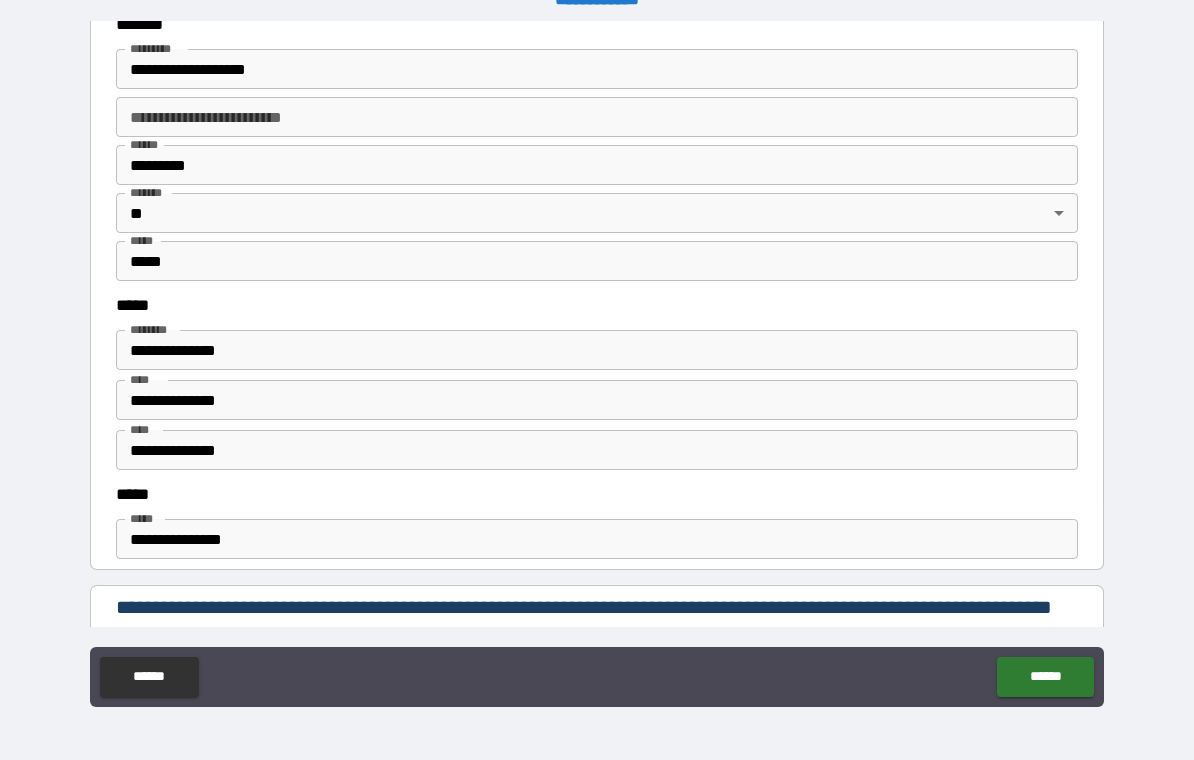 click on "**********" at bounding box center [597, 450] 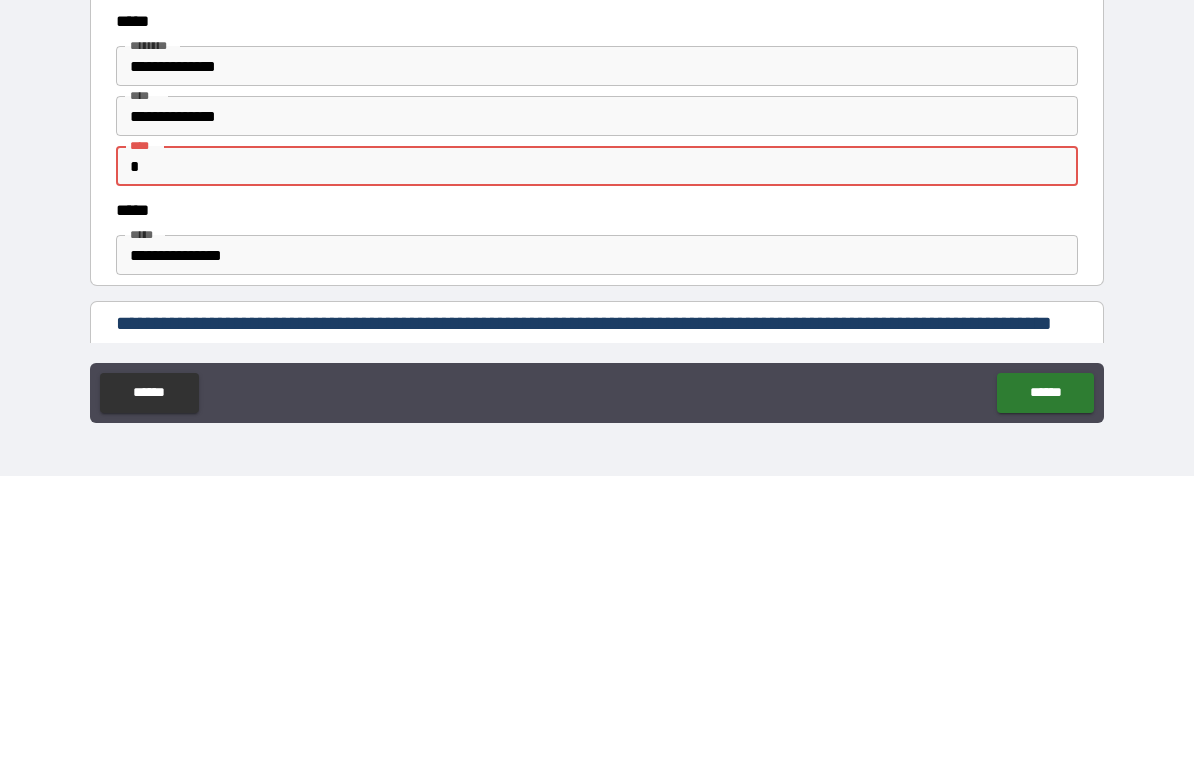 type on "*" 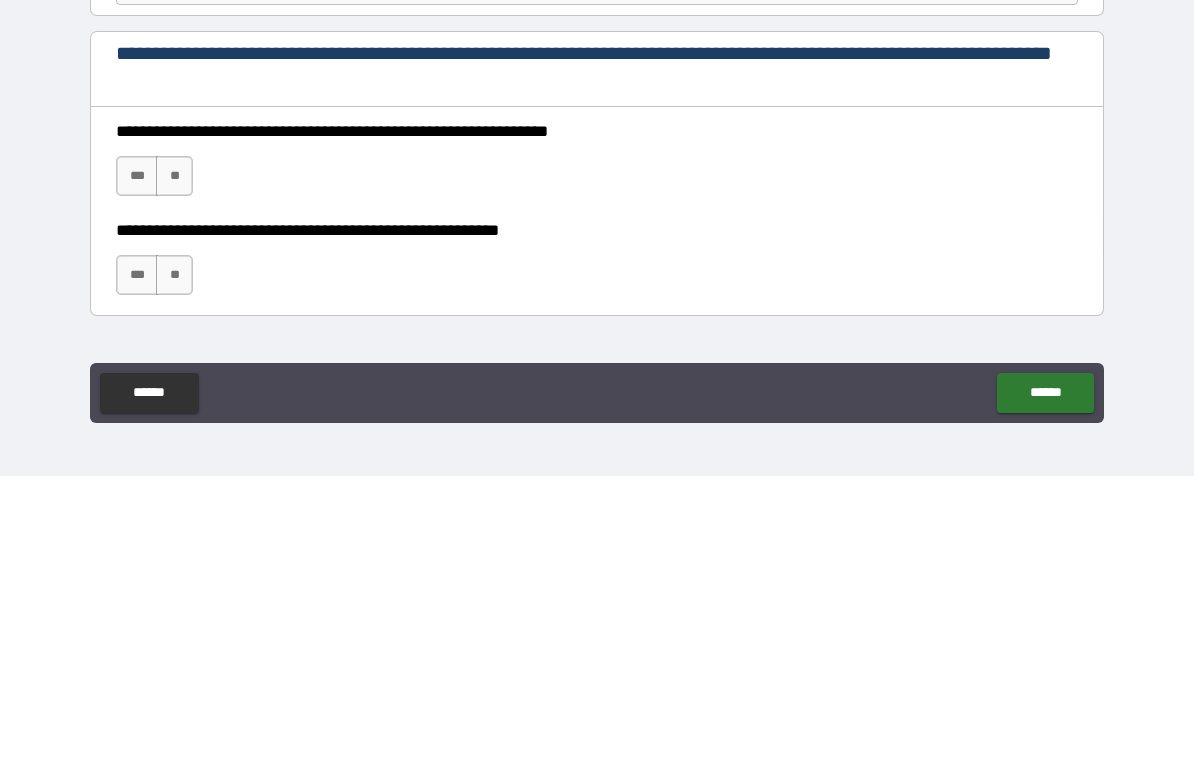 scroll, scrollTop: 1064, scrollLeft: 0, axis: vertical 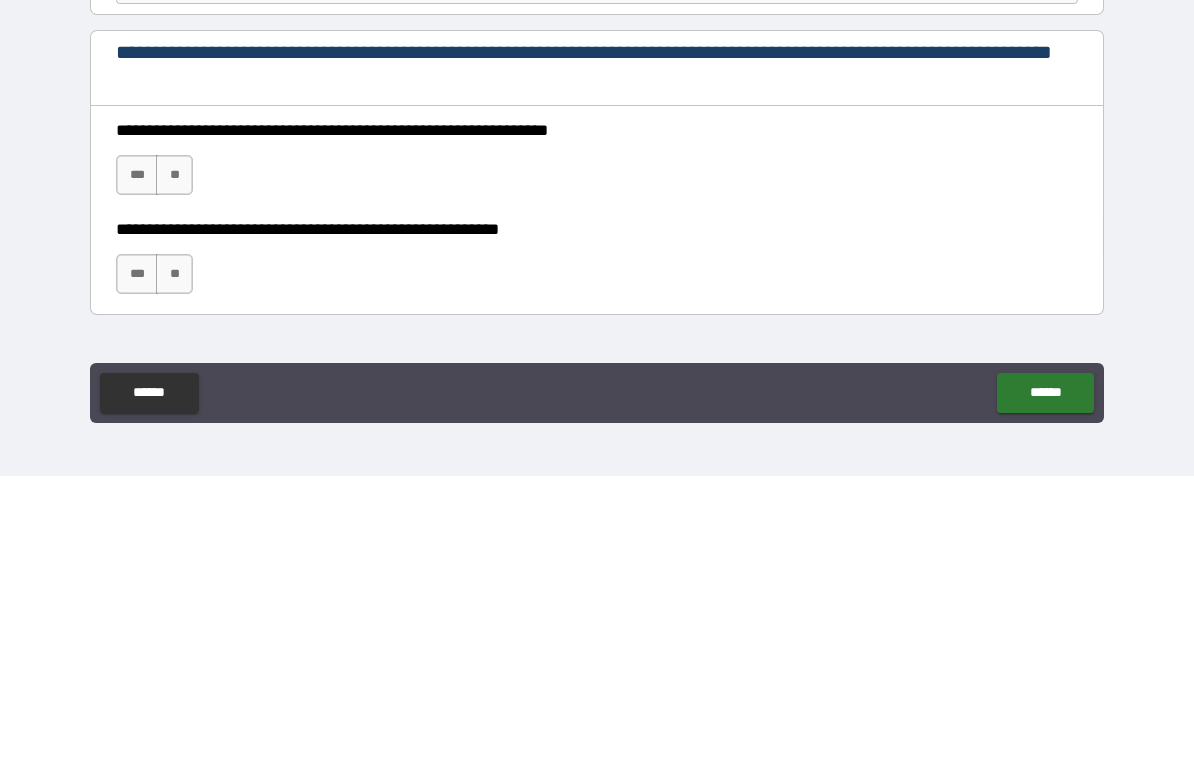 click on "***" at bounding box center (137, 459) 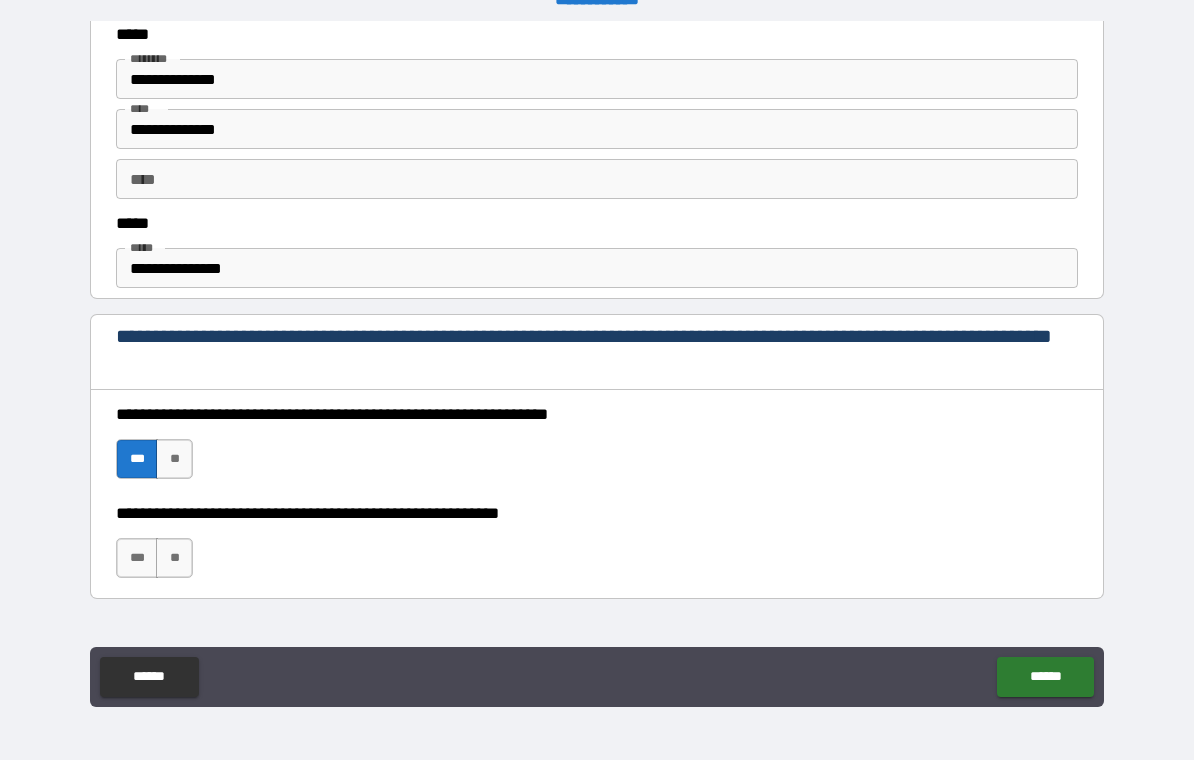 click on "***" at bounding box center (137, 558) 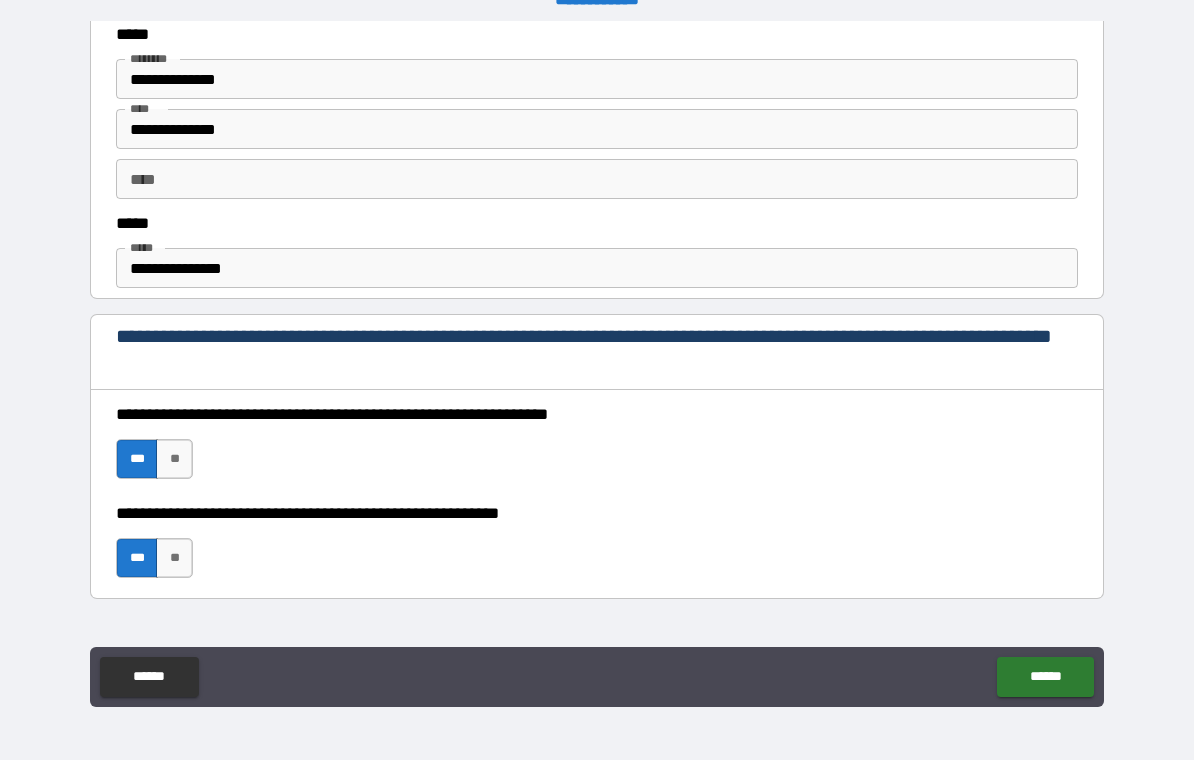 click on "******" at bounding box center (1045, 677) 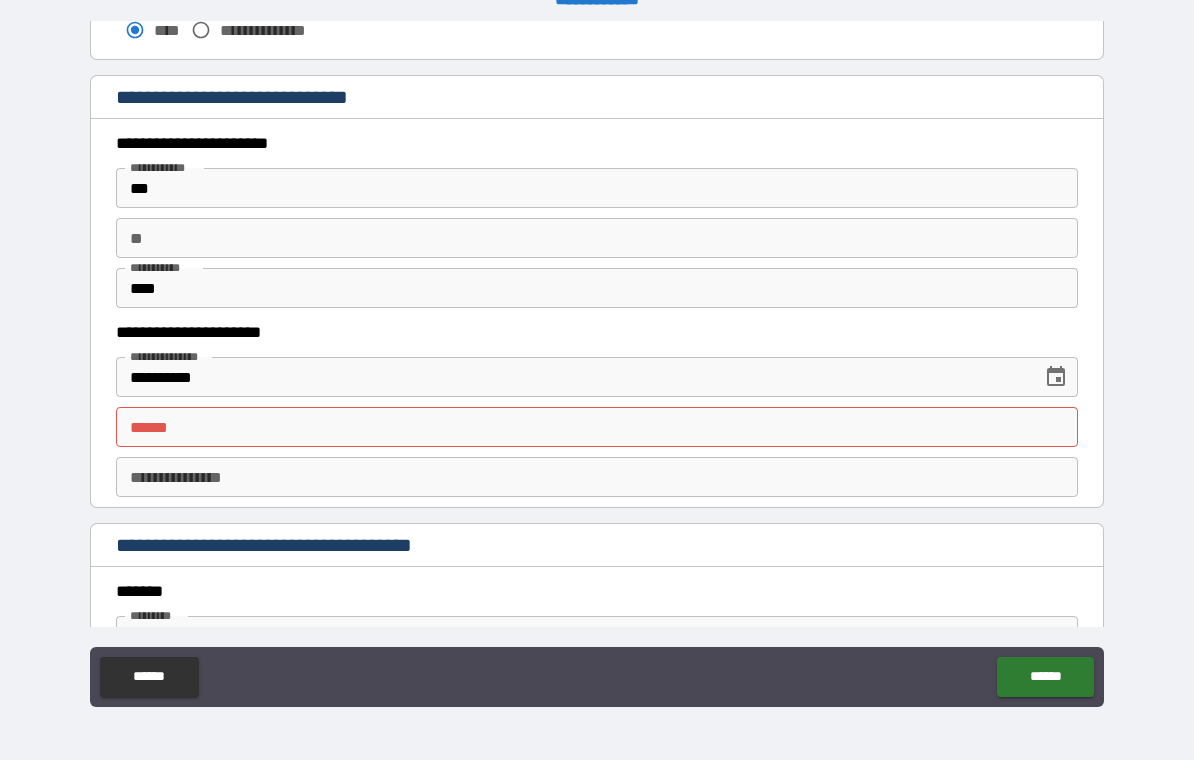 scroll, scrollTop: 1839, scrollLeft: 0, axis: vertical 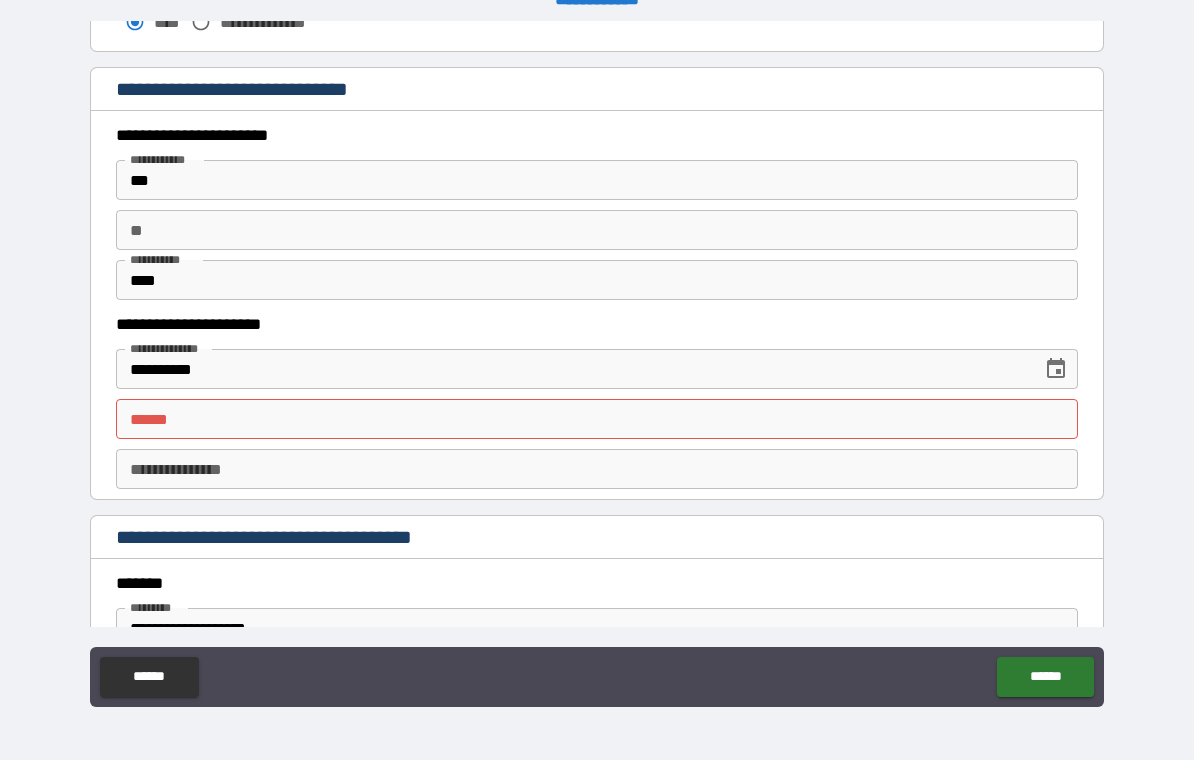 click on "****   *" at bounding box center [597, 419] 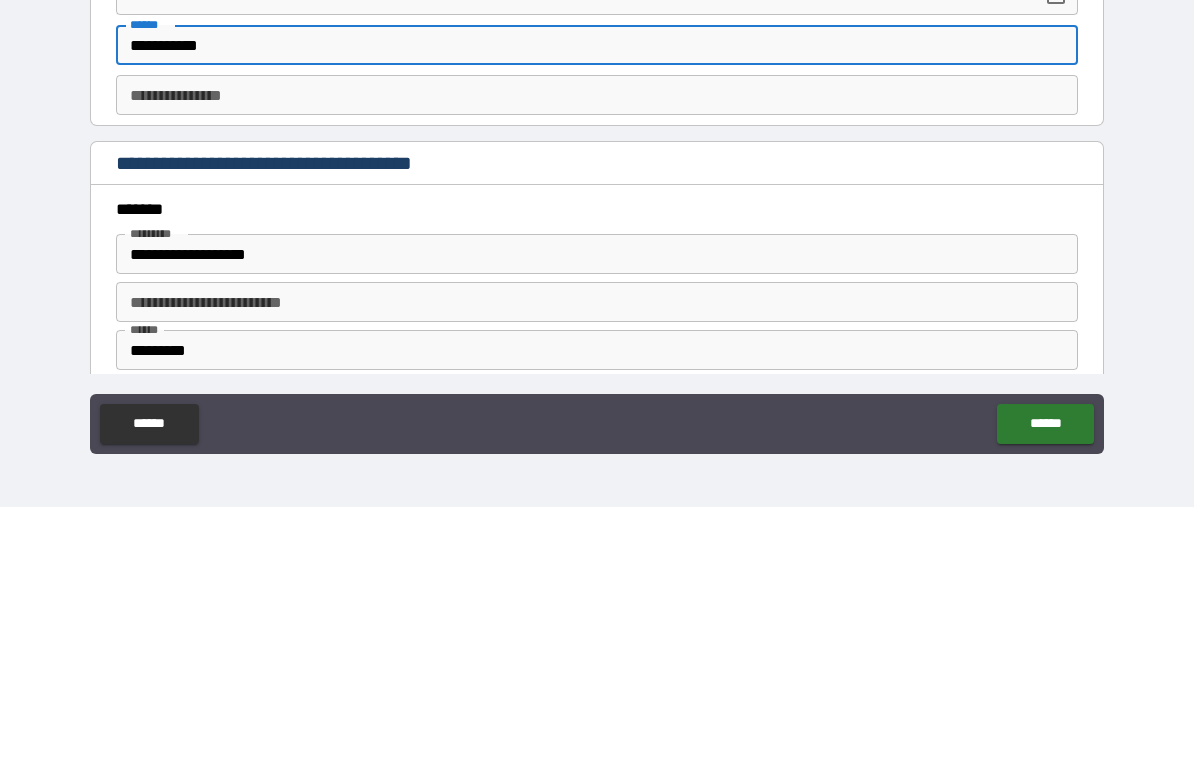 scroll, scrollTop: 1954, scrollLeft: 0, axis: vertical 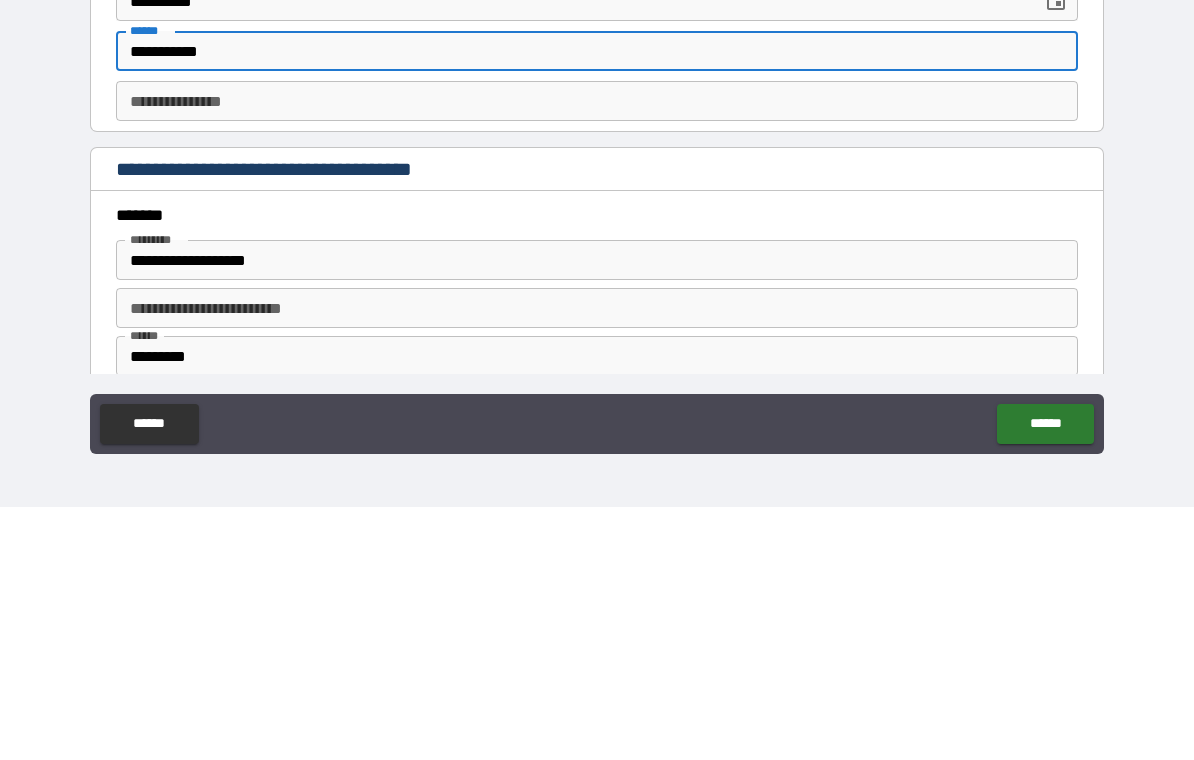 click on "**********" at bounding box center (597, 304) 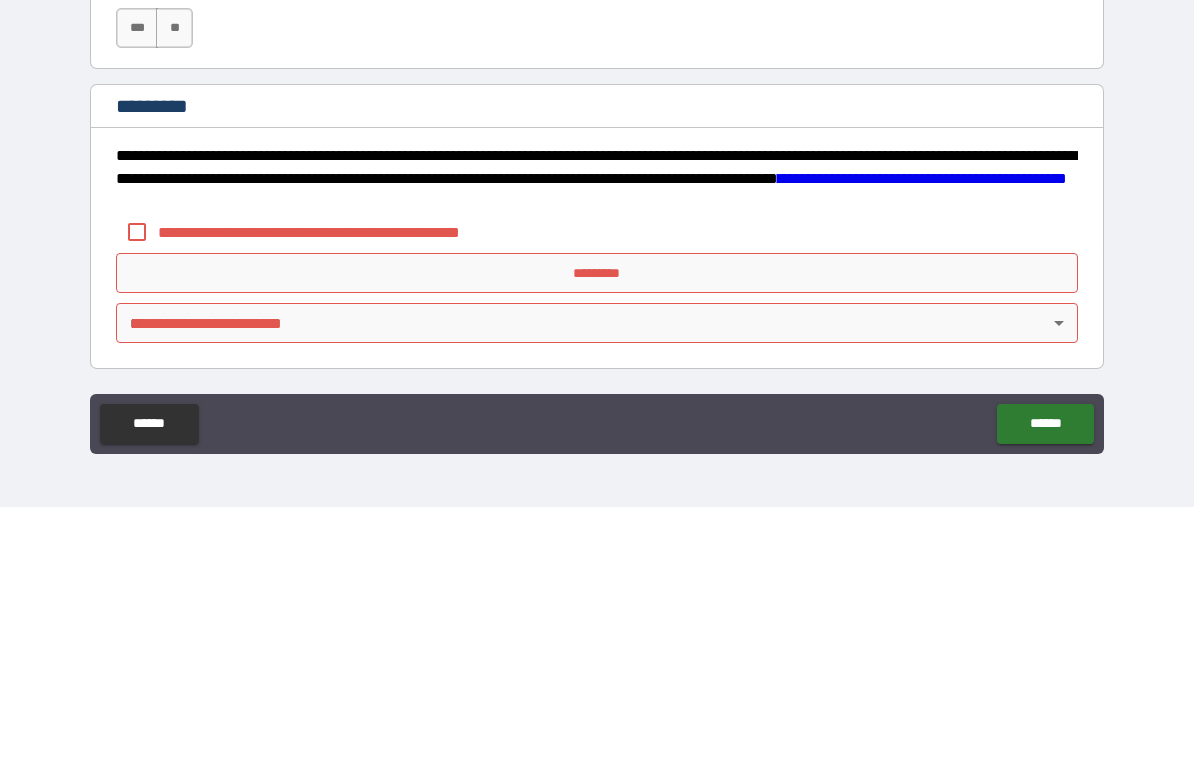 scroll, scrollTop: 2946, scrollLeft: 0, axis: vertical 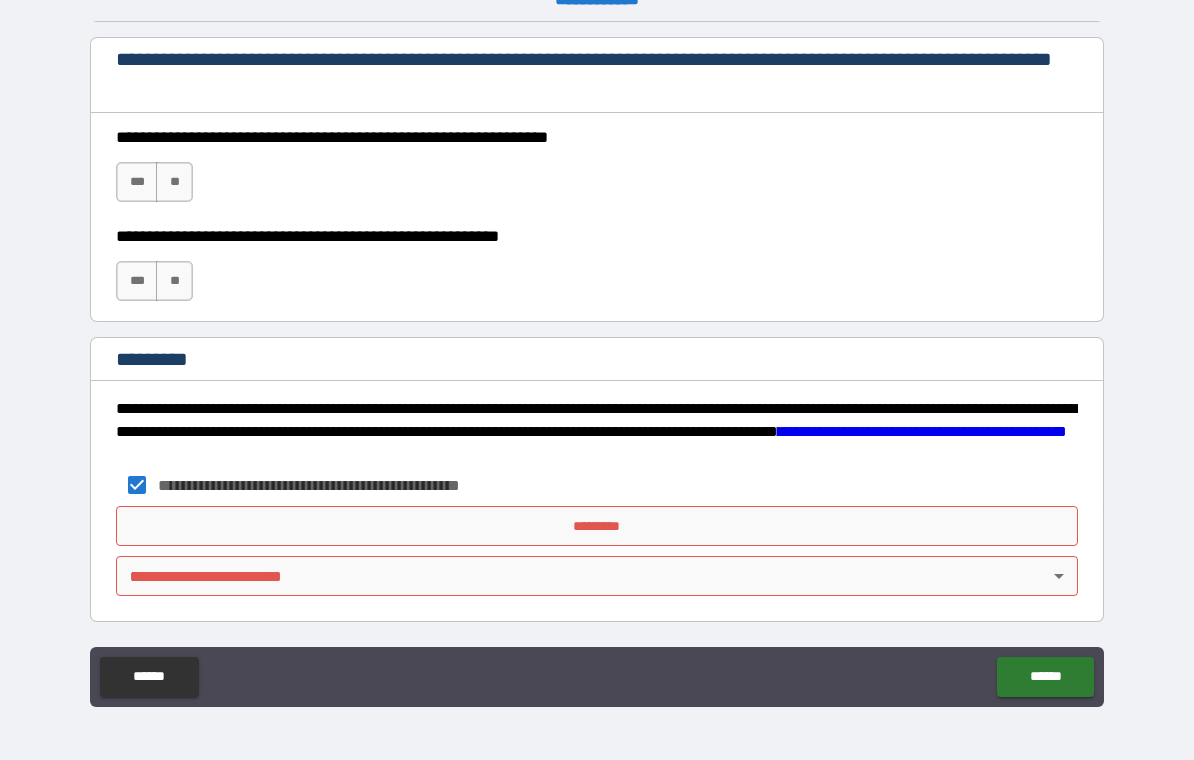 click on "*********" at bounding box center [597, 526] 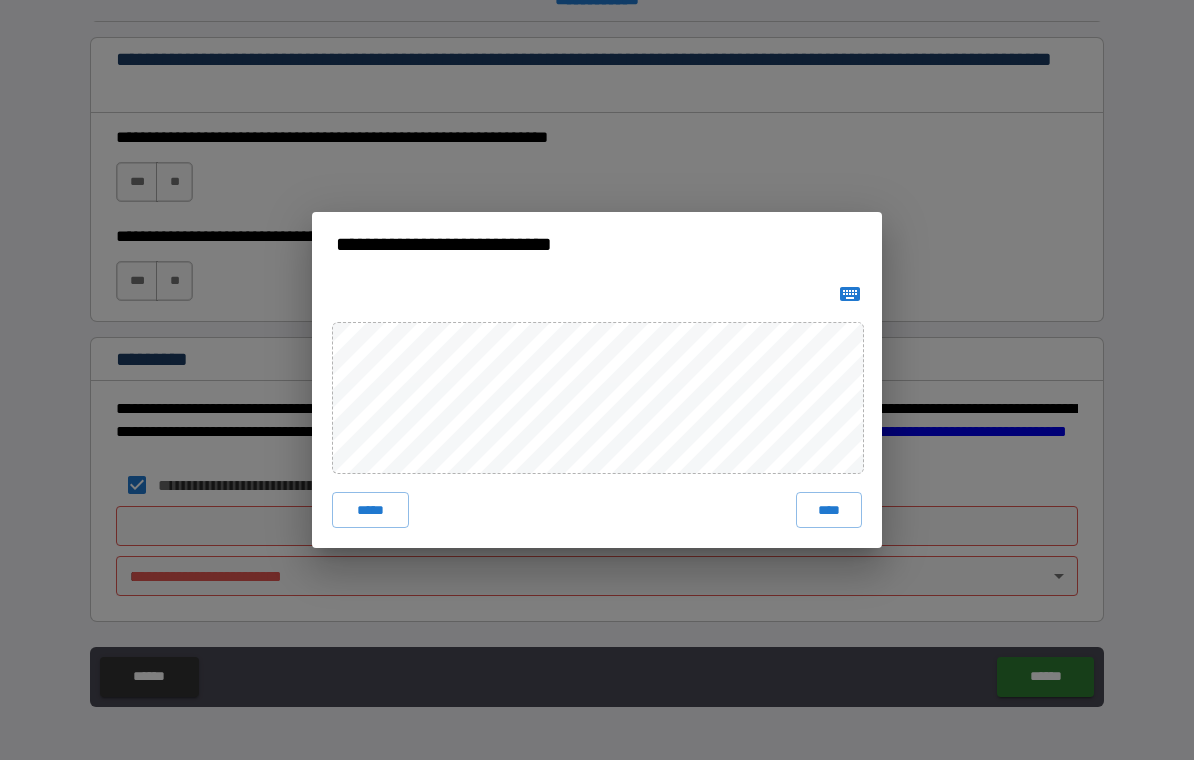 click on "****" at bounding box center [829, 510] 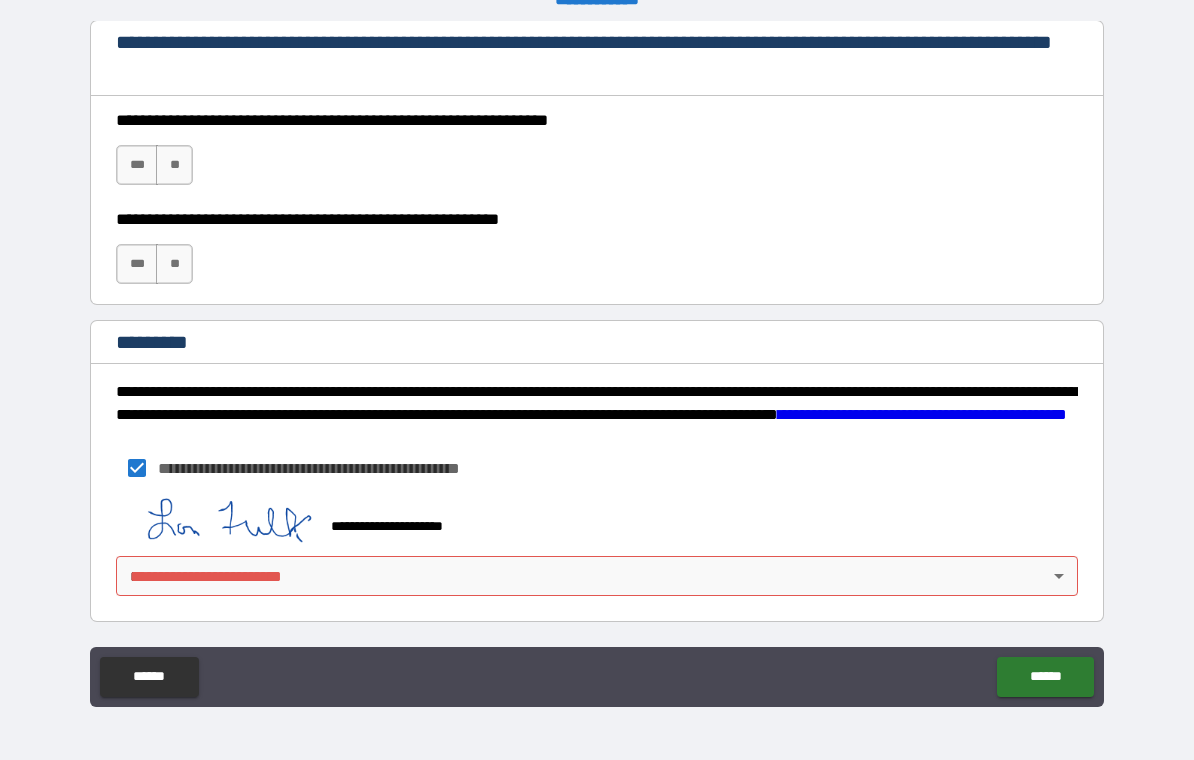 scroll, scrollTop: 2963, scrollLeft: 0, axis: vertical 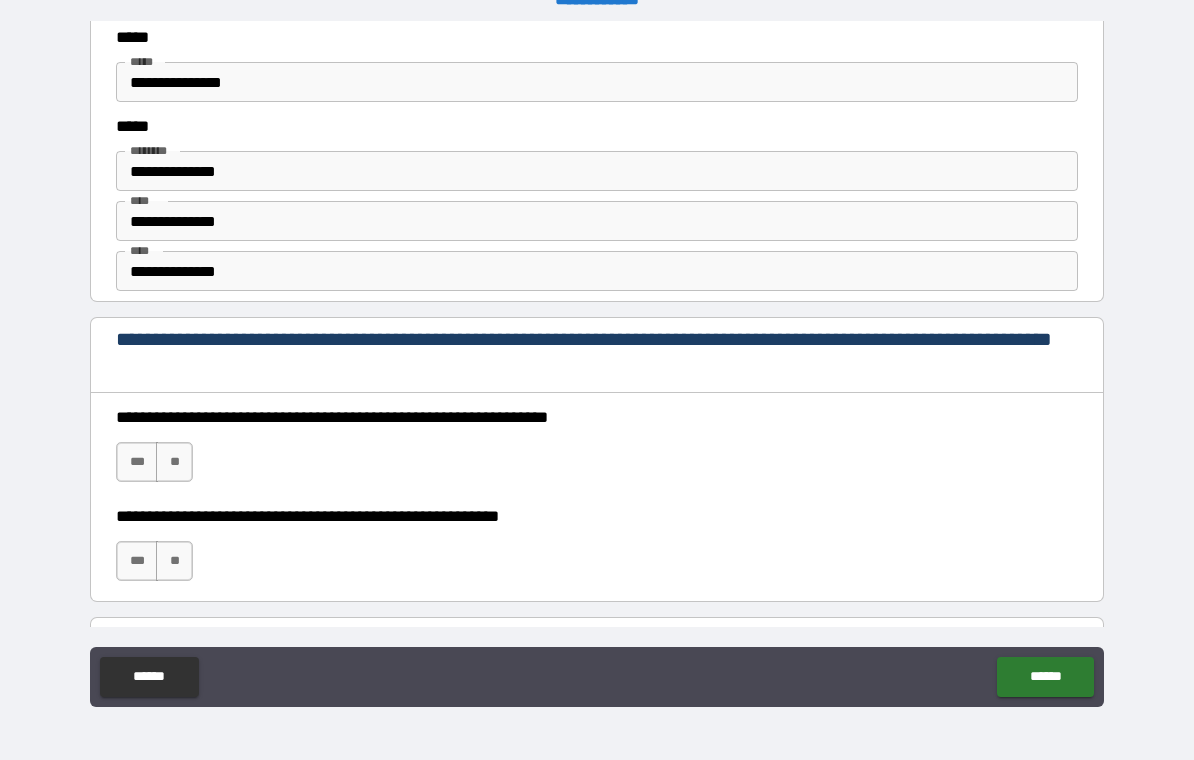 click on "***" at bounding box center [137, 462] 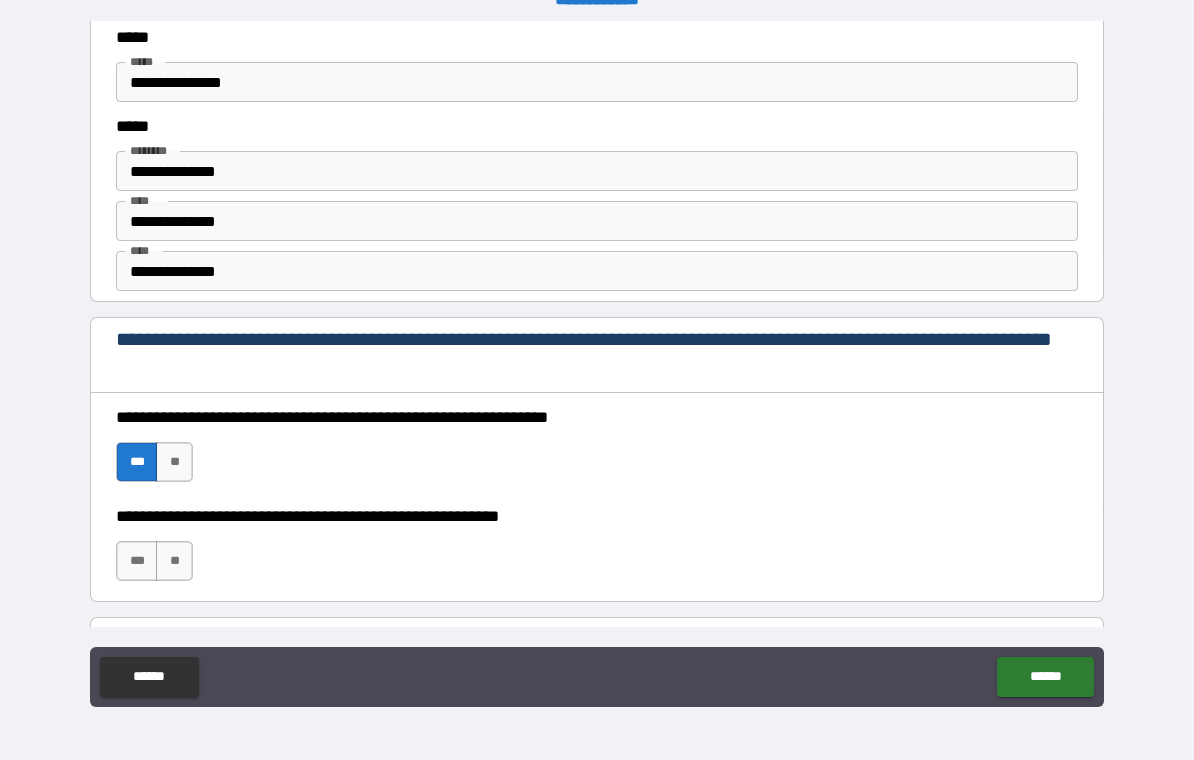 click on "***" at bounding box center (137, 561) 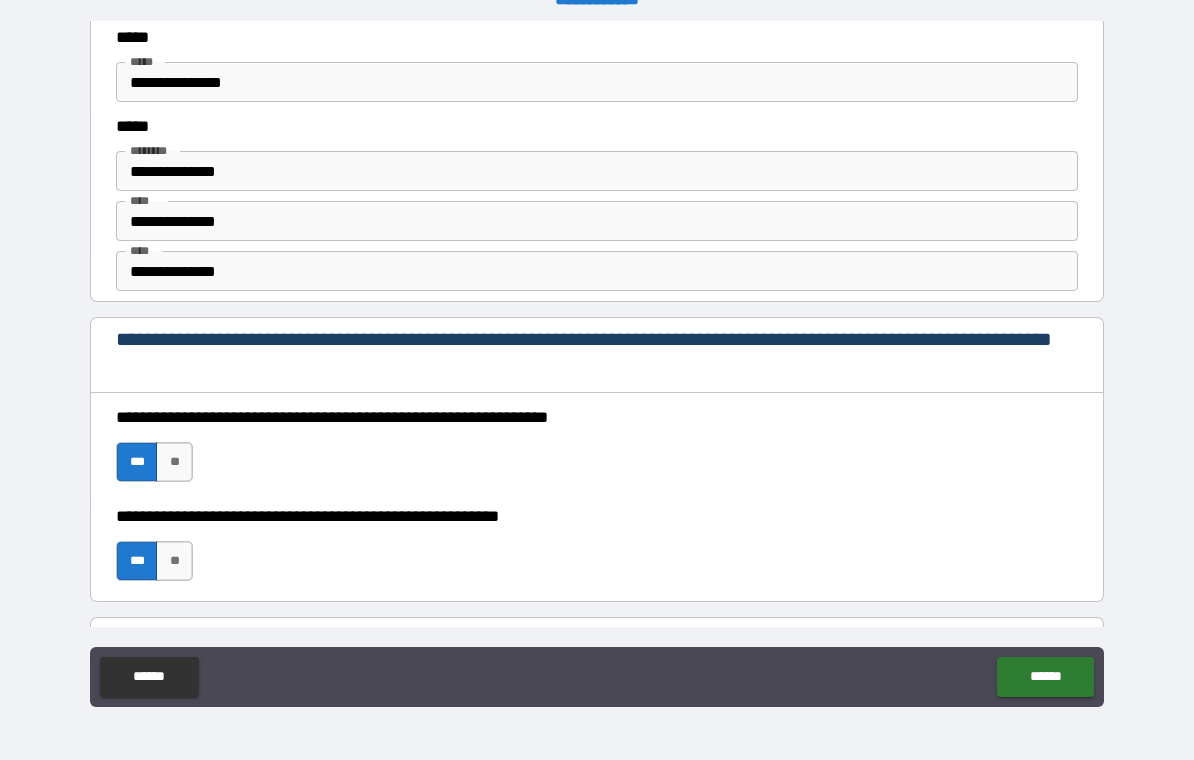 click on "******" at bounding box center (1045, 677) 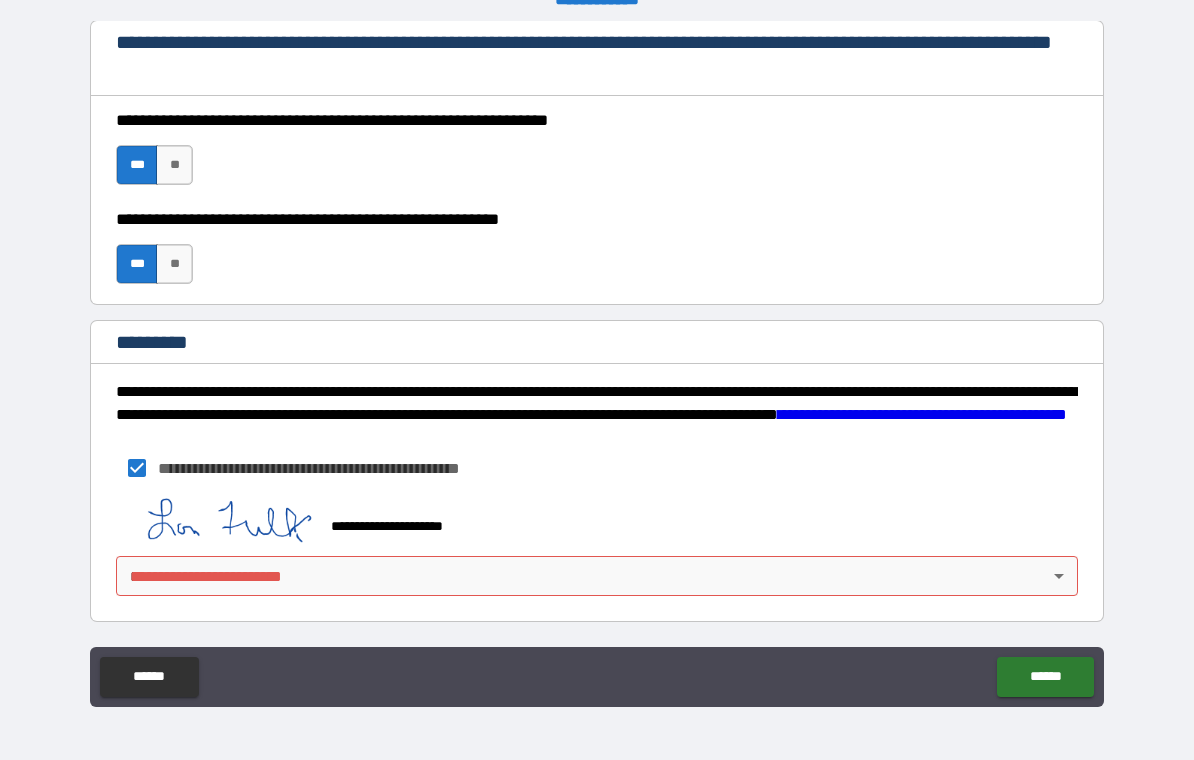 scroll, scrollTop: 2963, scrollLeft: 0, axis: vertical 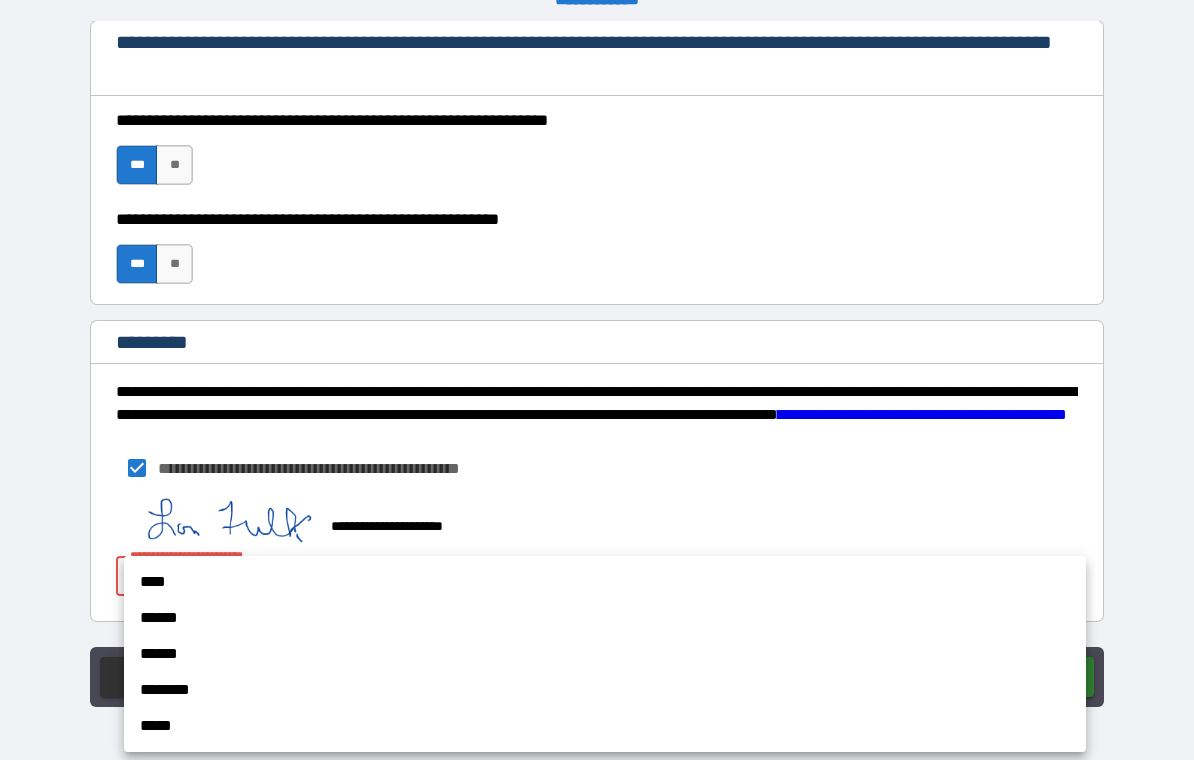 click on "****" at bounding box center [605, 582] 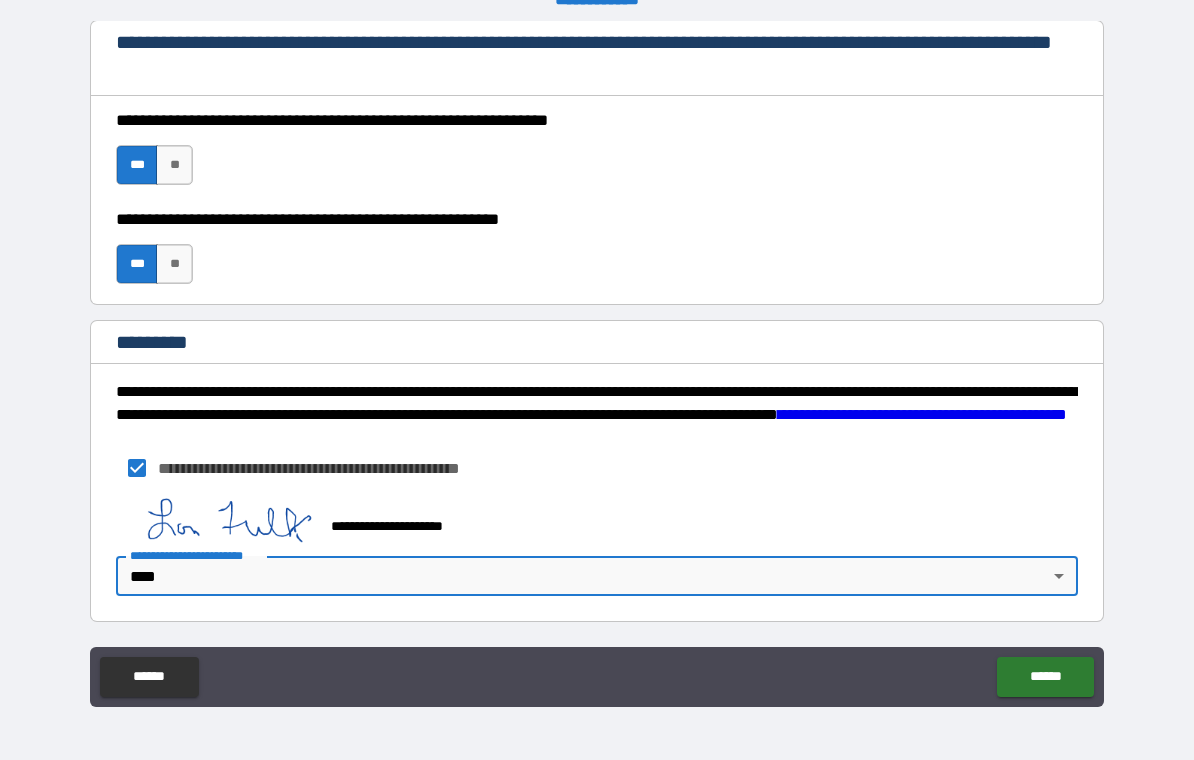 click on "******" at bounding box center (1045, 677) 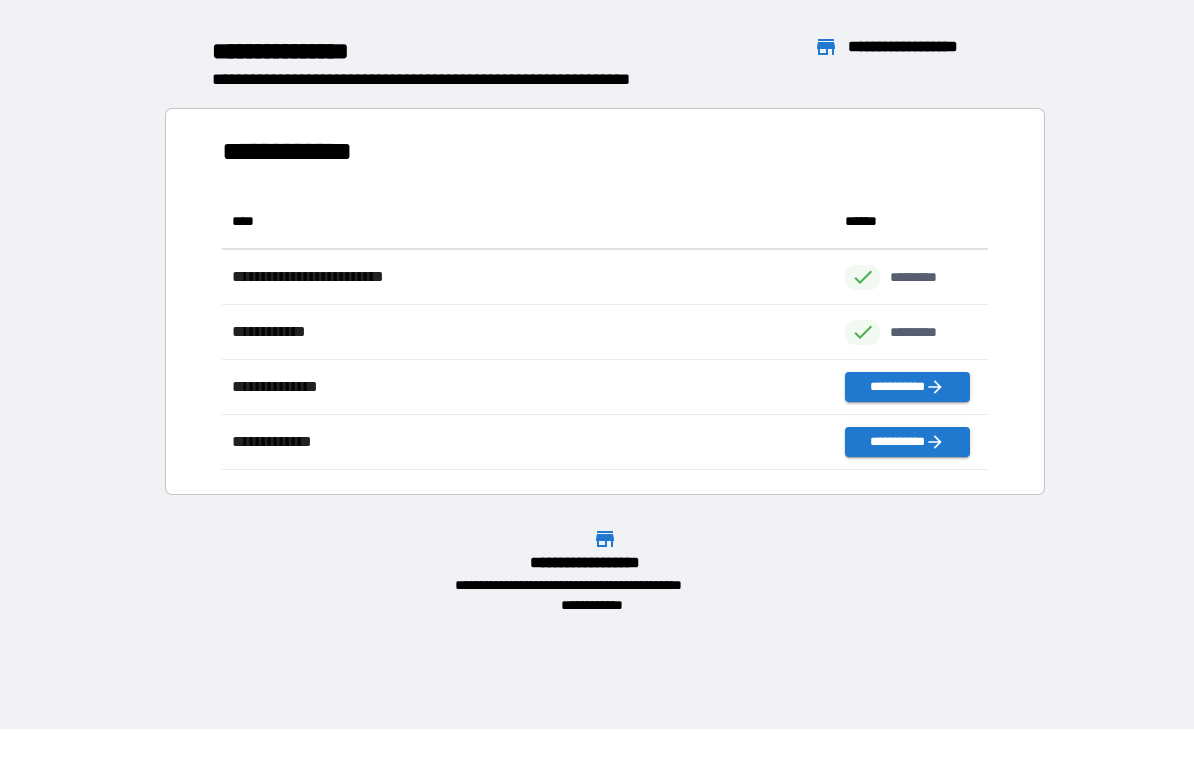 scroll, scrollTop: 1, scrollLeft: 1, axis: both 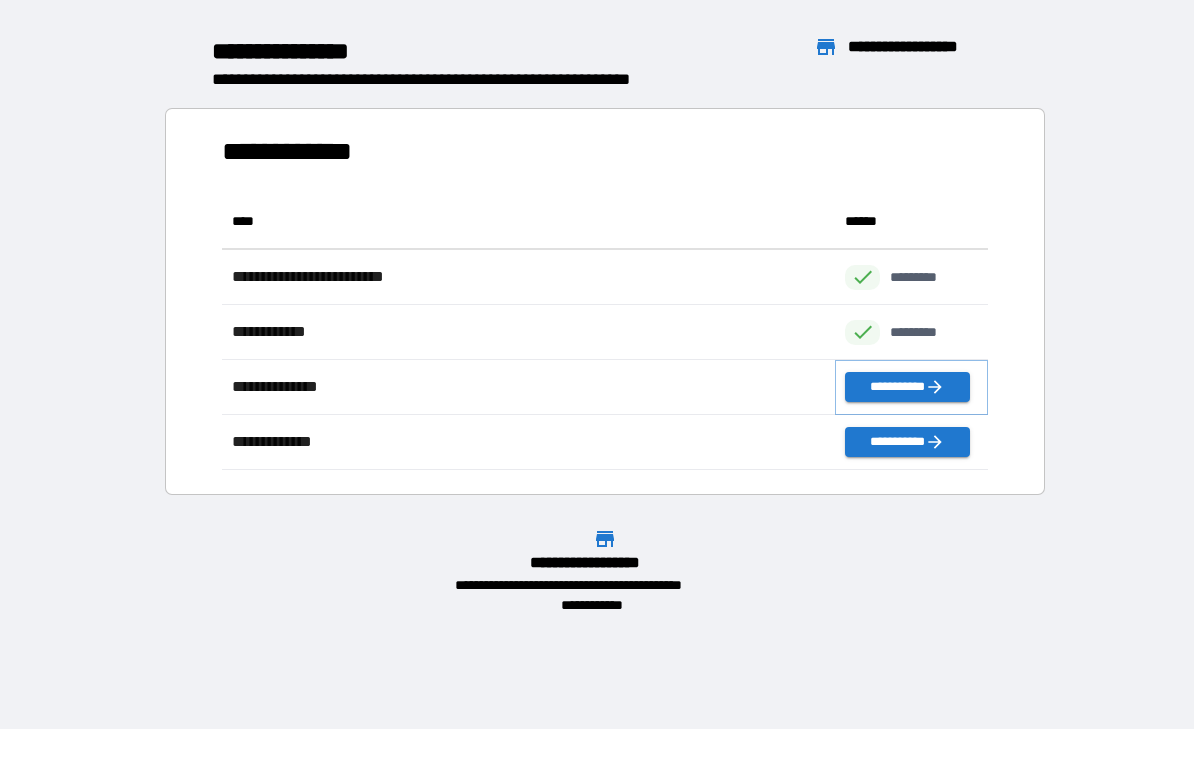 click on "**********" at bounding box center (907, 387) 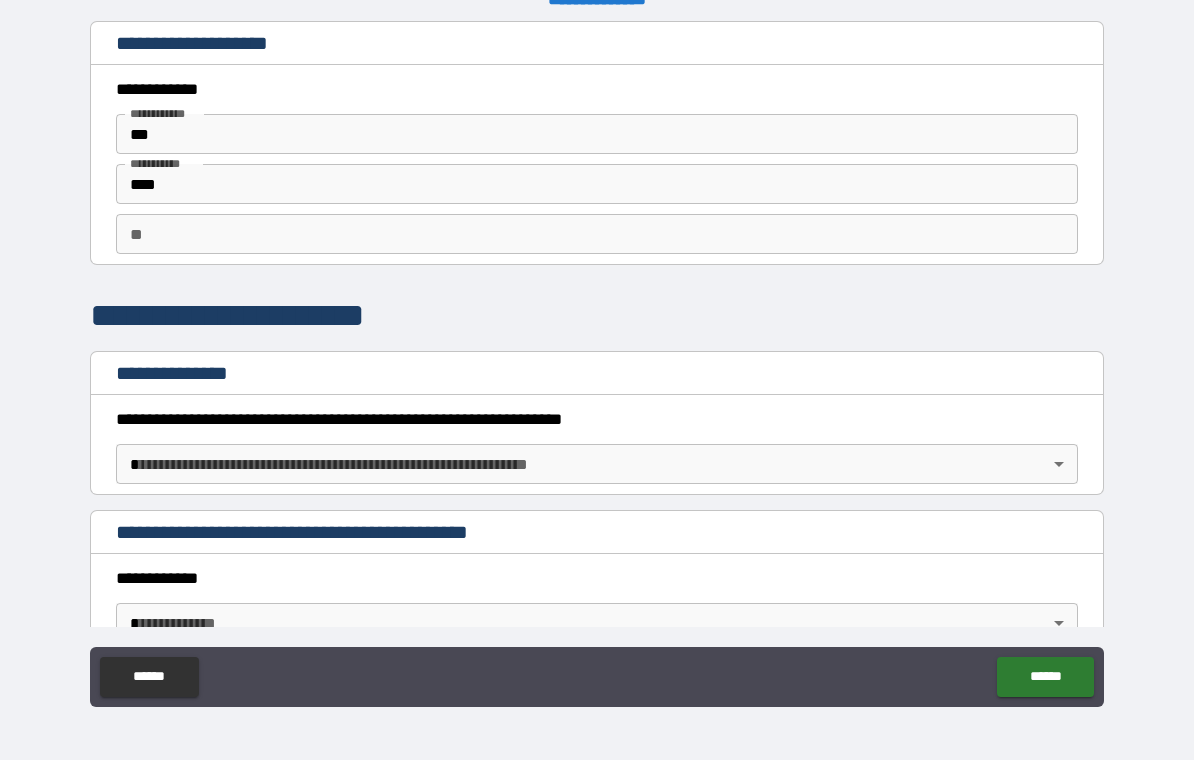 click on "**********" at bounding box center [597, 364] 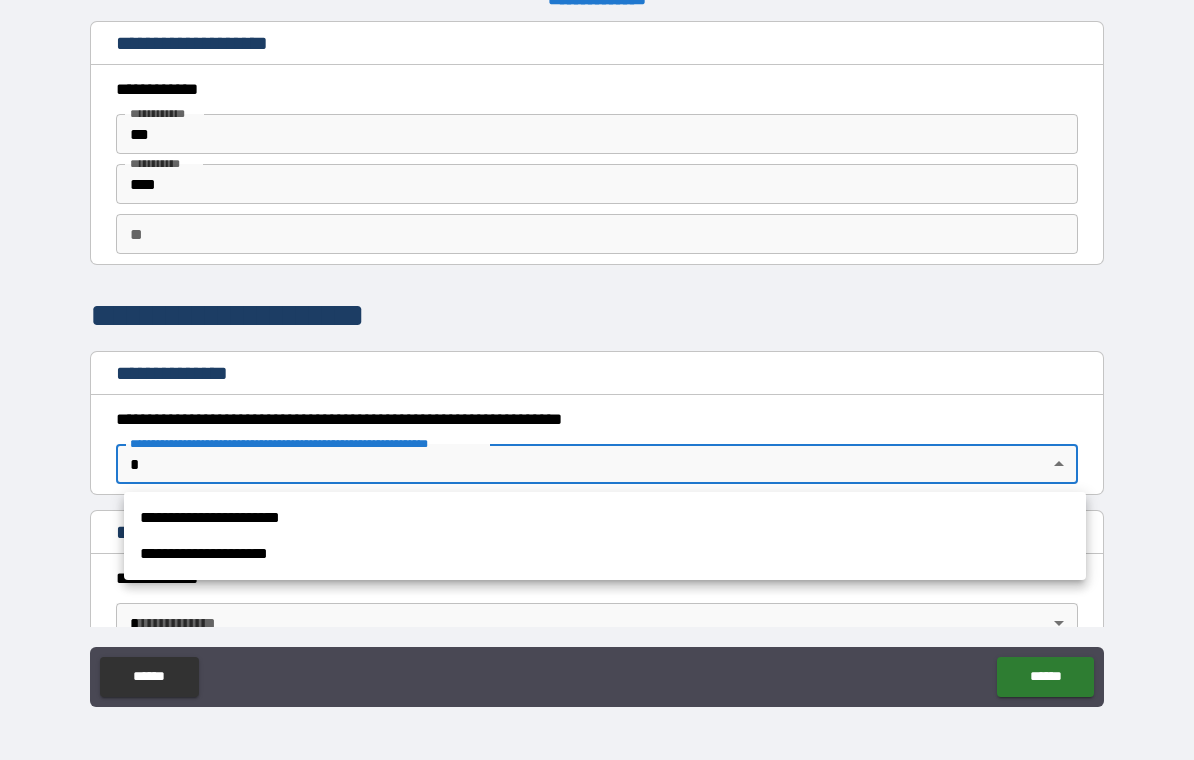 click on "**********" at bounding box center (605, 518) 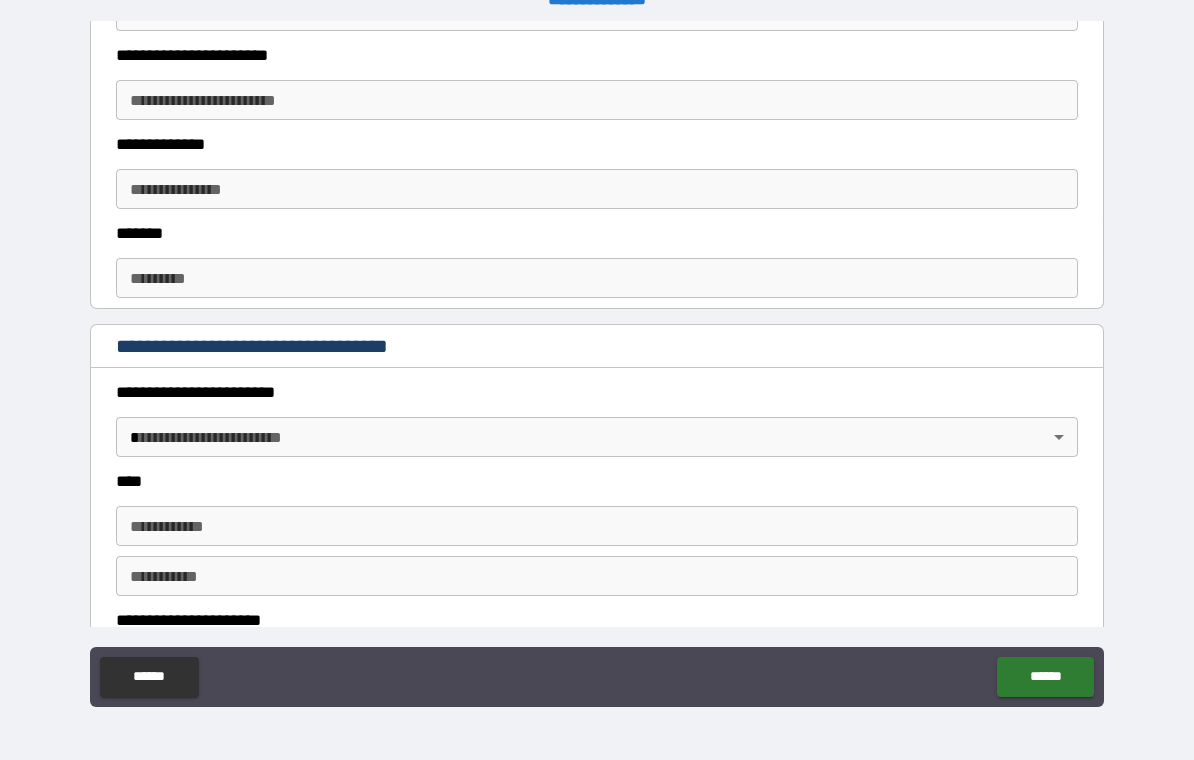 scroll, scrollTop: 611, scrollLeft: 0, axis: vertical 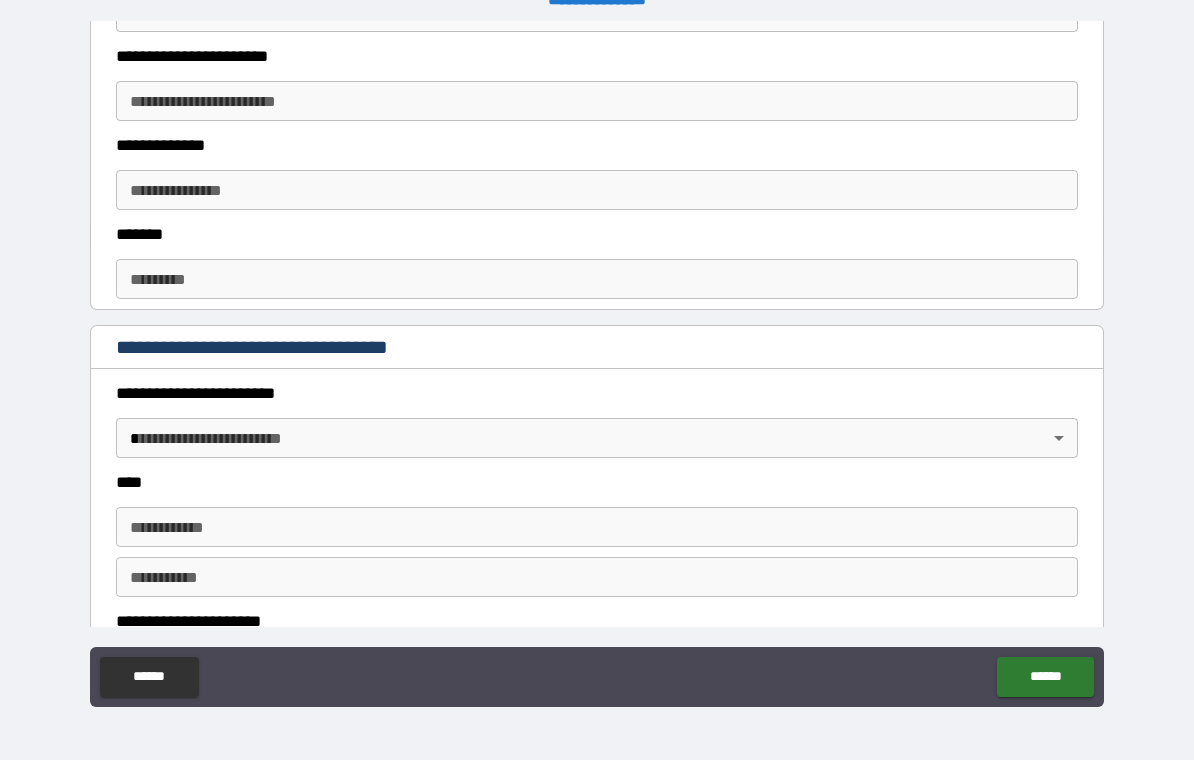 click on "**********" at bounding box center [597, 364] 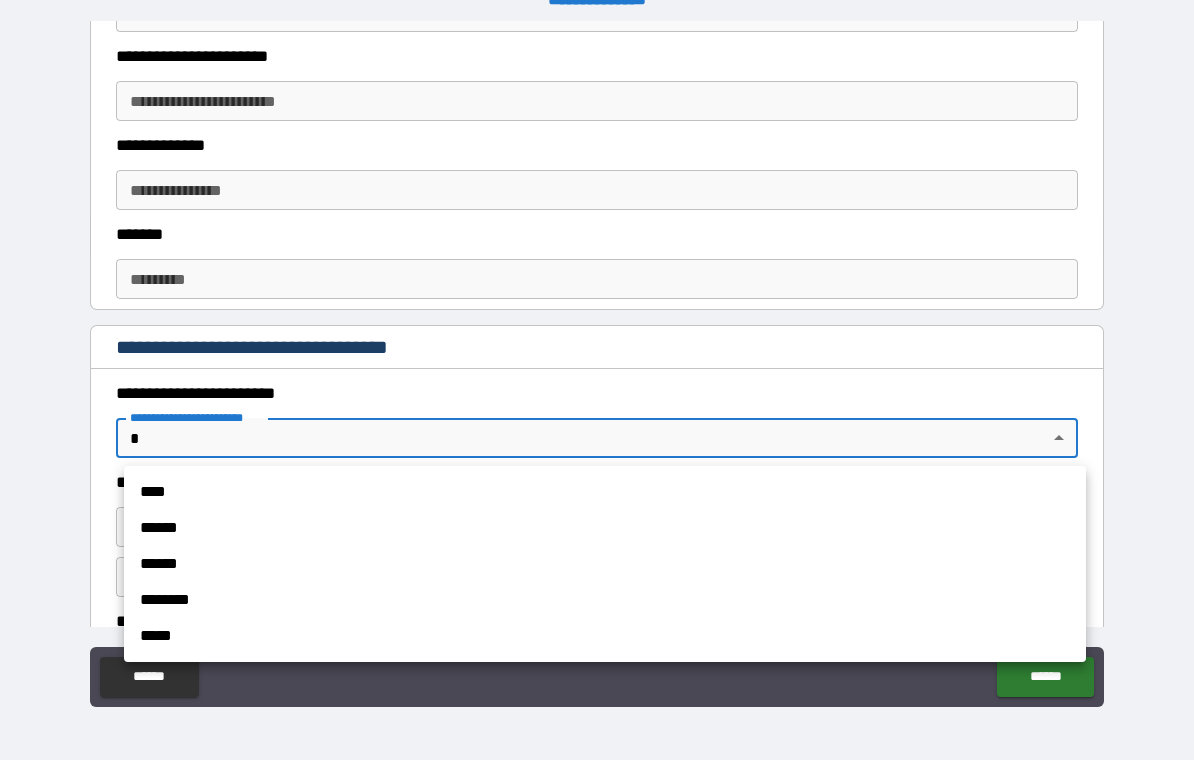 click on "****" at bounding box center (605, 492) 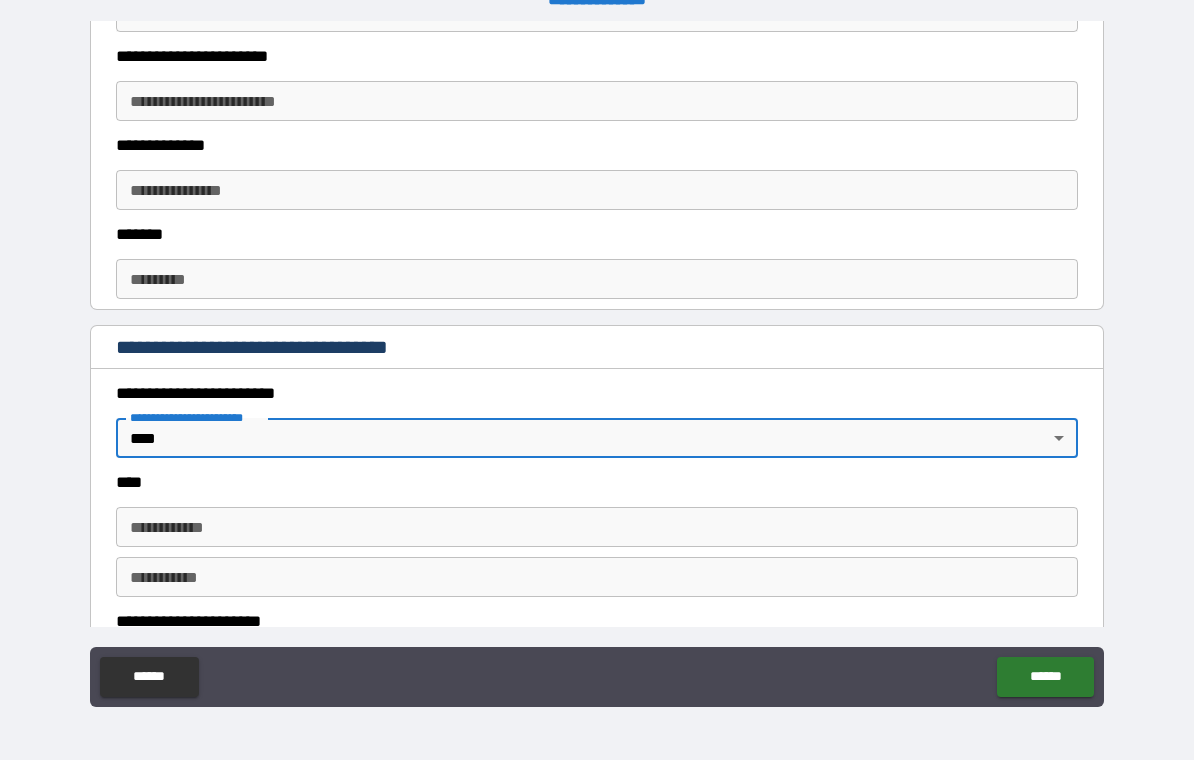type on "*" 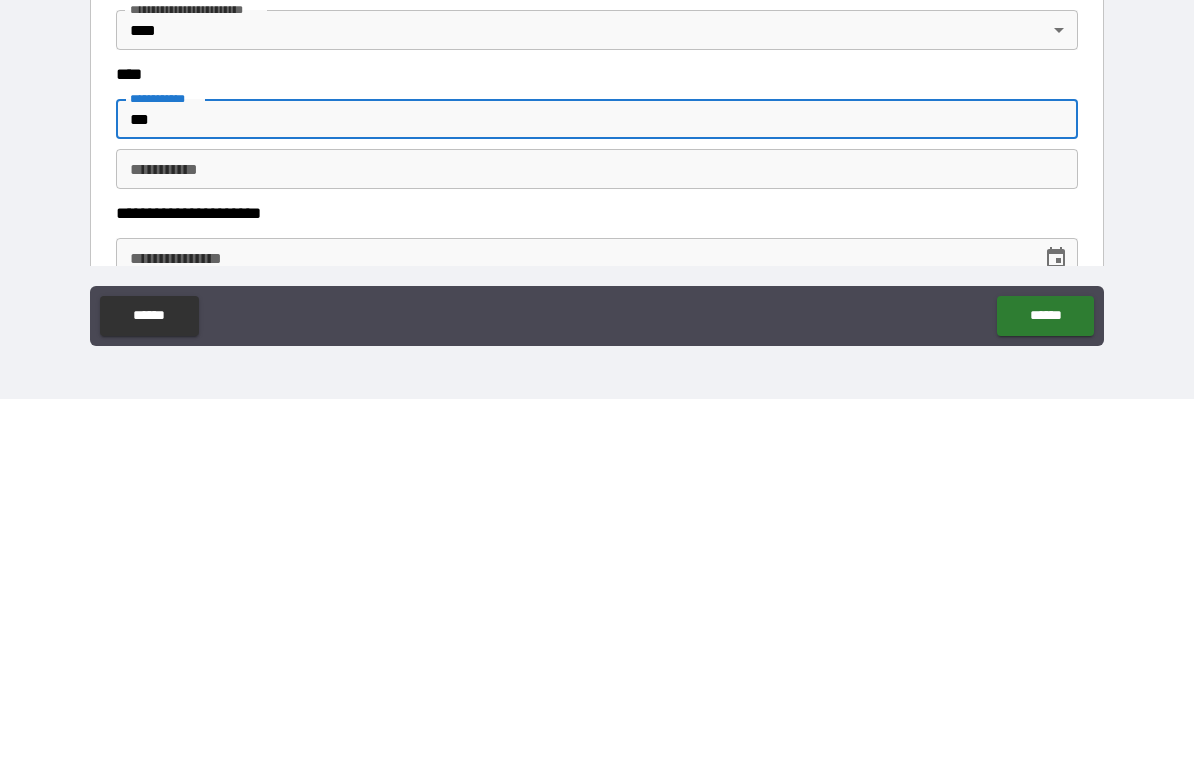 scroll, scrollTop: 663, scrollLeft: 0, axis: vertical 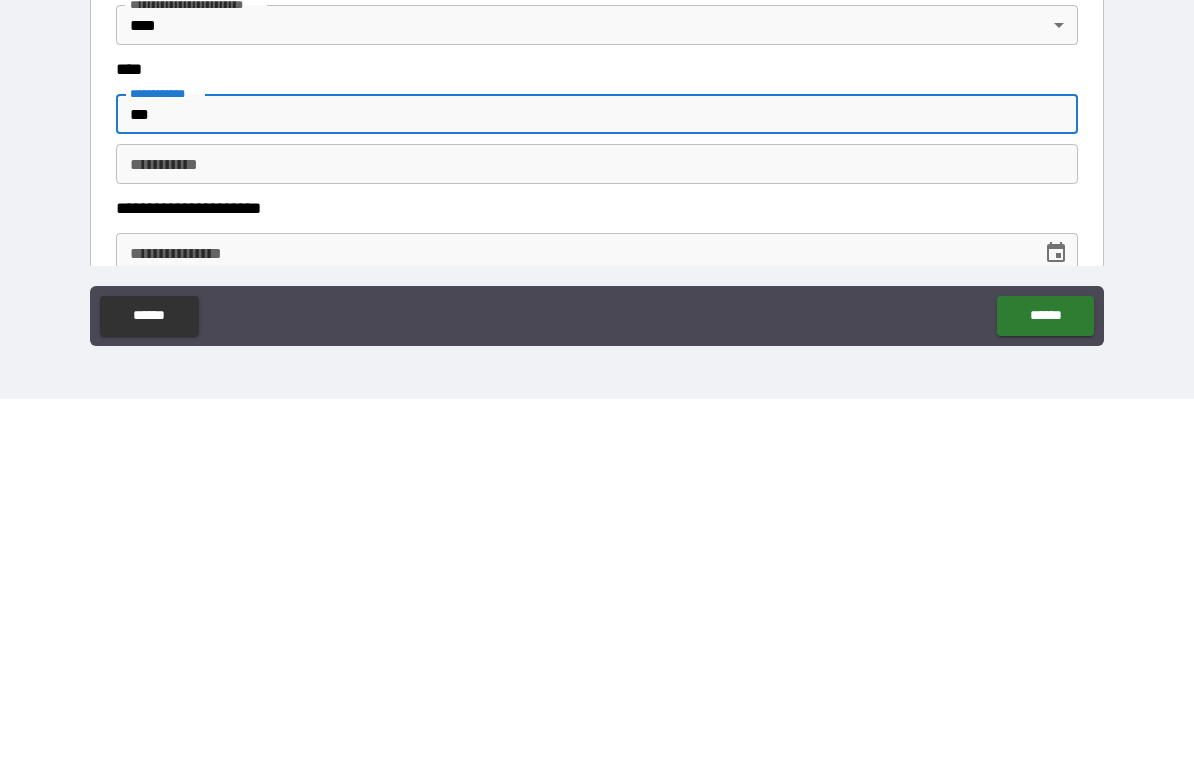 type on "***" 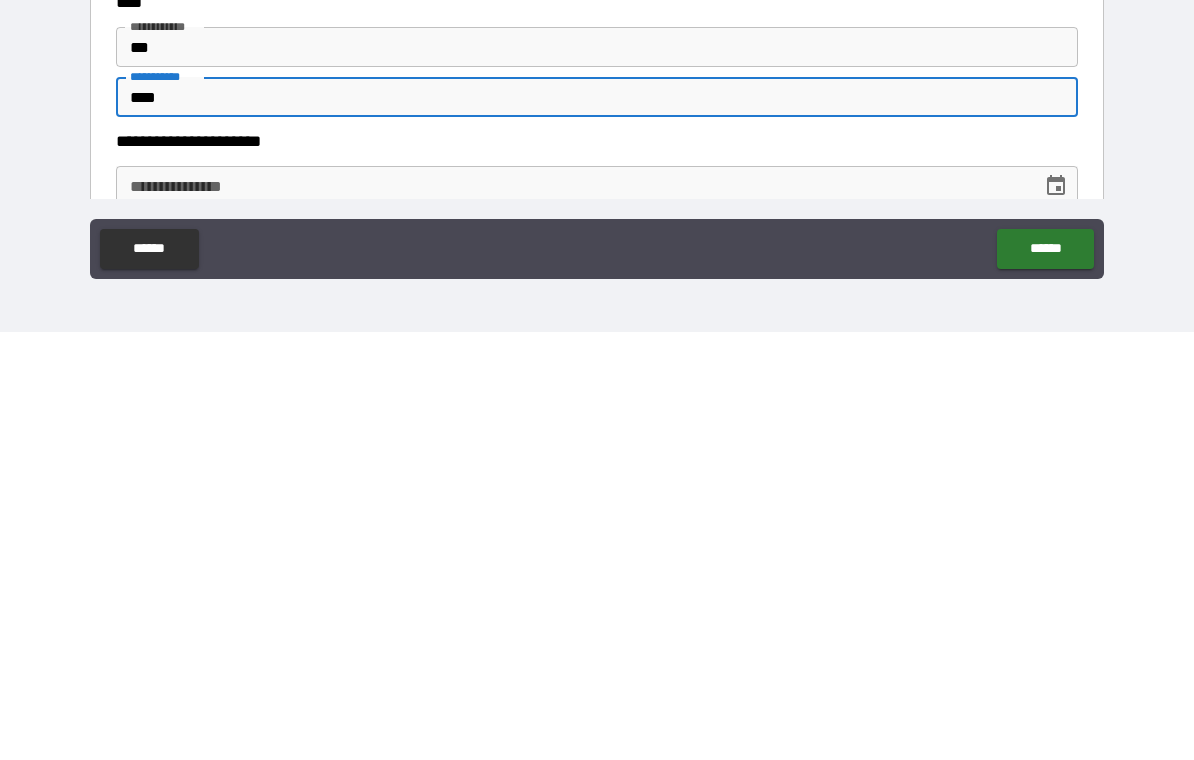 type on "****" 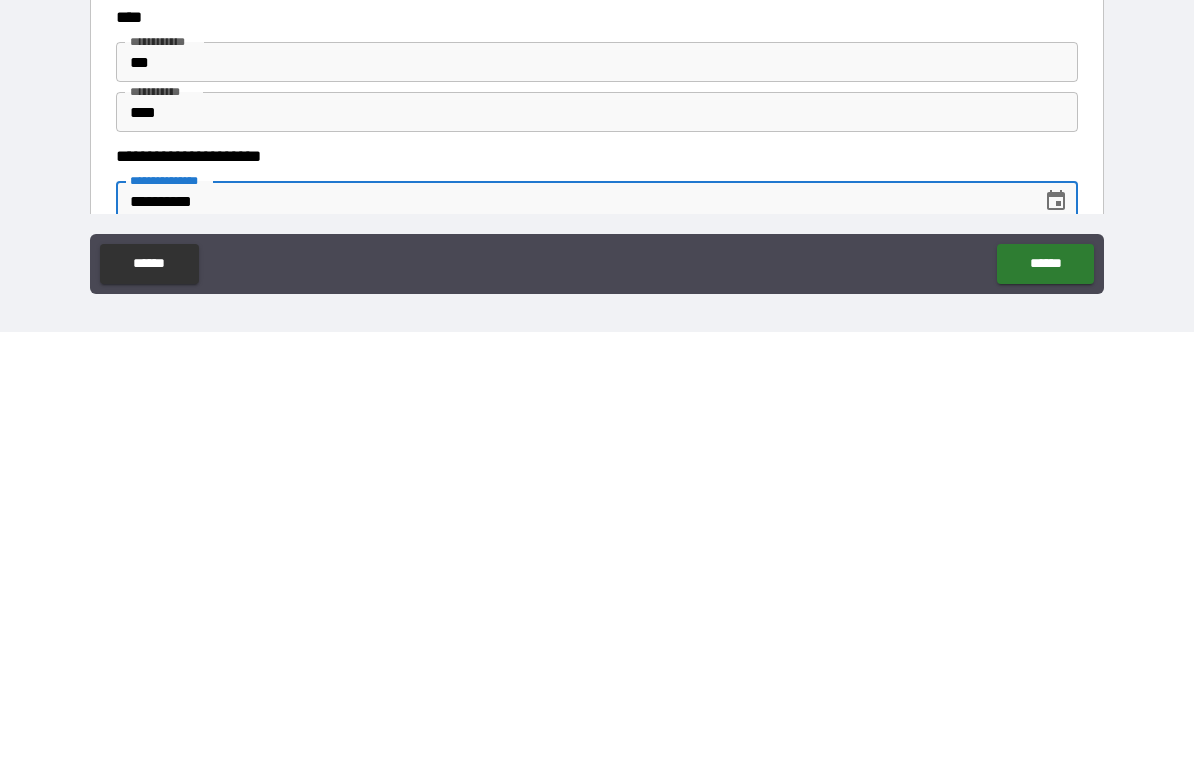 scroll, scrollTop: 31, scrollLeft: 0, axis: vertical 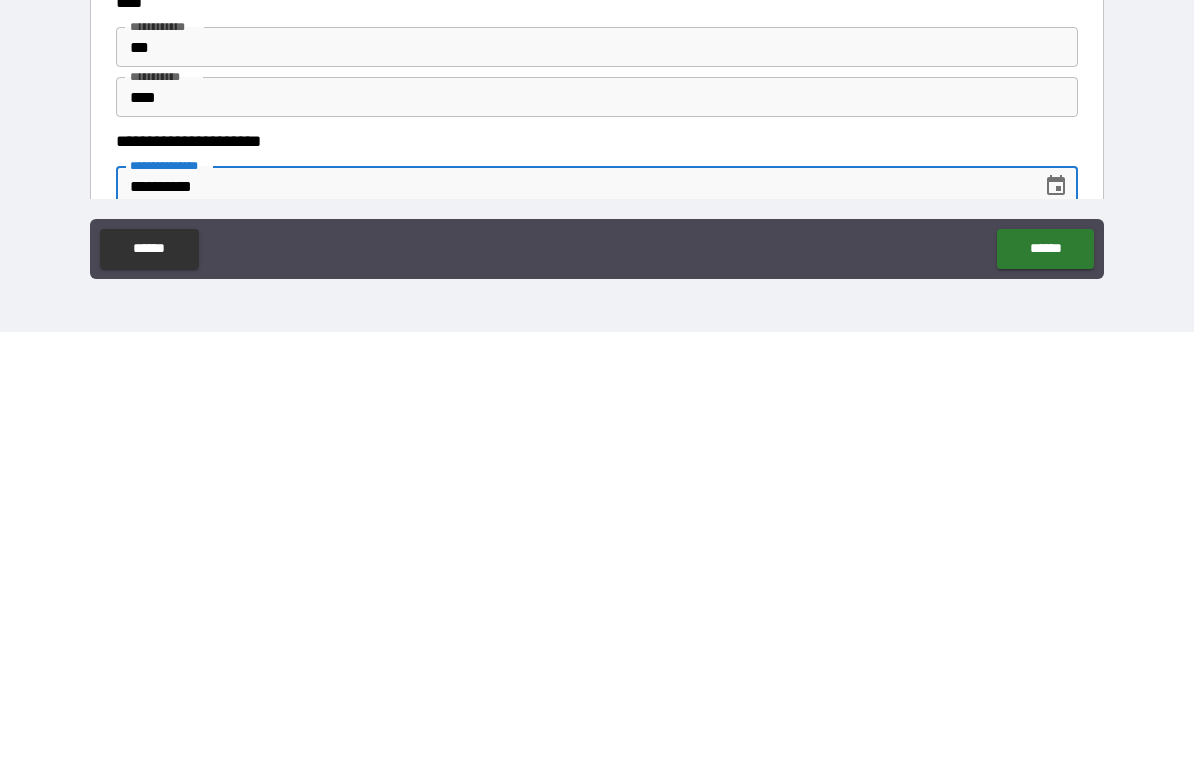 type on "**********" 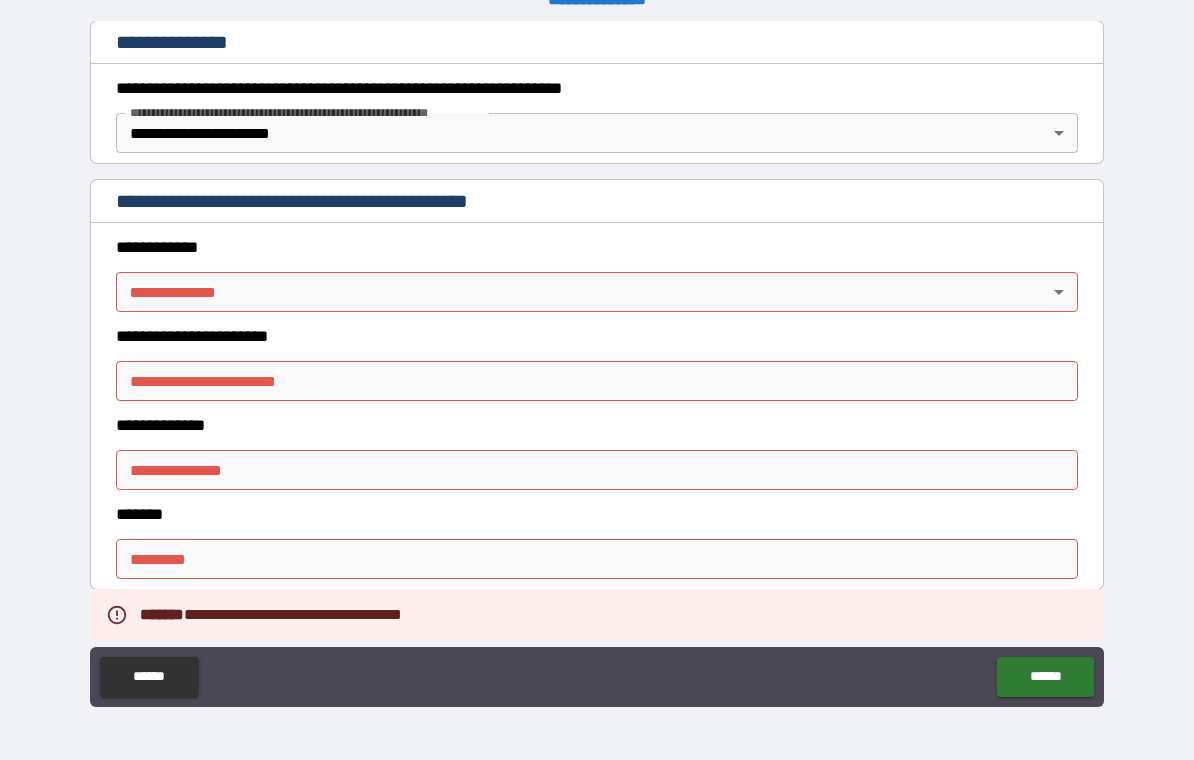 scroll, scrollTop: 329, scrollLeft: 0, axis: vertical 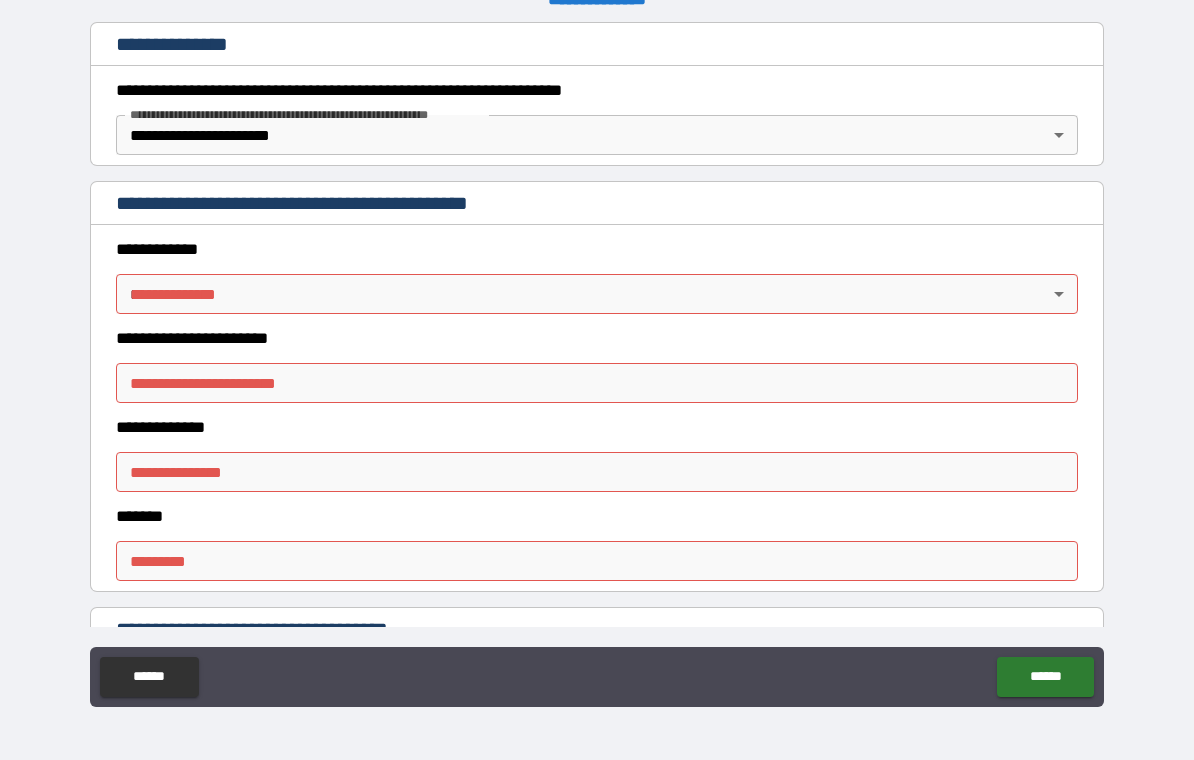 click on "**********" at bounding box center [597, 364] 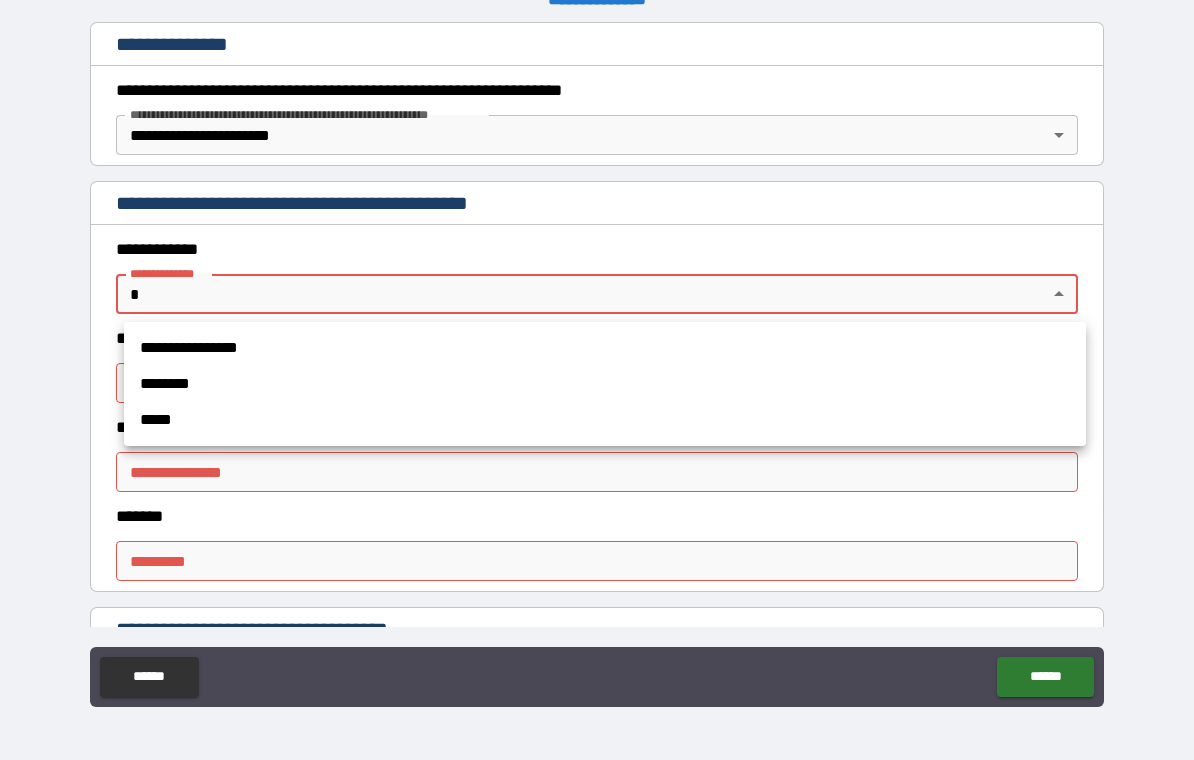click on "**********" at bounding box center (605, 348) 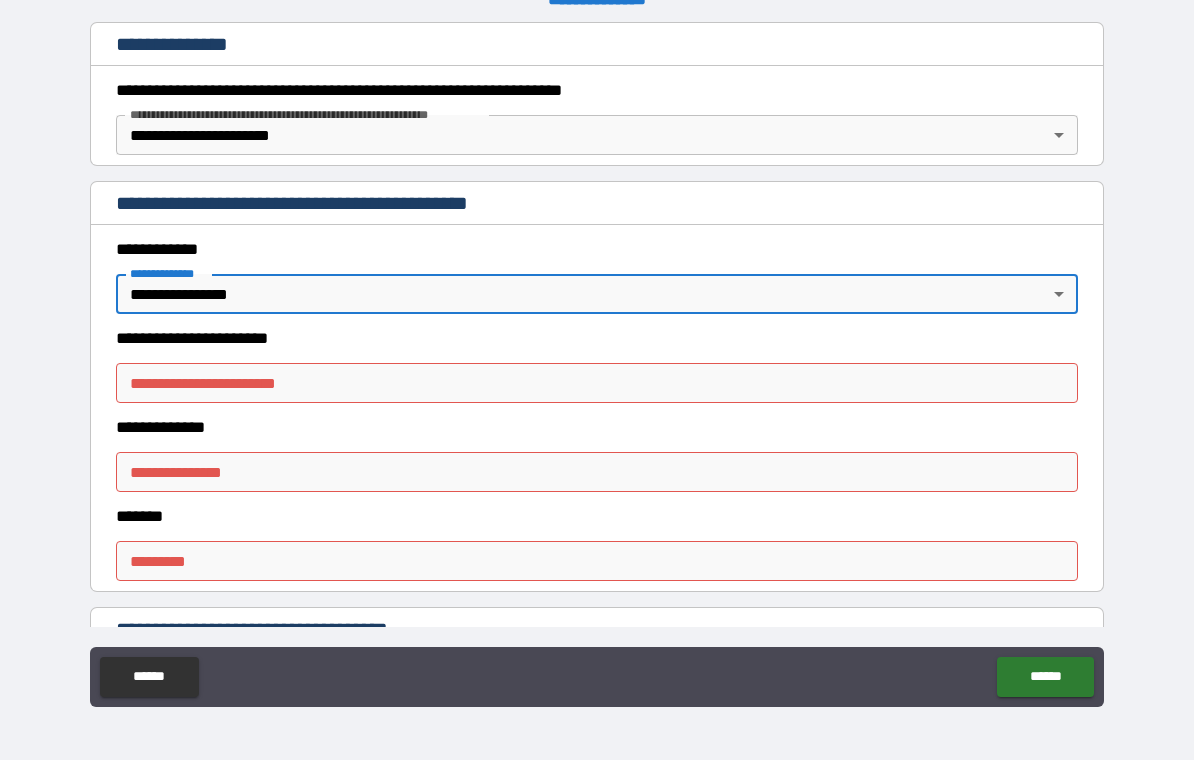click on "**********" at bounding box center (597, 383) 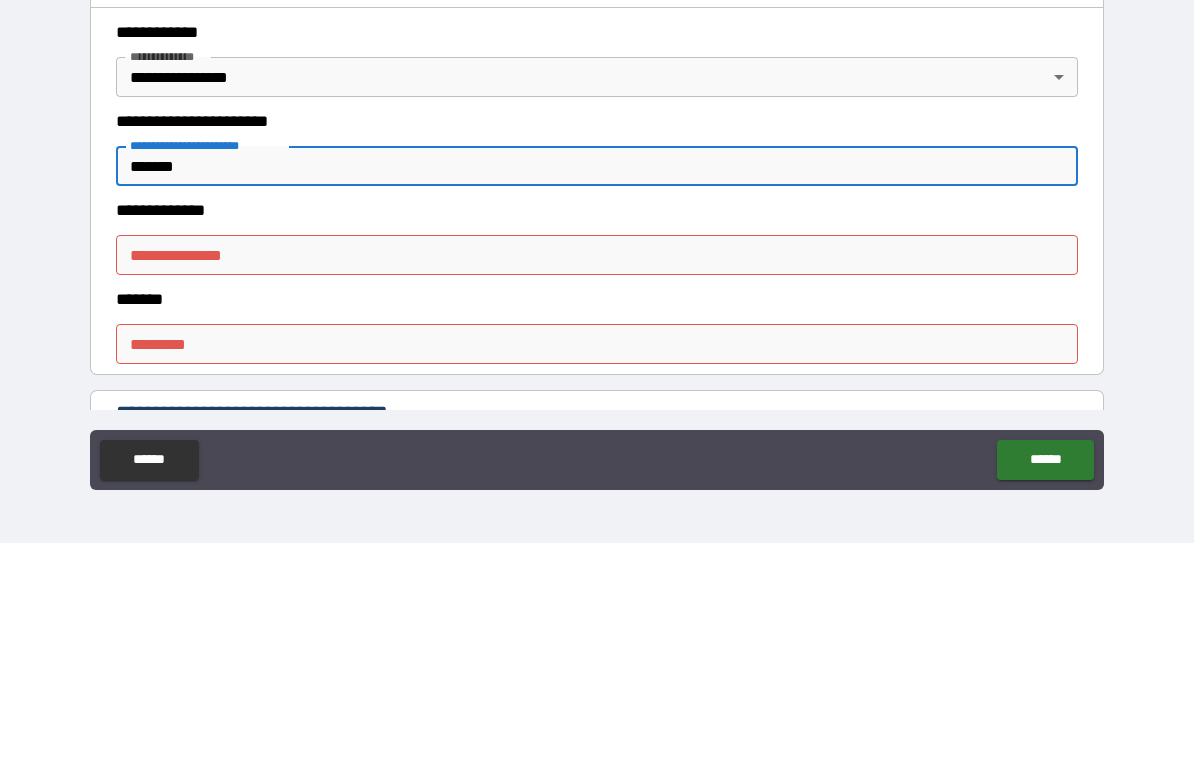 type on "*******" 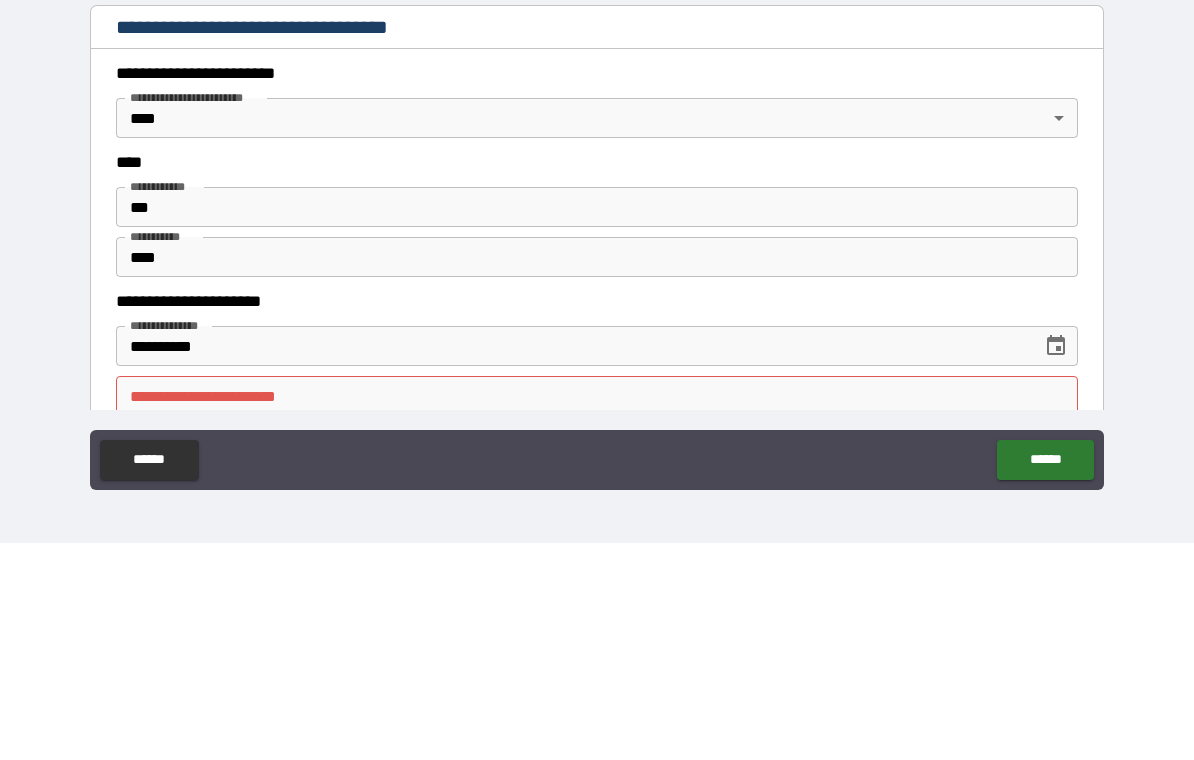 scroll, scrollTop: 716, scrollLeft: 0, axis: vertical 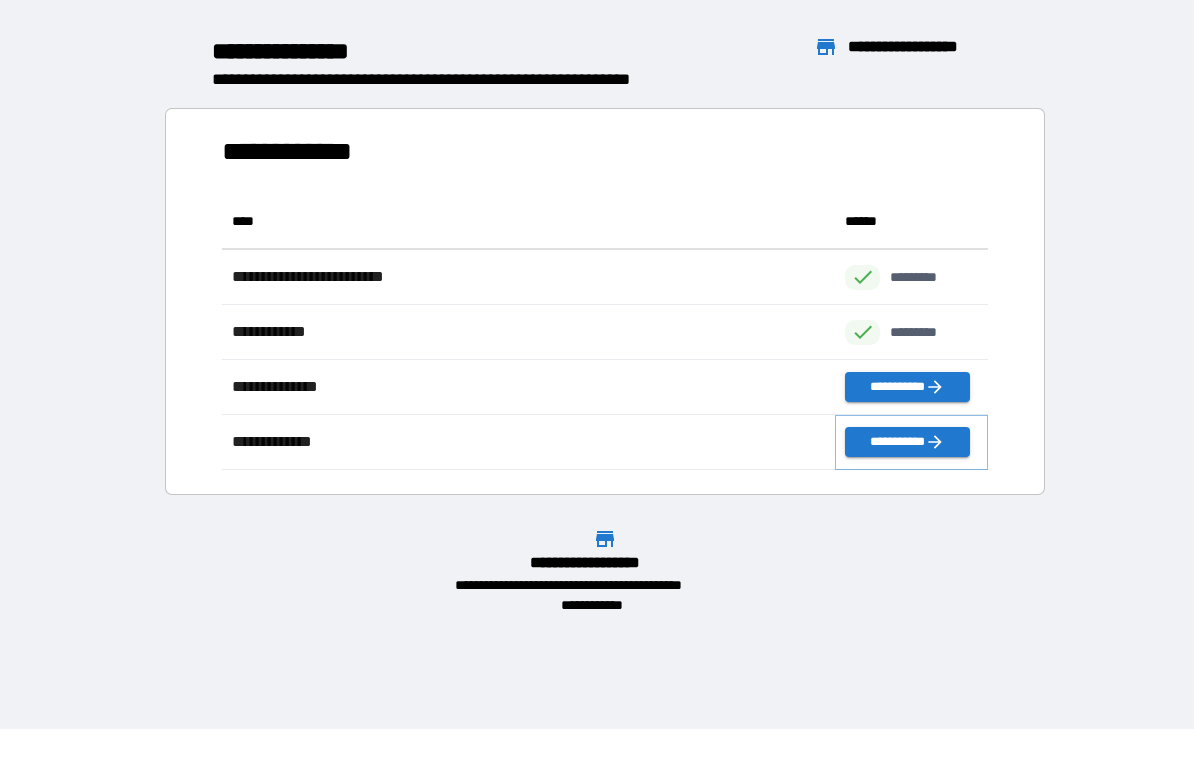 click on "**********" at bounding box center [907, 442] 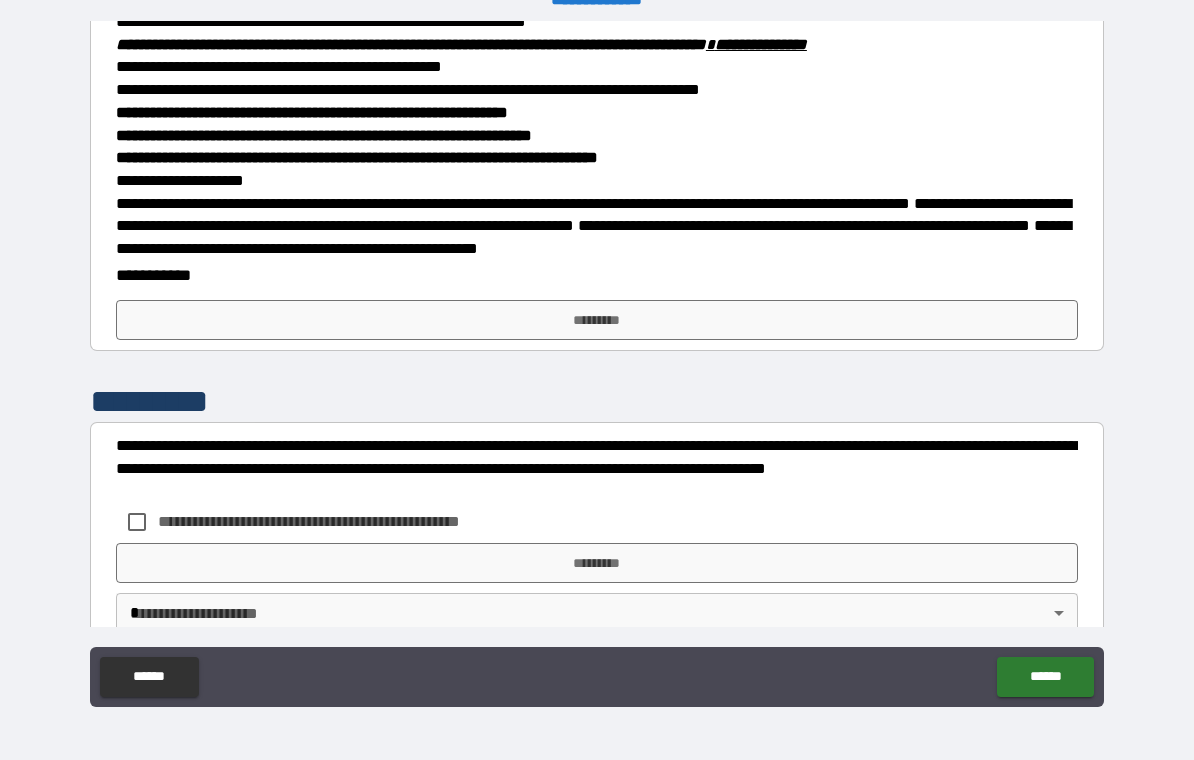 scroll, scrollTop: 543, scrollLeft: 0, axis: vertical 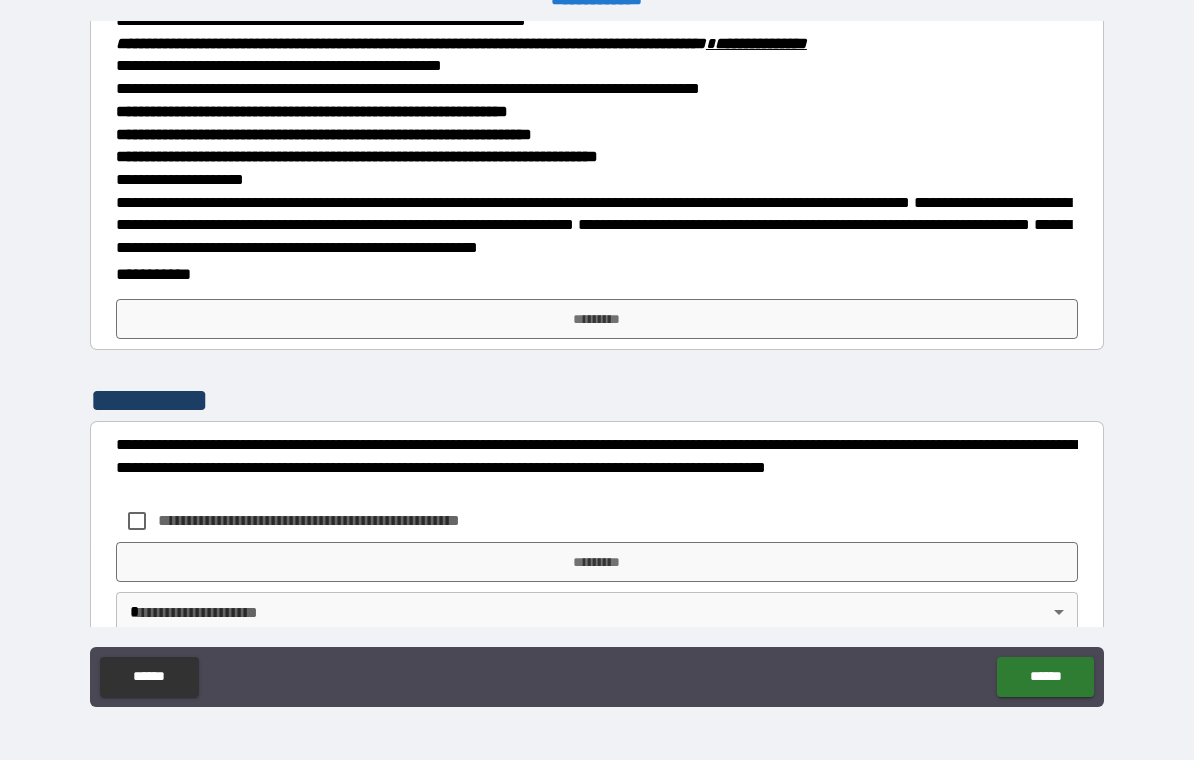 click on "*********" at bounding box center (597, 319) 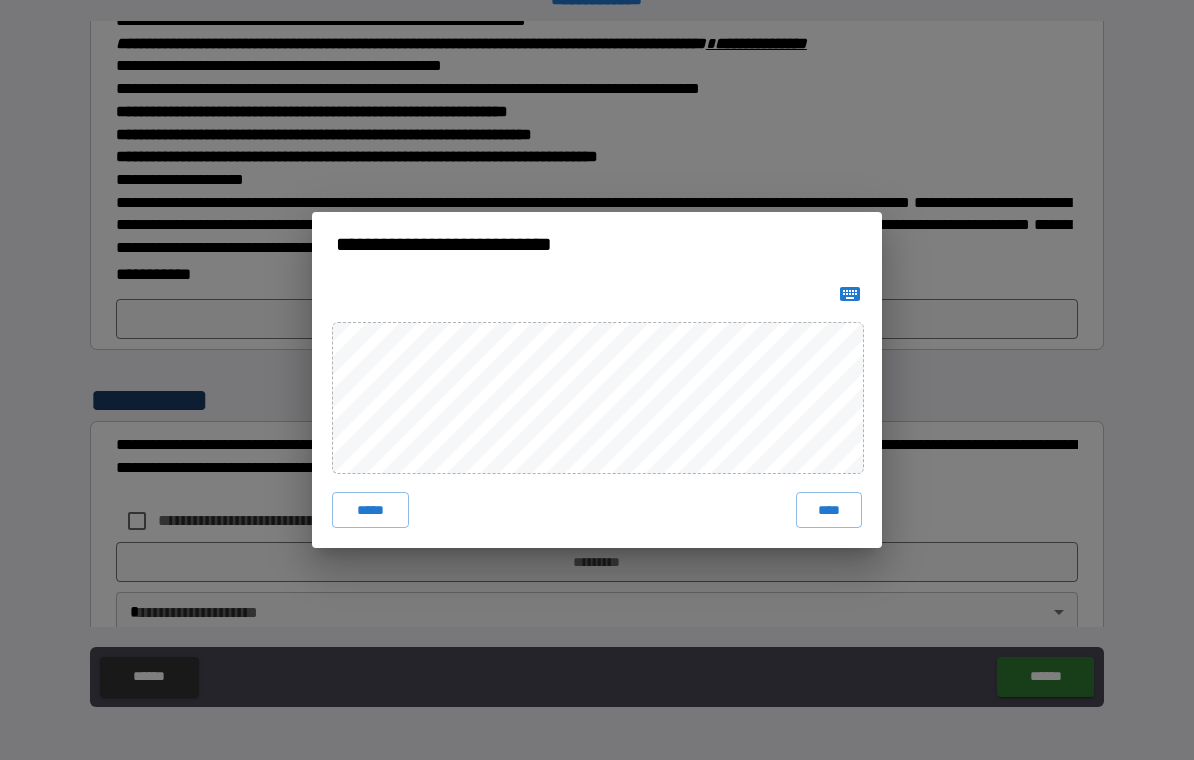 click on "****" at bounding box center (829, 510) 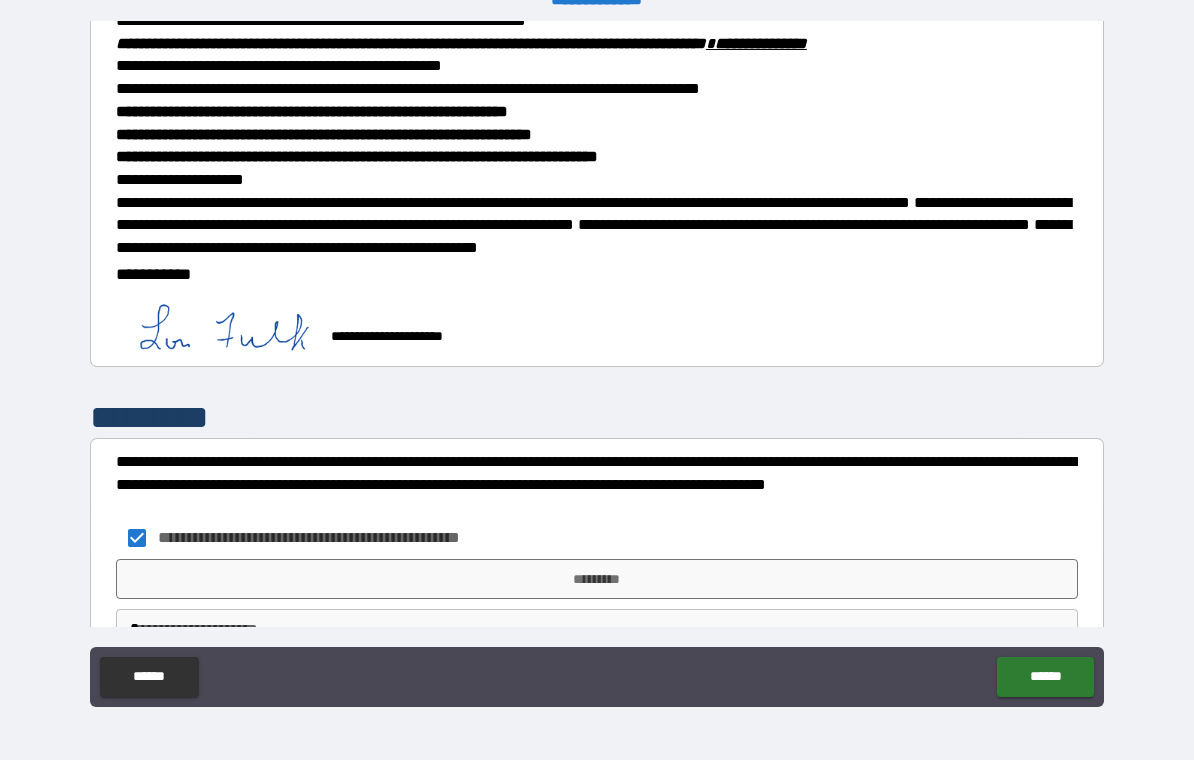 click on "*********" at bounding box center (597, 579) 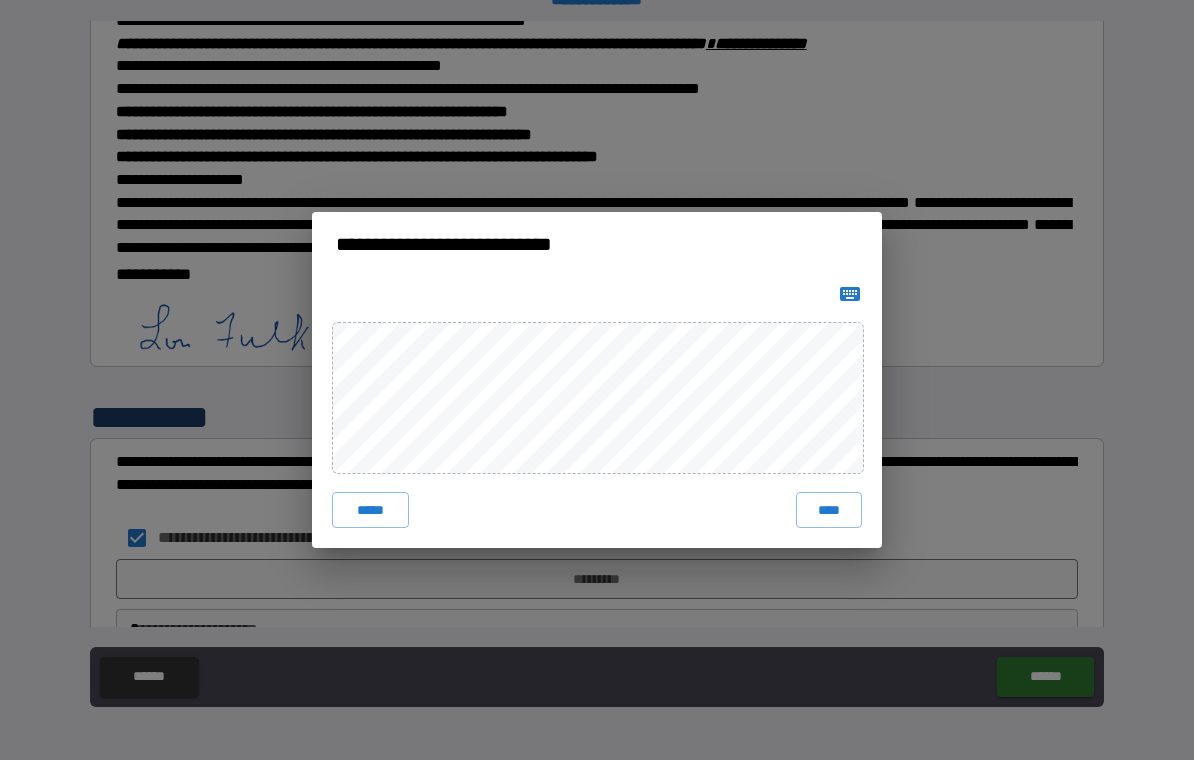 click on "***** ****" at bounding box center (597, 412) 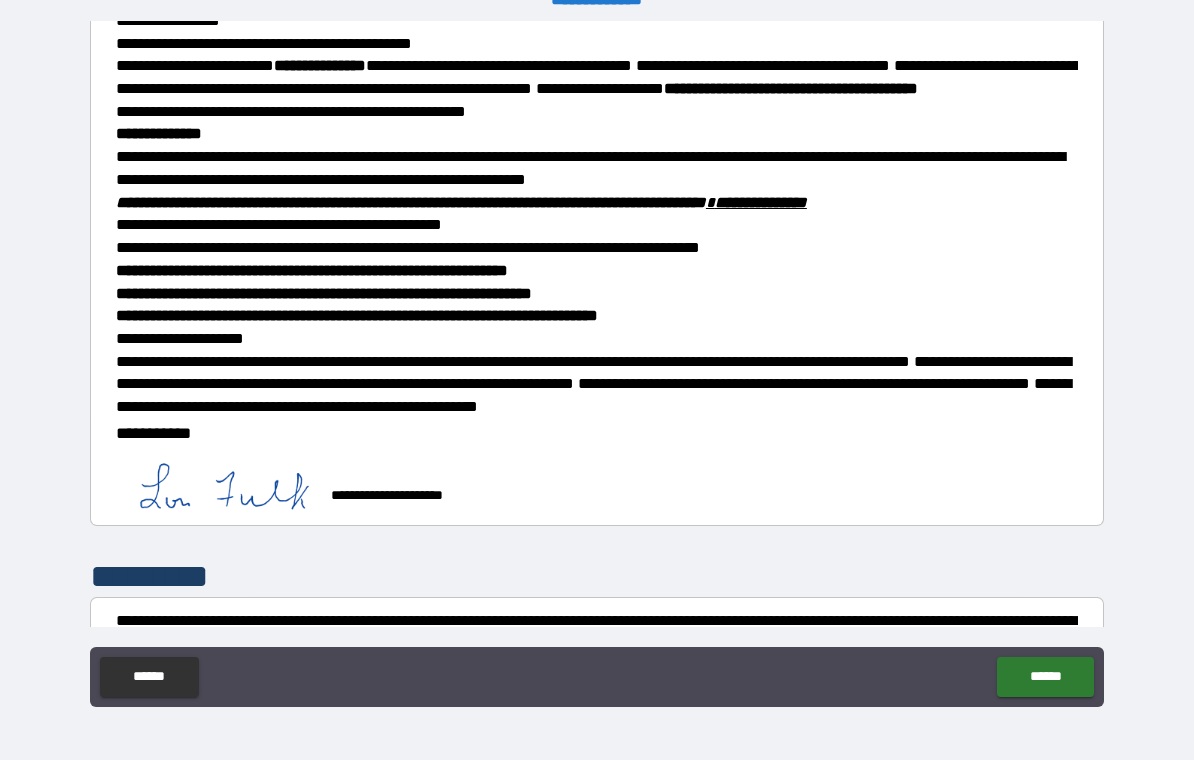 scroll, scrollTop: 385, scrollLeft: 0, axis: vertical 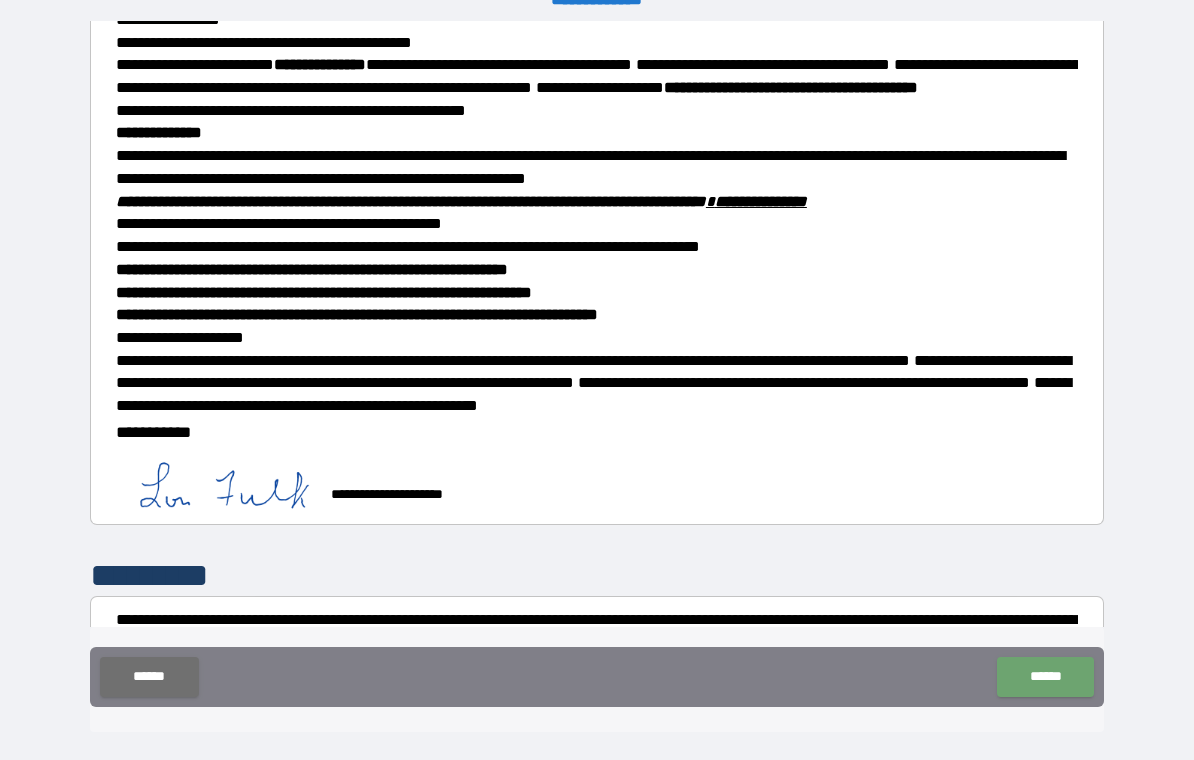 click on "******" at bounding box center [1045, 677] 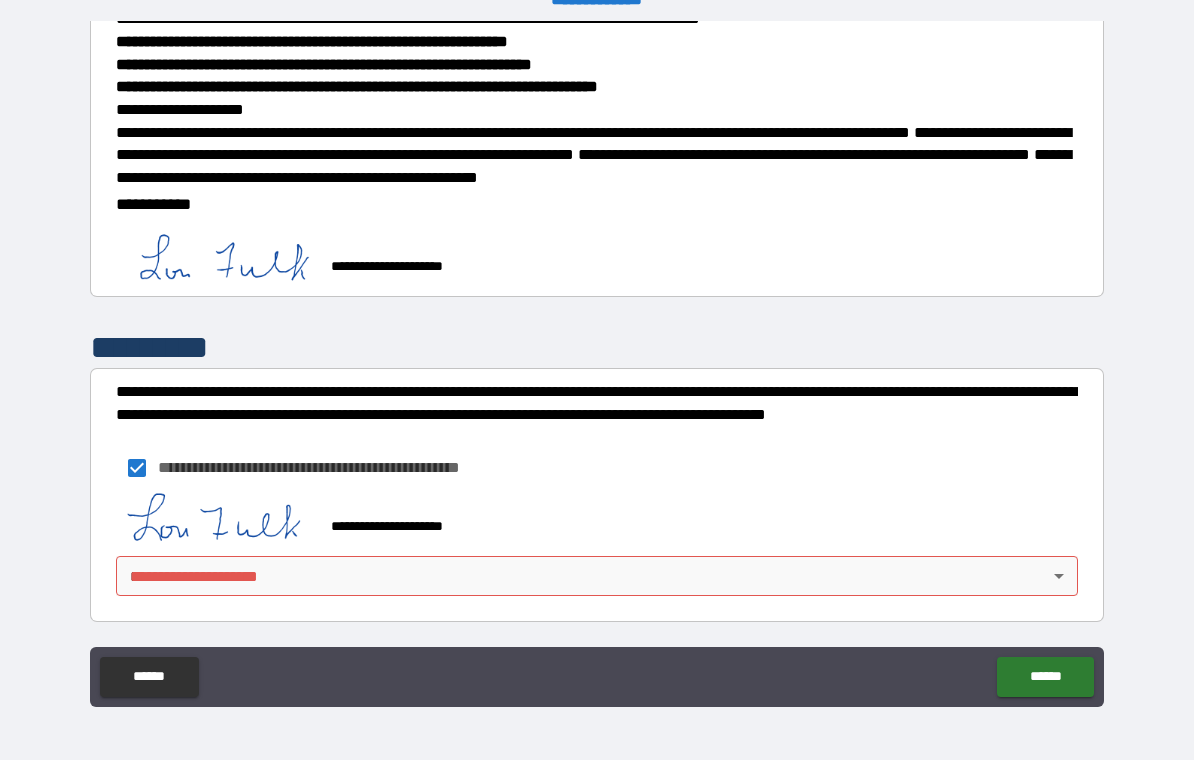scroll, scrollTop: 619, scrollLeft: 0, axis: vertical 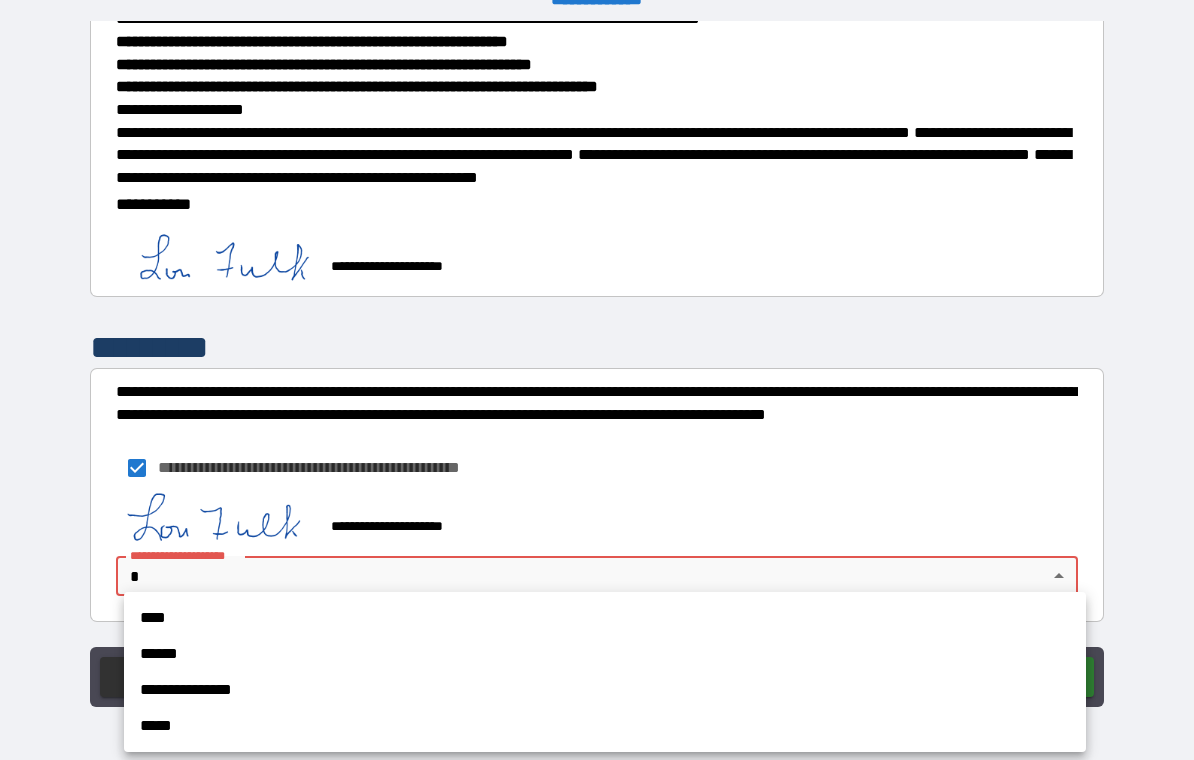 click on "****" at bounding box center (605, 618) 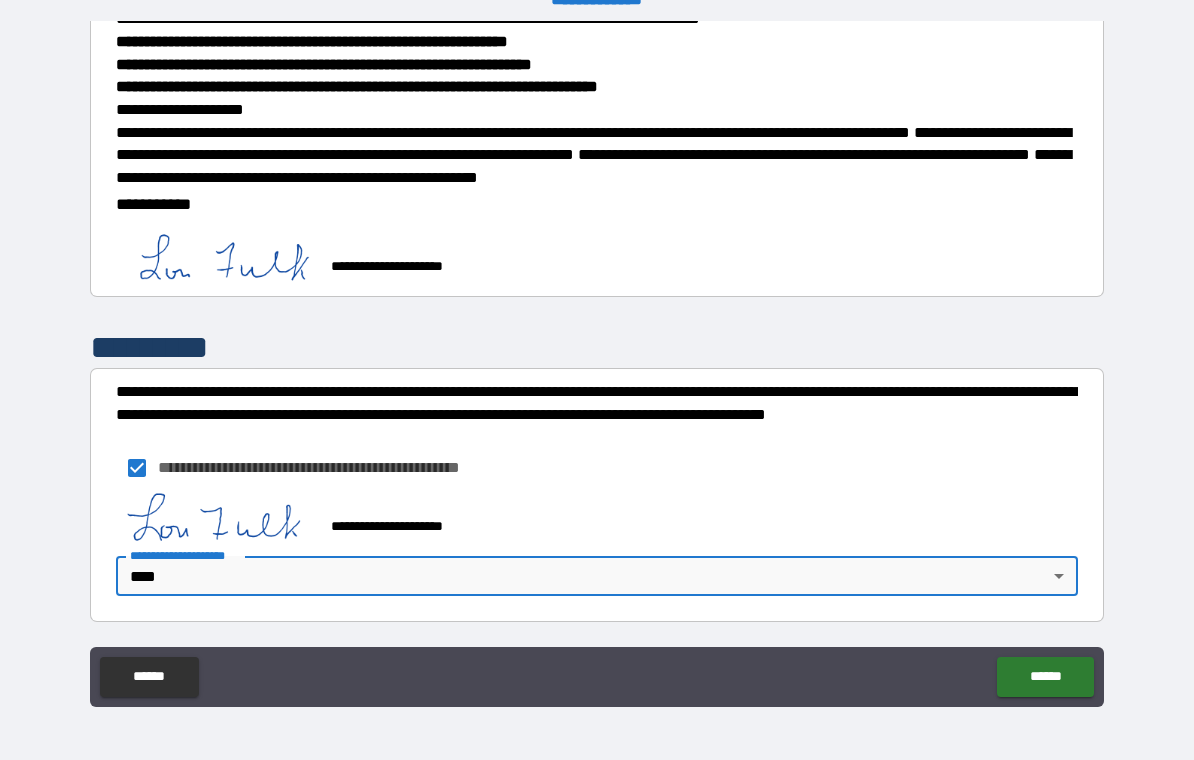 click on "******" at bounding box center [1045, 677] 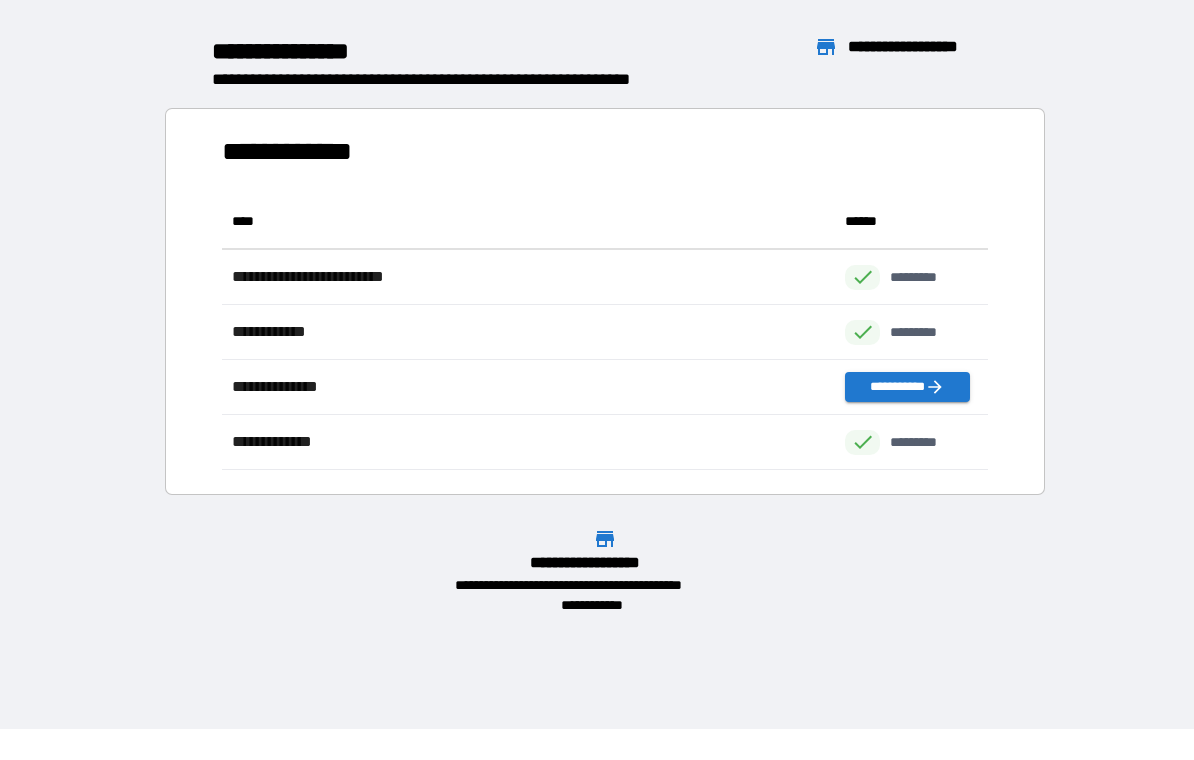 scroll, scrollTop: 1, scrollLeft: 1, axis: both 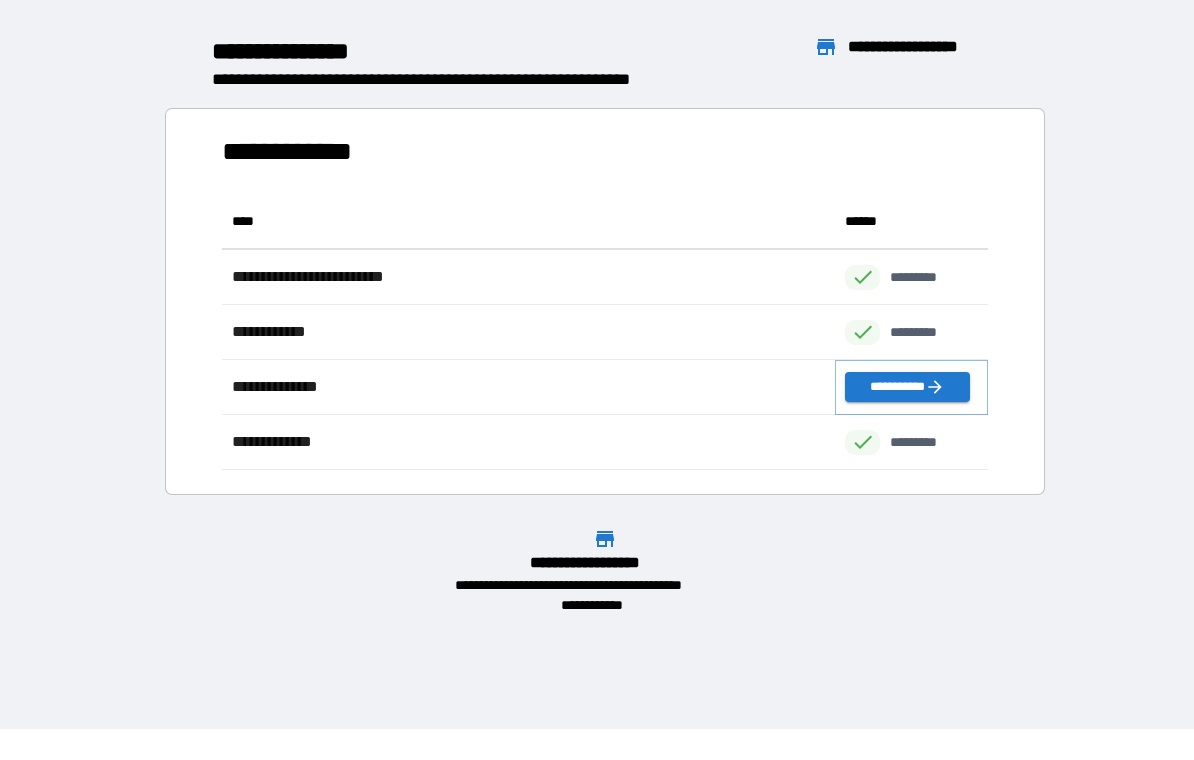 click on "**********" at bounding box center [907, 387] 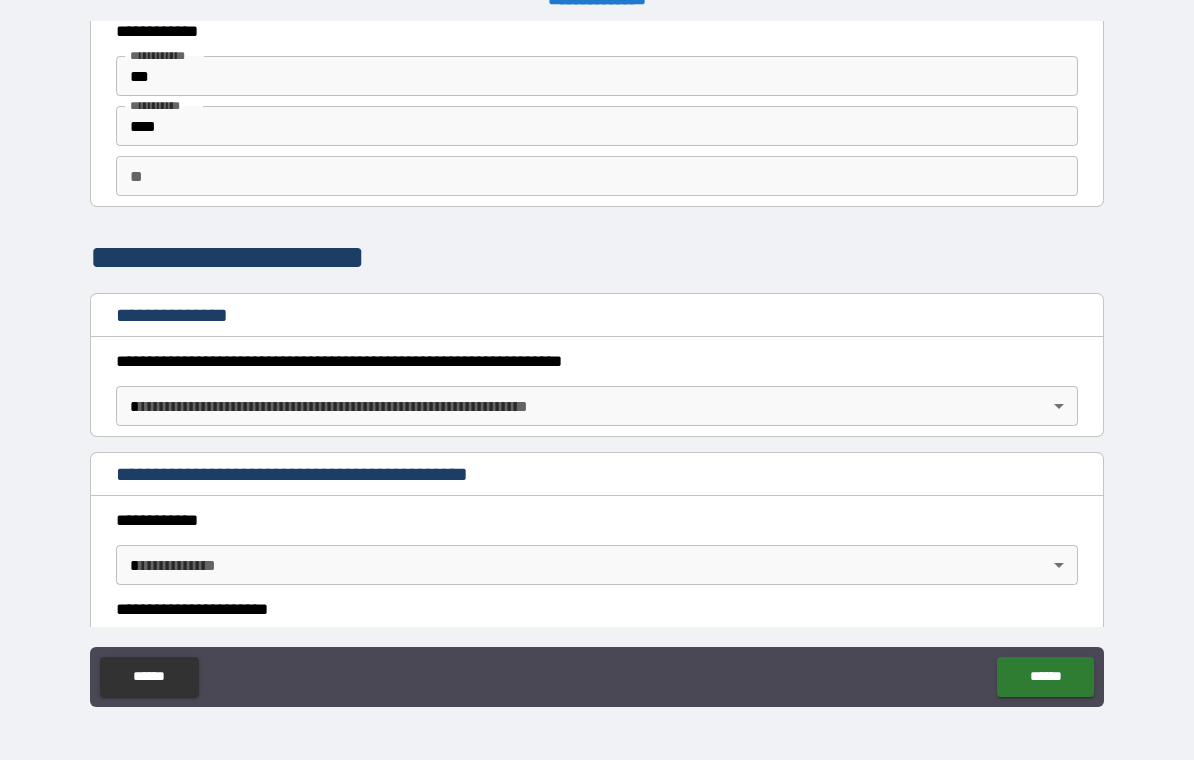 scroll, scrollTop: 59, scrollLeft: 0, axis: vertical 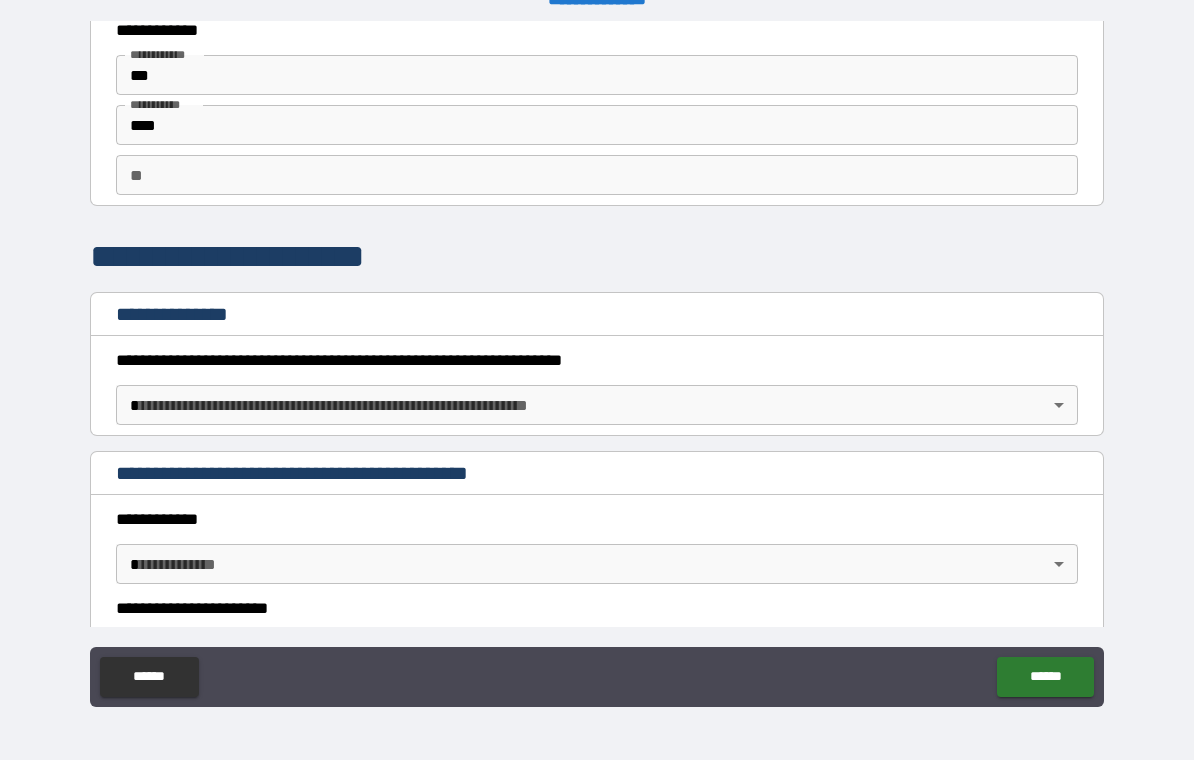 click on "**********" at bounding box center [597, 364] 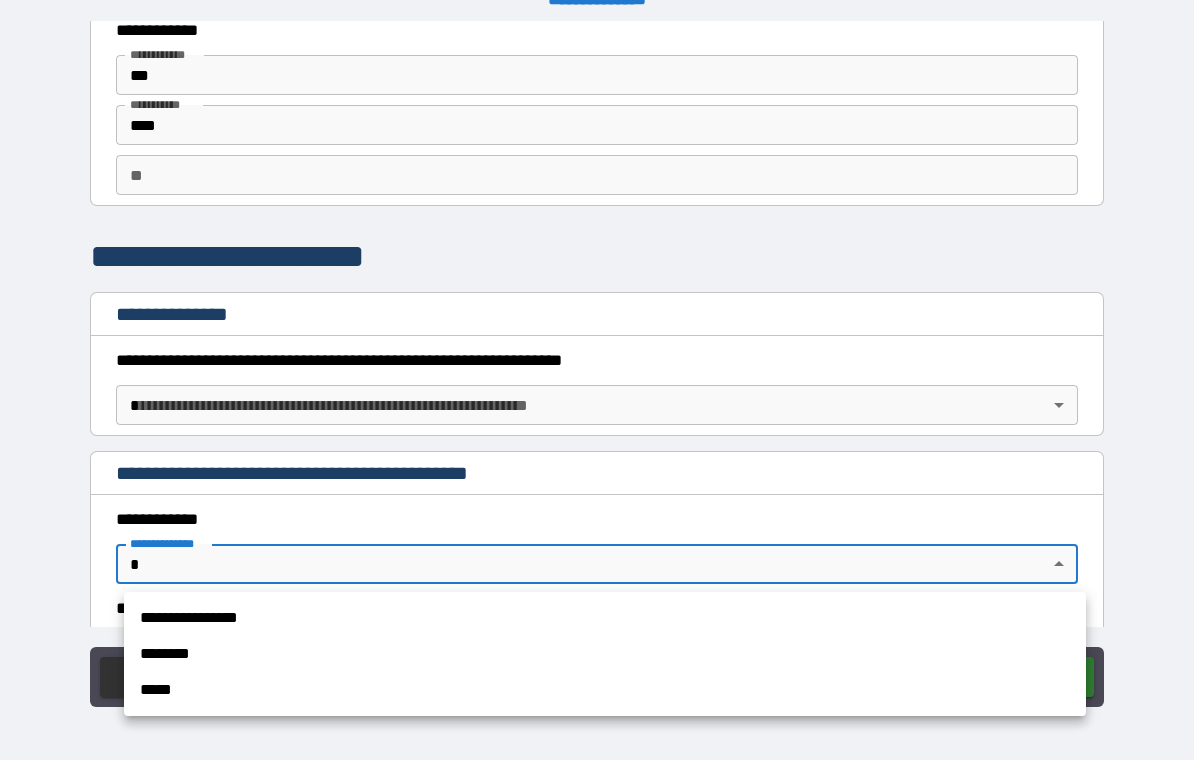 click on "**********" at bounding box center (605, 618) 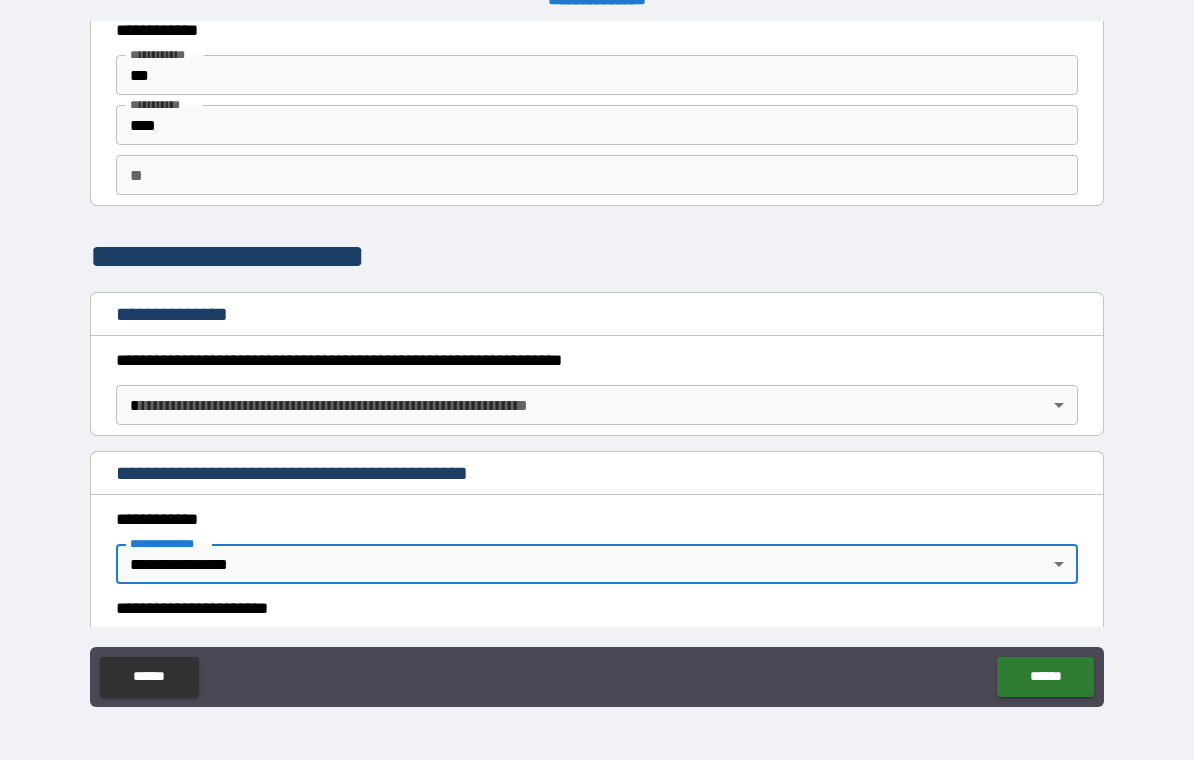 click on "**********" at bounding box center (597, 364) 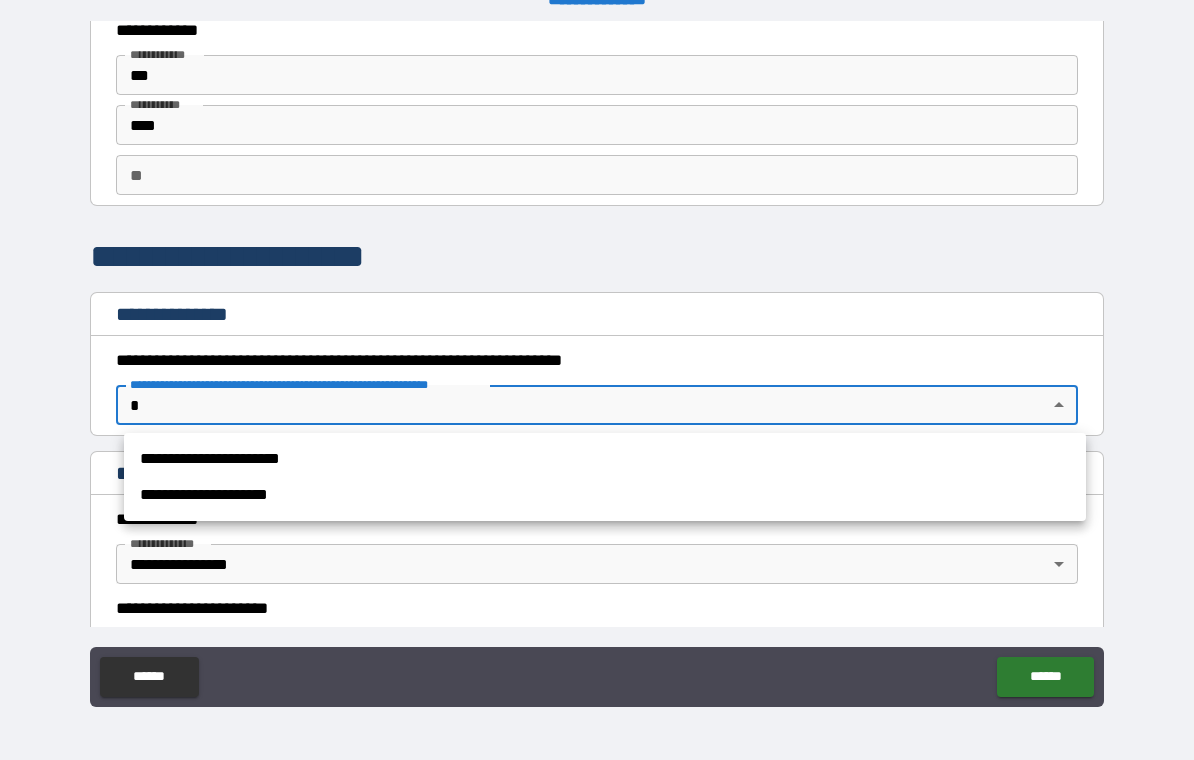 click on "**********" at bounding box center (605, 459) 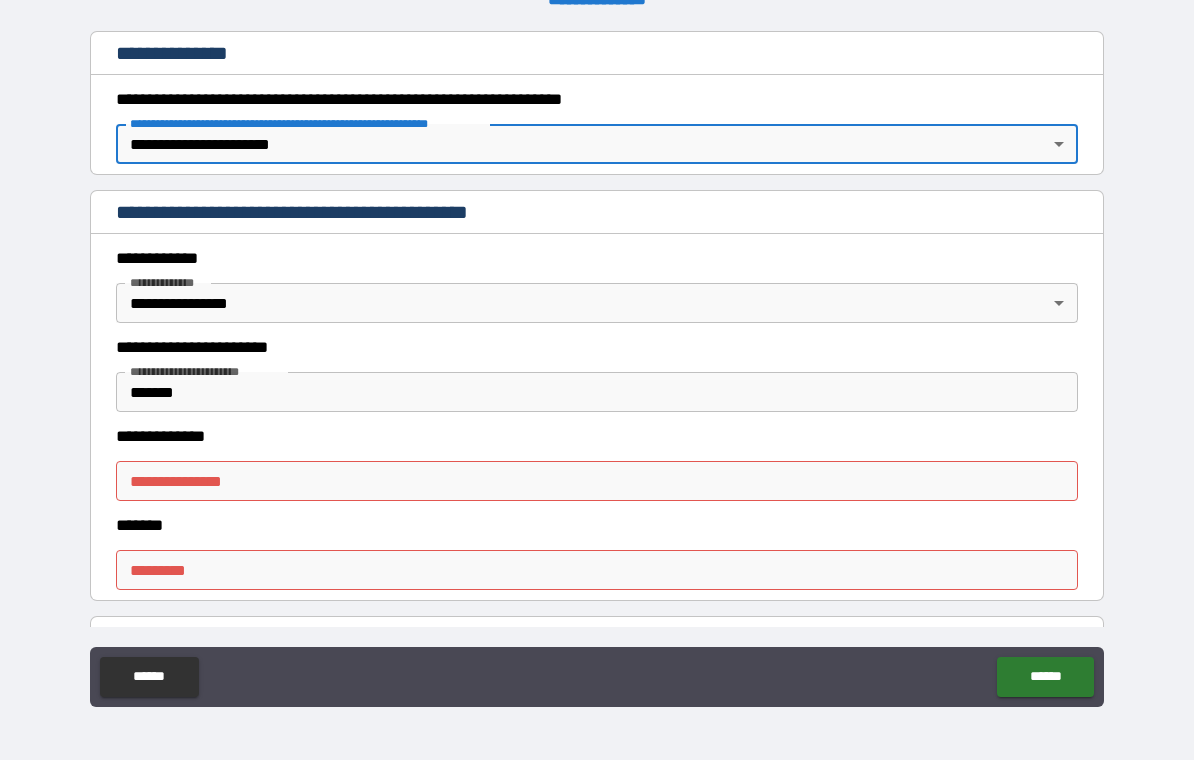 scroll, scrollTop: 321, scrollLeft: 0, axis: vertical 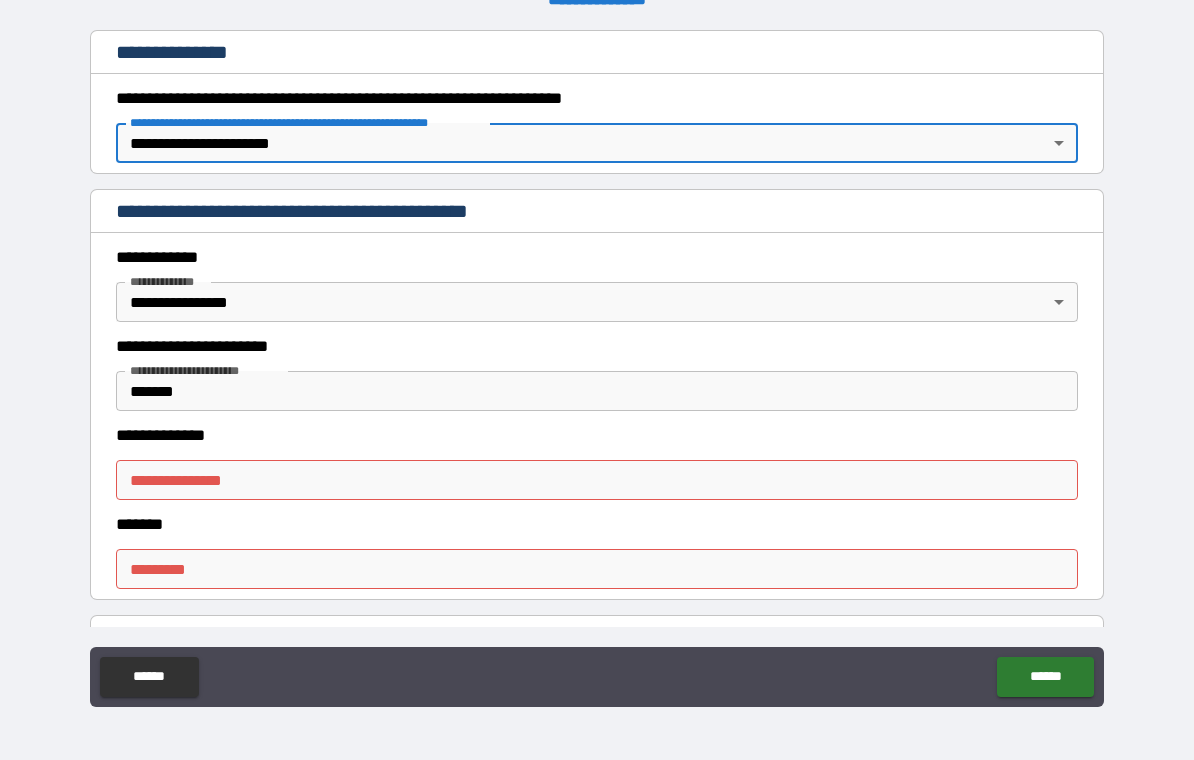 click on "*******   * *******   *" at bounding box center (597, 569) 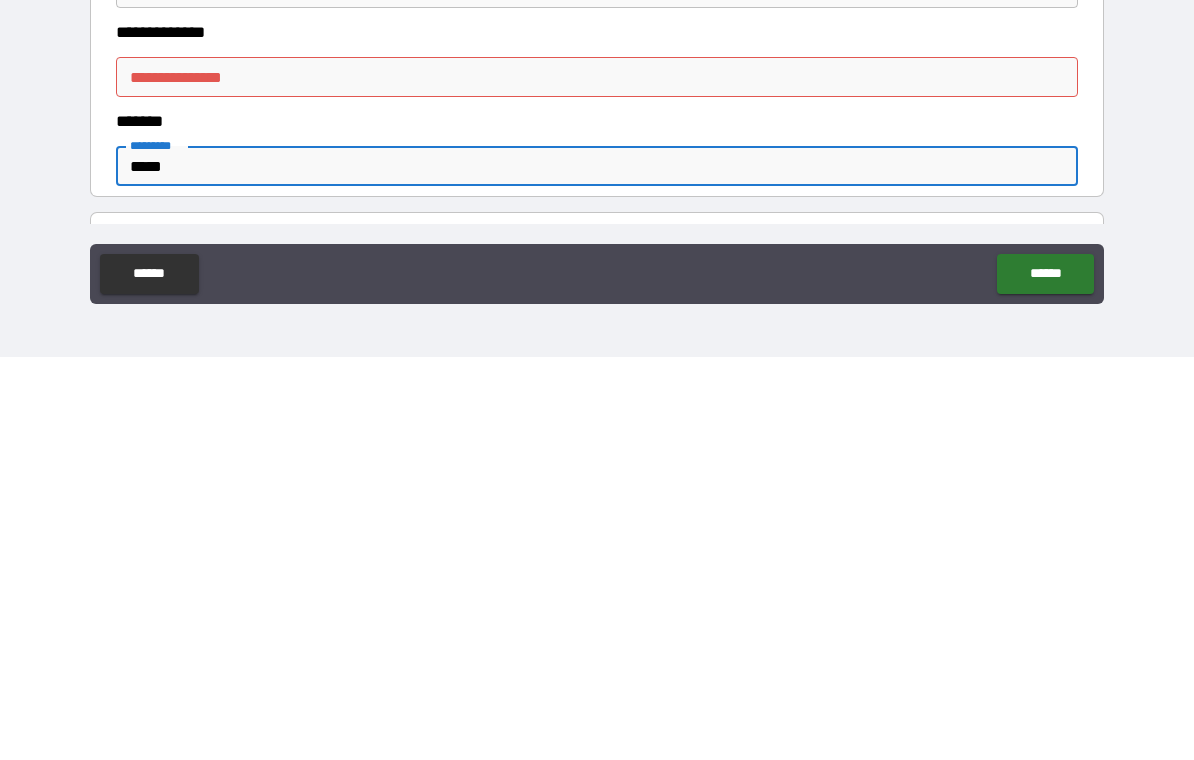 type on "*****" 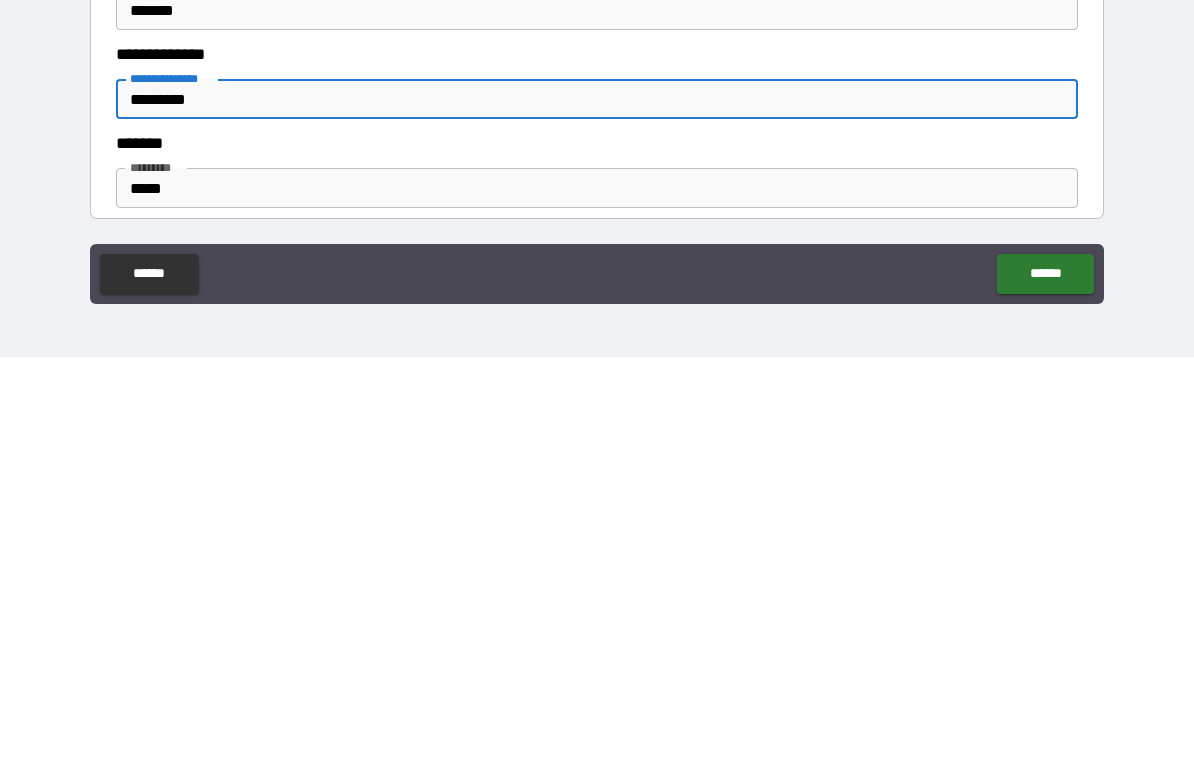 scroll, scrollTop: 300, scrollLeft: 0, axis: vertical 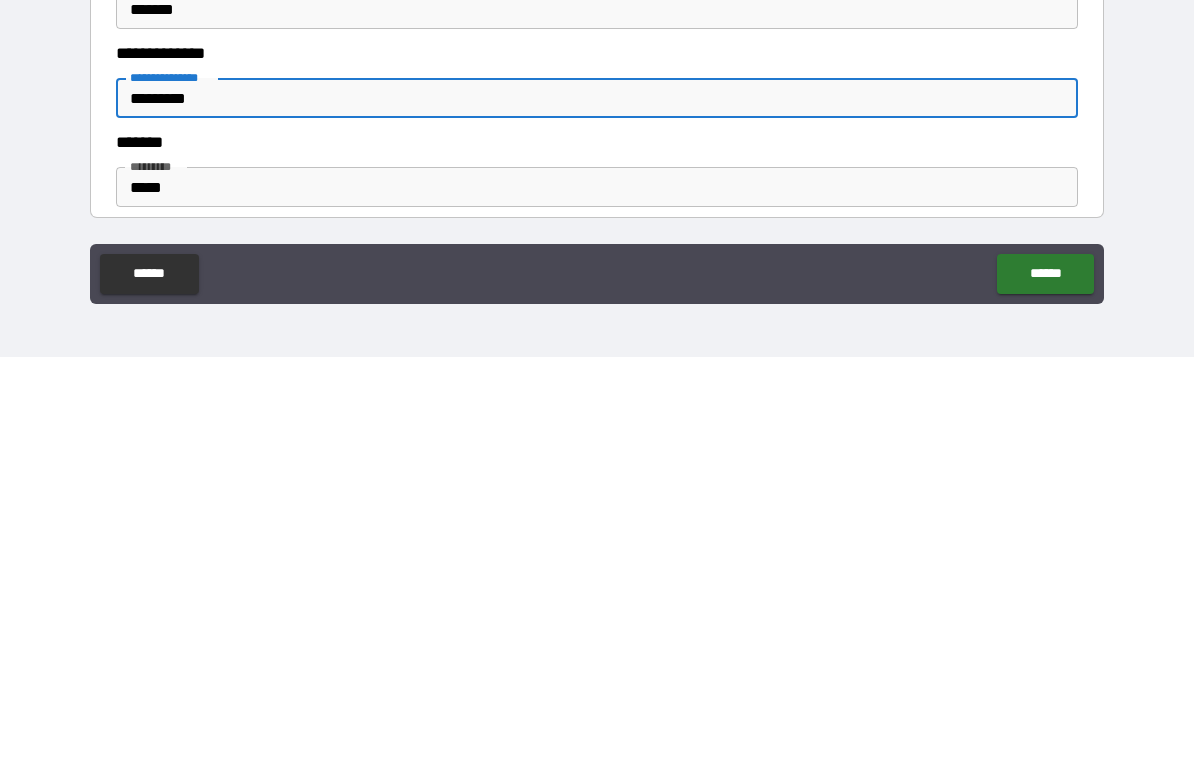 type on "*********" 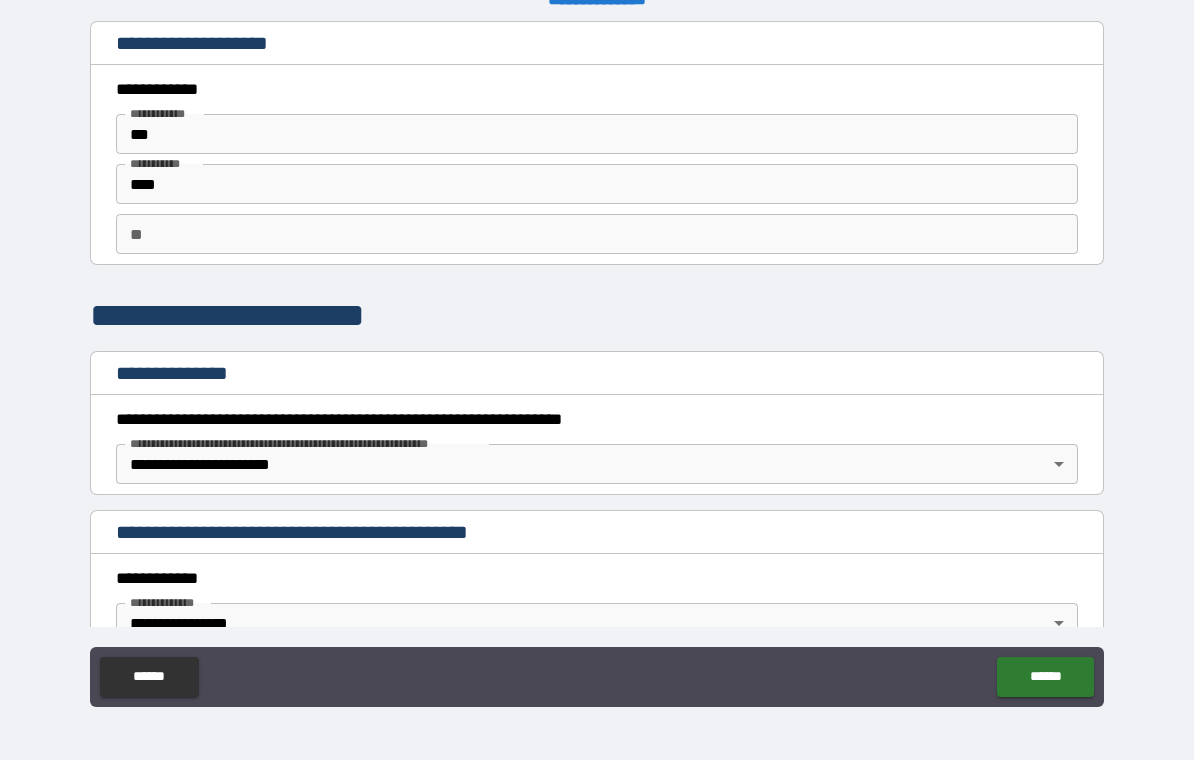 scroll, scrollTop: 0, scrollLeft: 0, axis: both 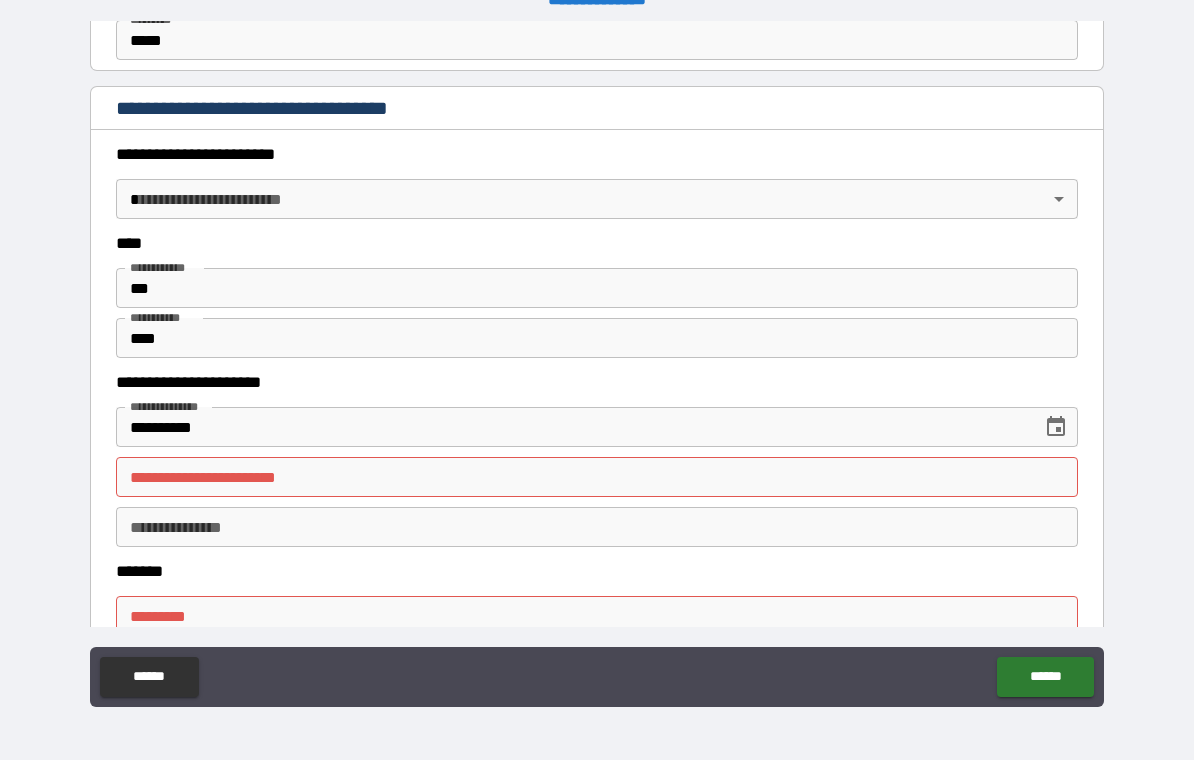 type on "***" 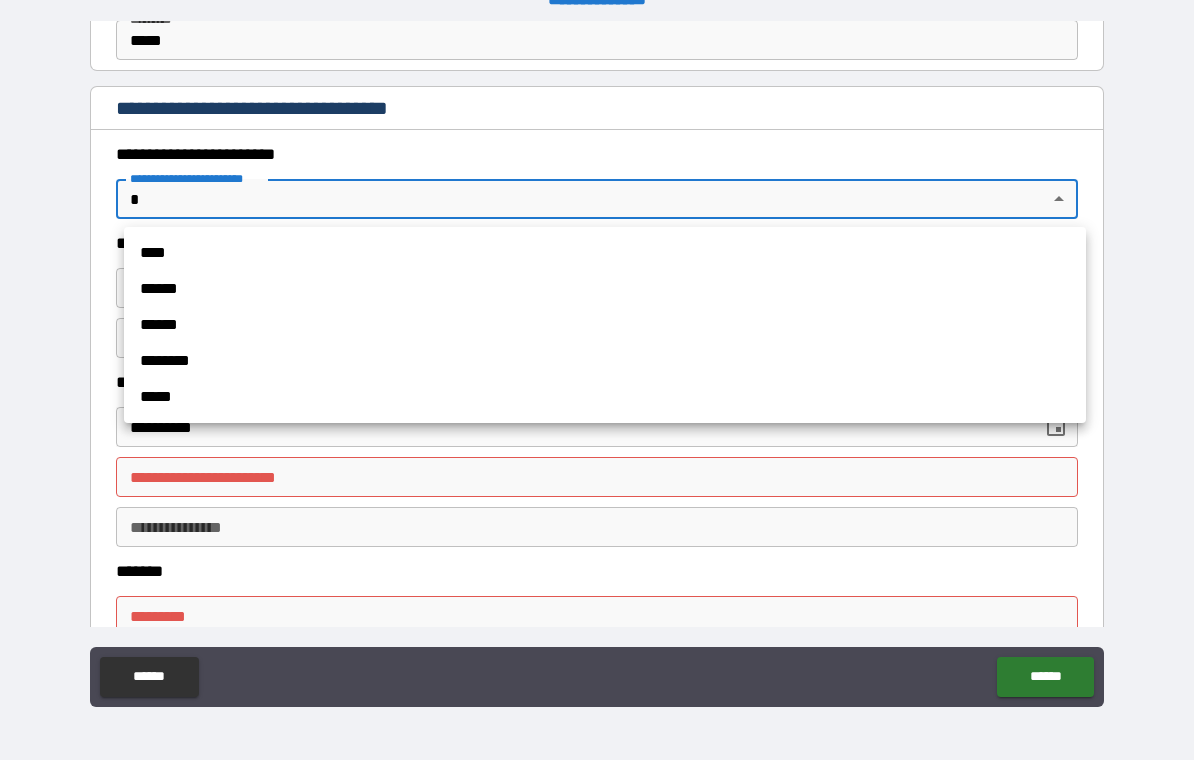 click on "****" at bounding box center (605, 253) 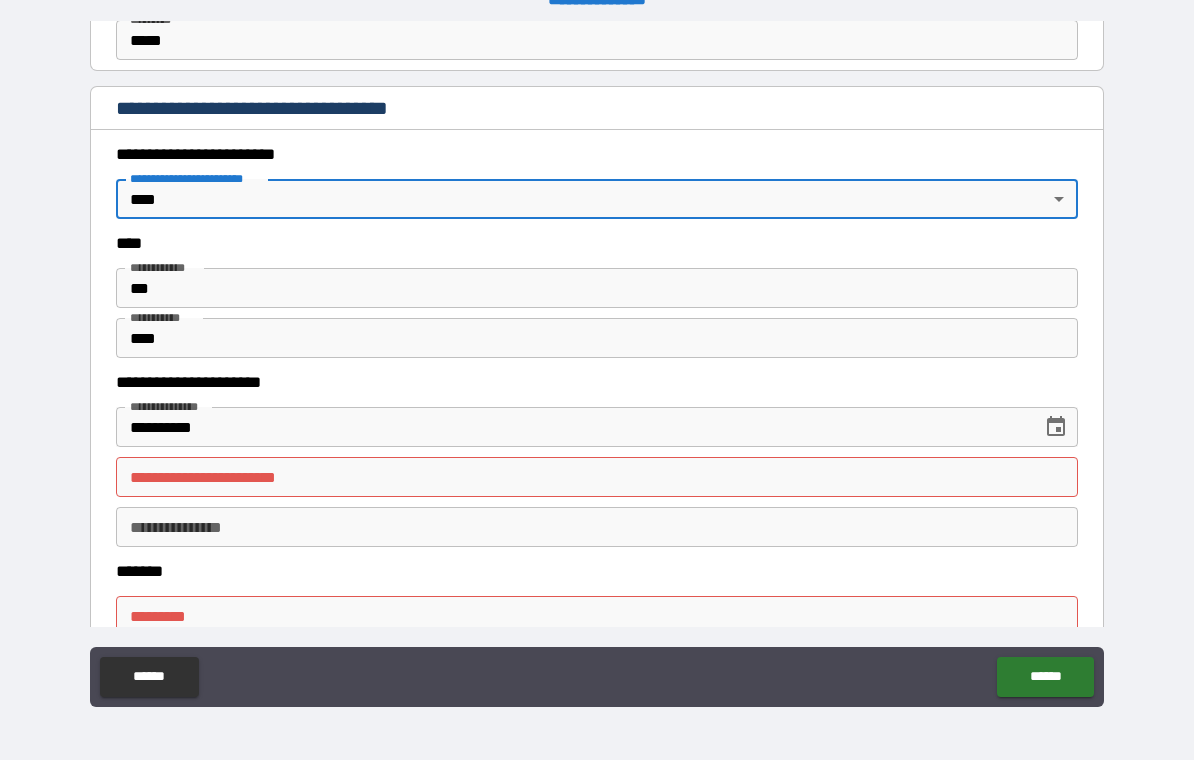 type on "*" 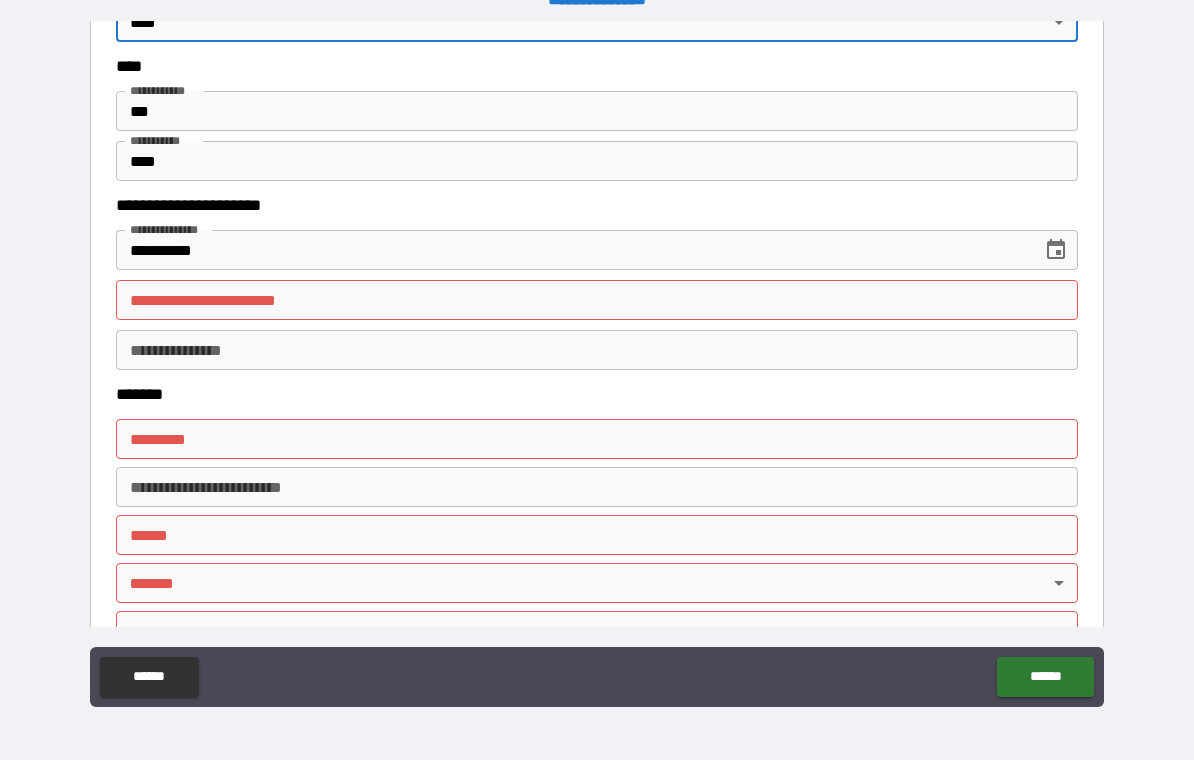scroll, scrollTop: 1029, scrollLeft: 0, axis: vertical 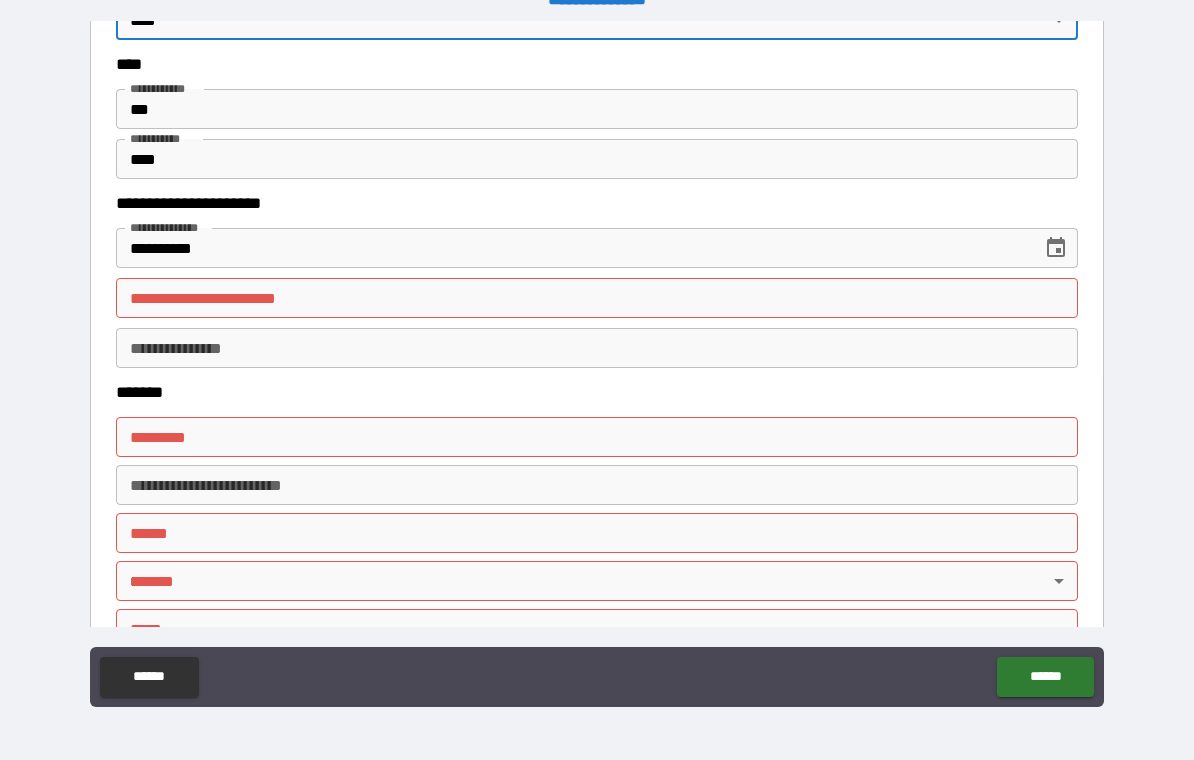 click on "**********" at bounding box center (597, 298) 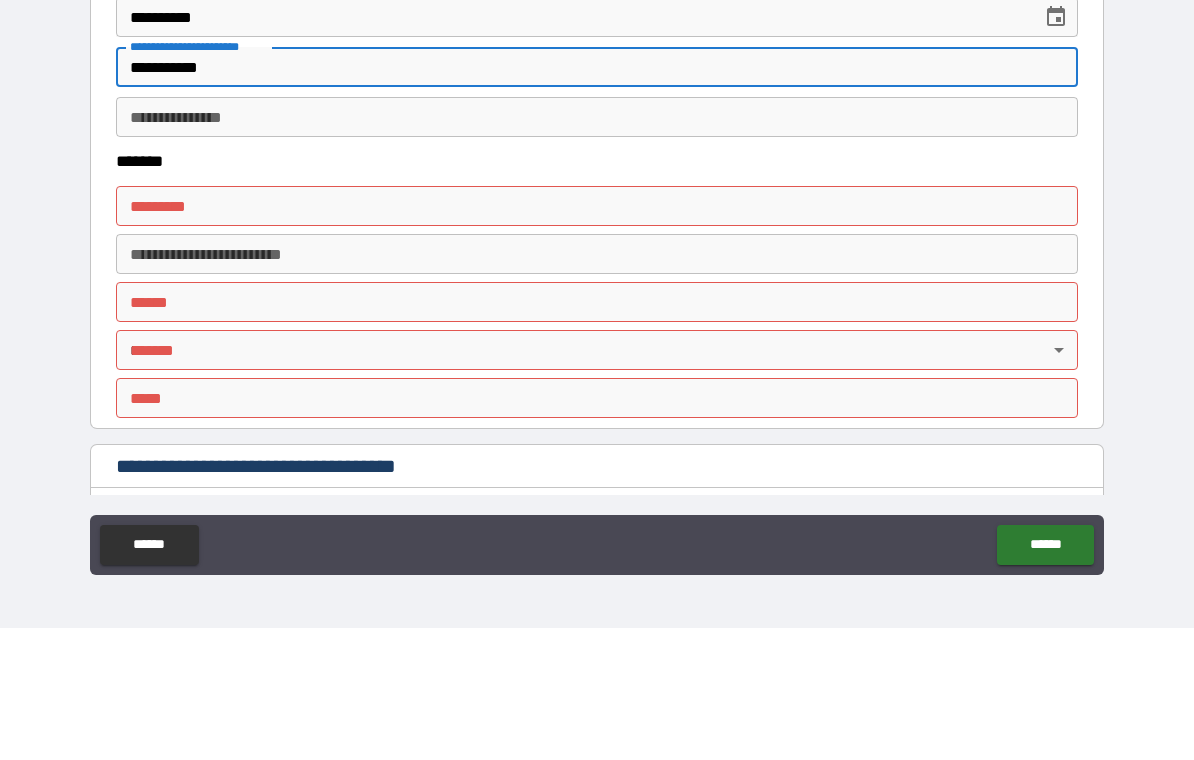 scroll, scrollTop: 1131, scrollLeft: 0, axis: vertical 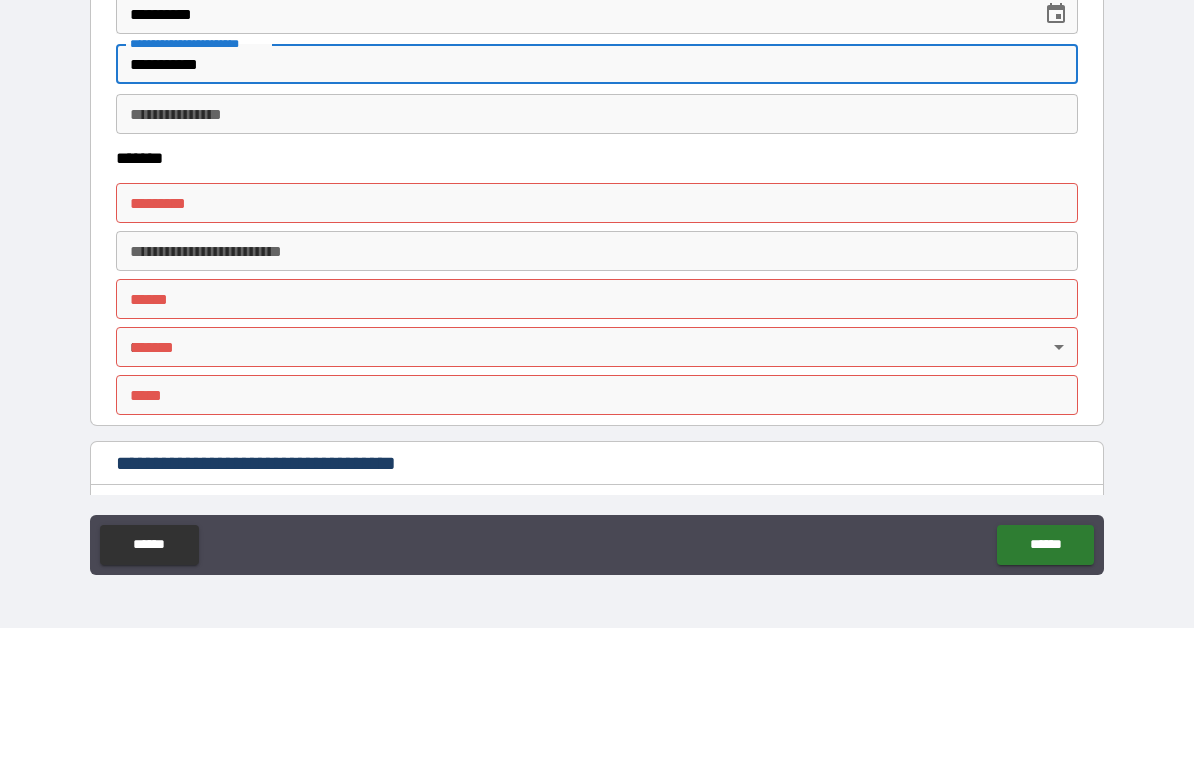type on "**********" 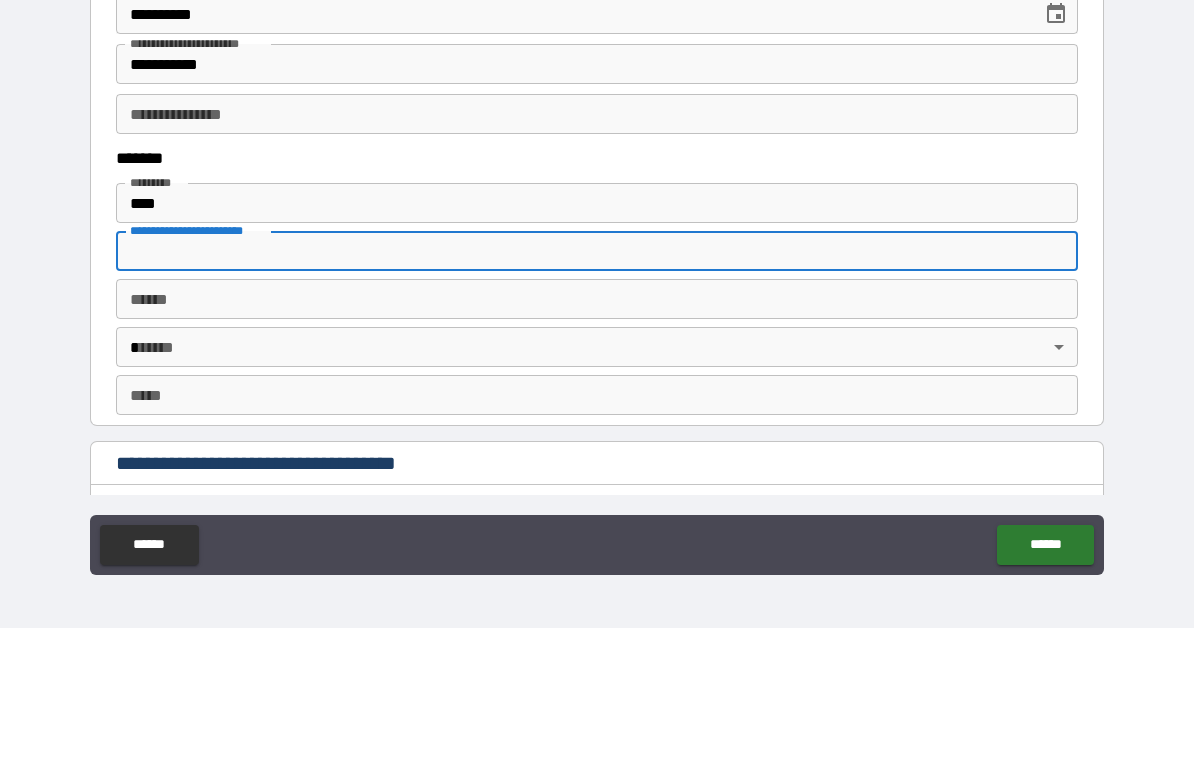 type on "**********" 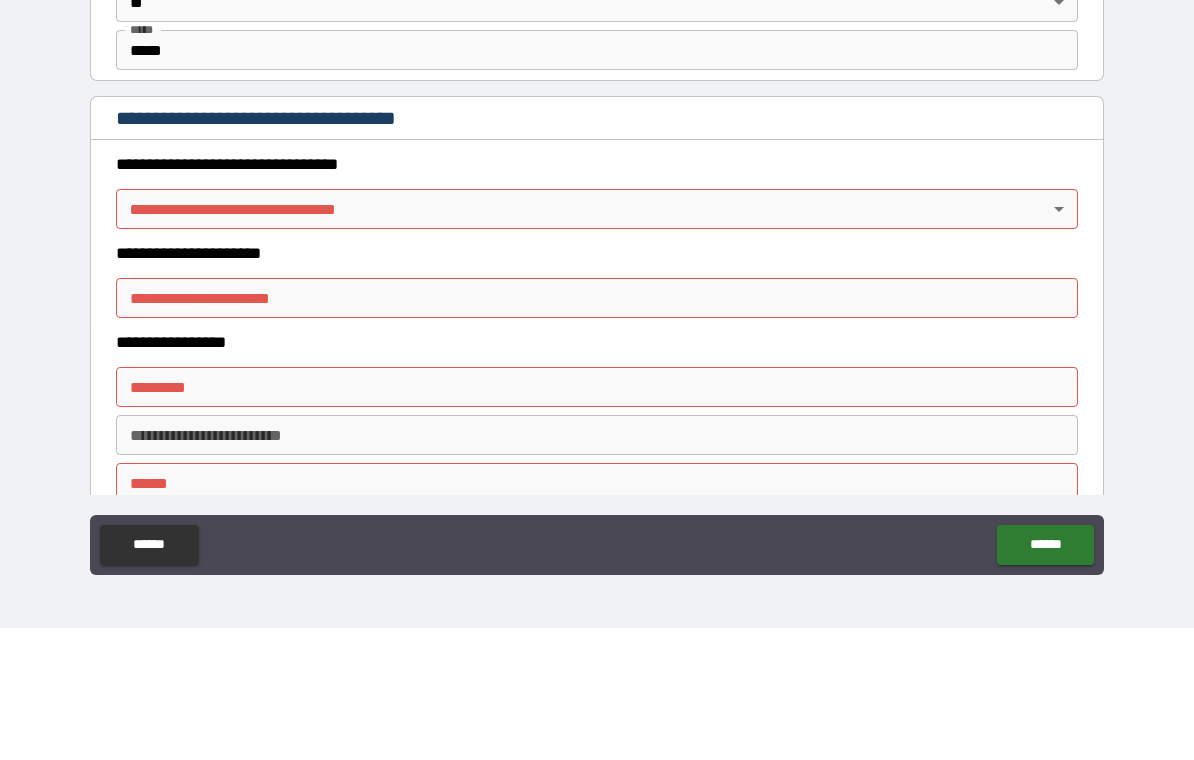 scroll, scrollTop: 1483, scrollLeft: 0, axis: vertical 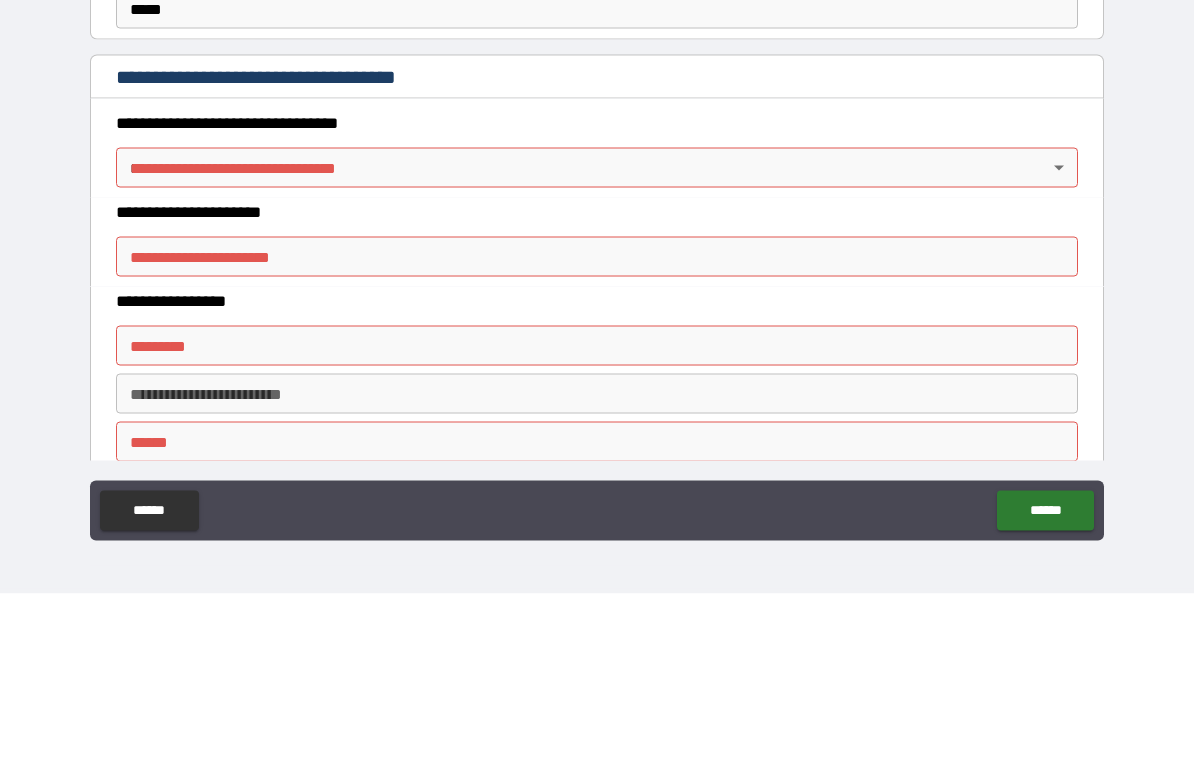 click on "**********" at bounding box center [597, 364] 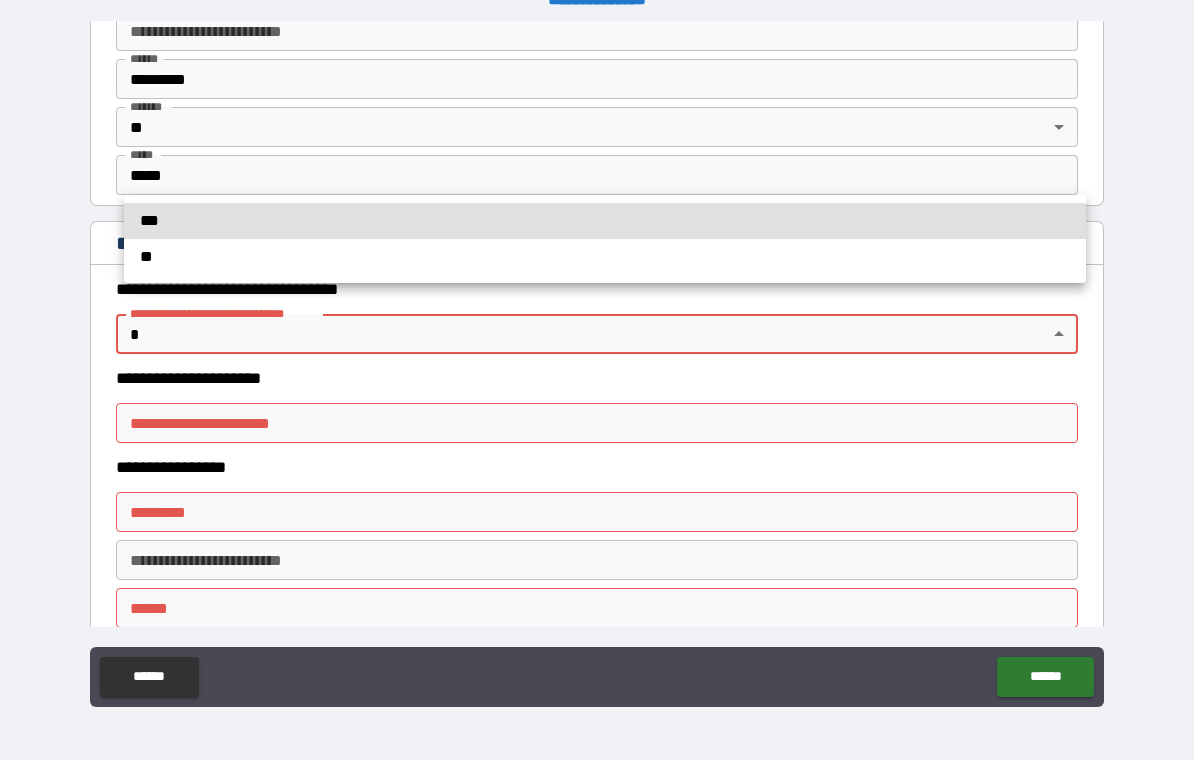 click on "**" at bounding box center (605, 257) 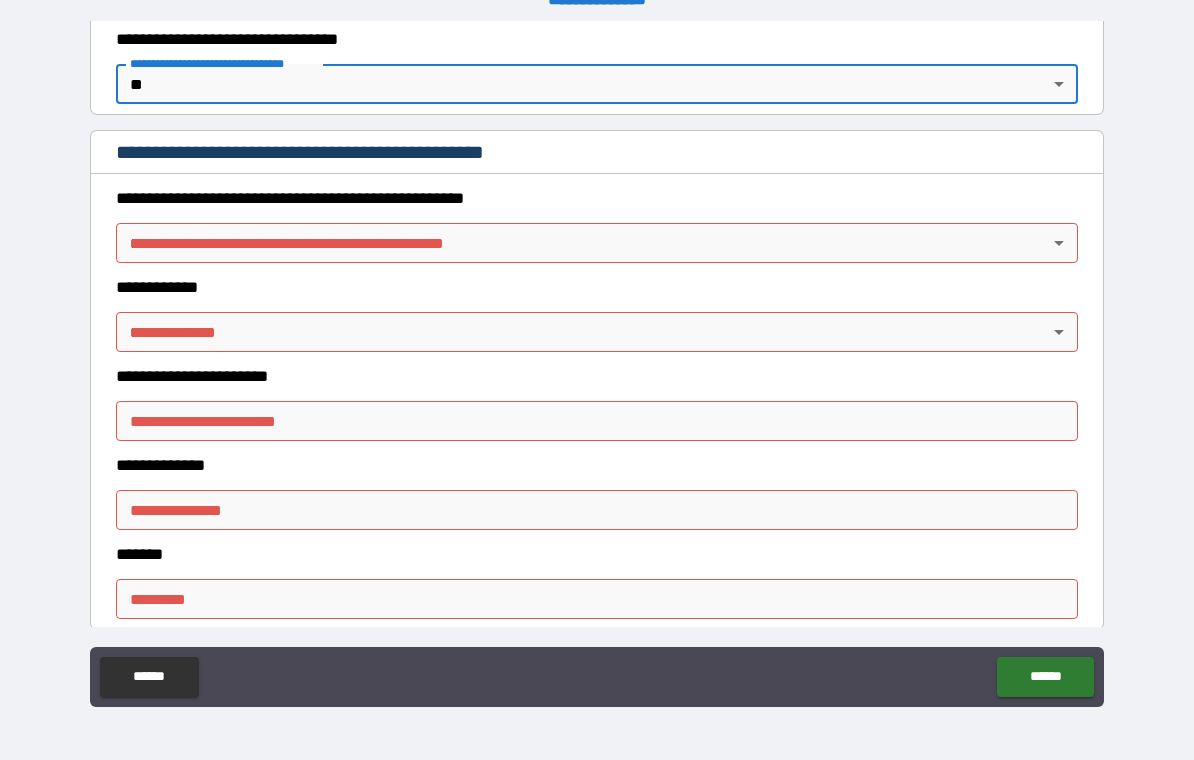 scroll, scrollTop: 1734, scrollLeft: 0, axis: vertical 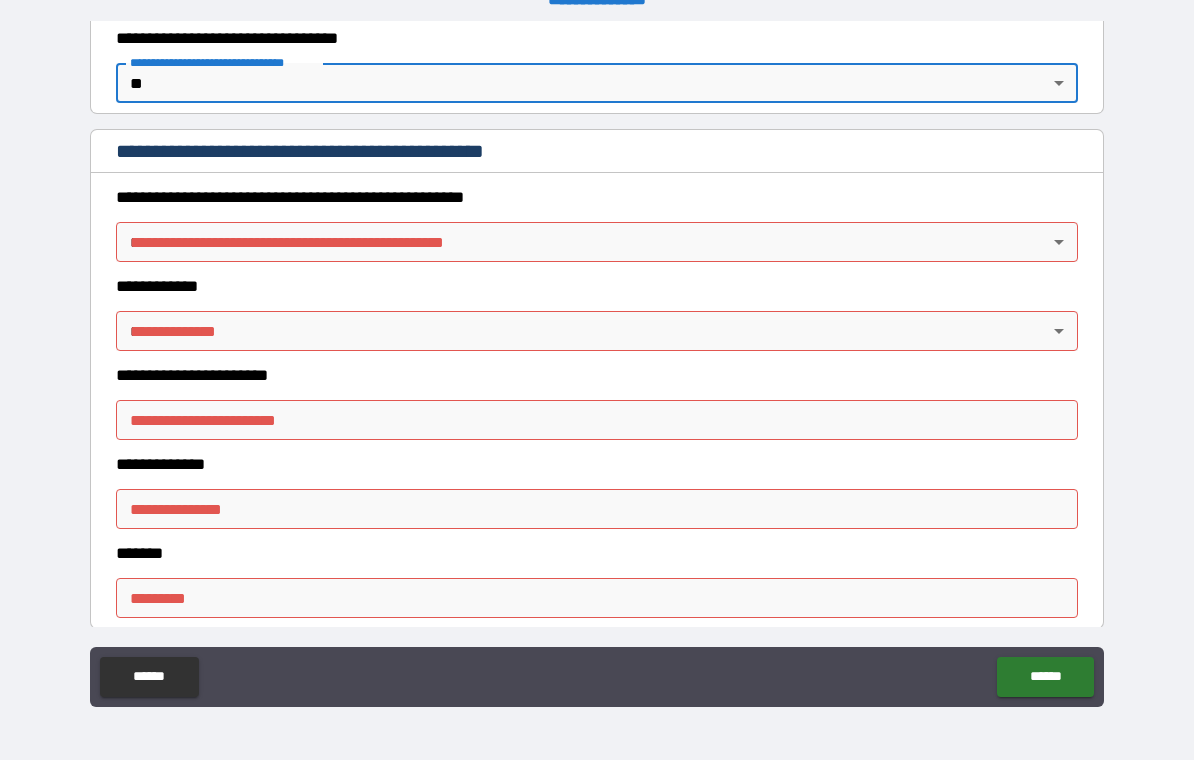 click on "**********" at bounding box center [597, 364] 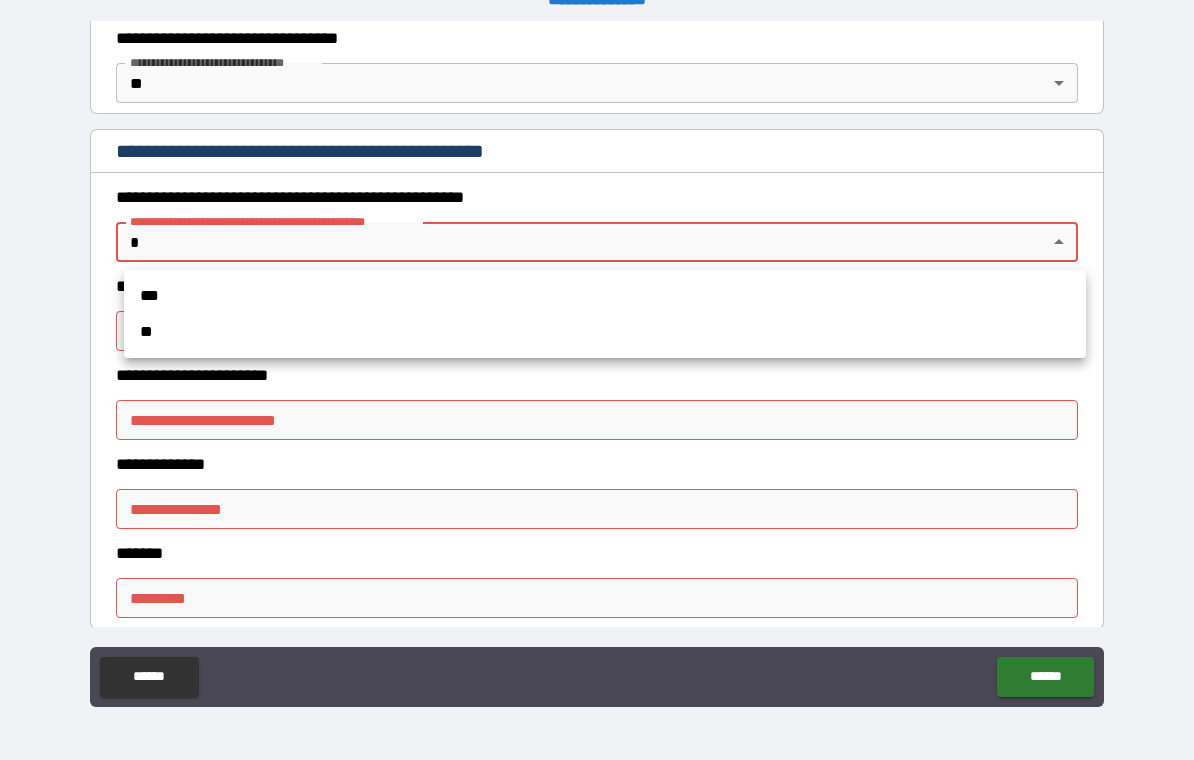 click on "**" at bounding box center (605, 332) 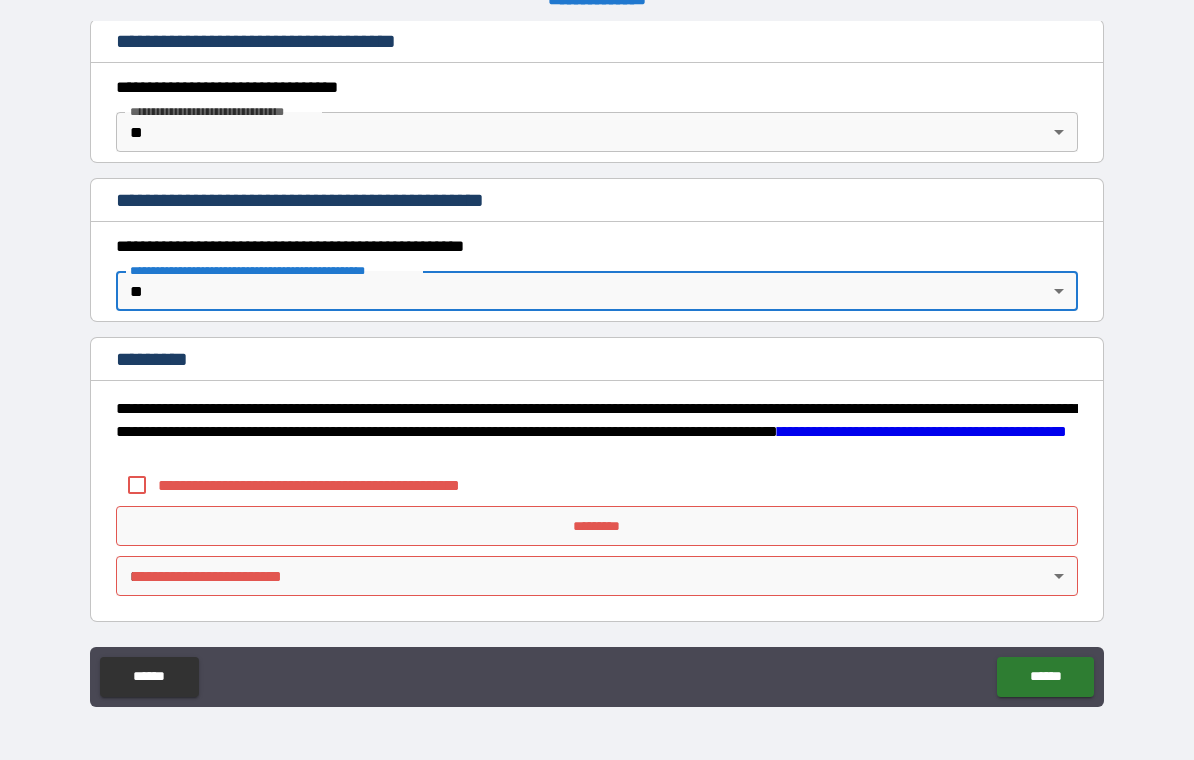 scroll, scrollTop: 1685, scrollLeft: 0, axis: vertical 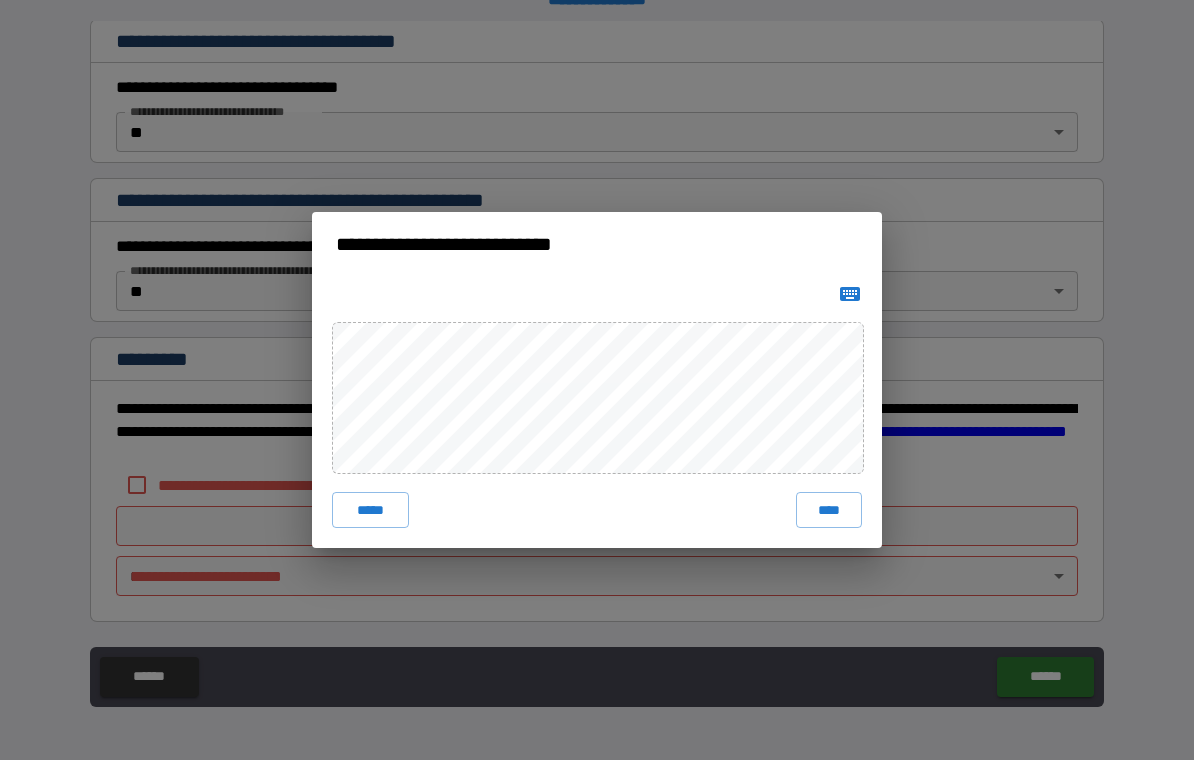 click on "****" at bounding box center (829, 510) 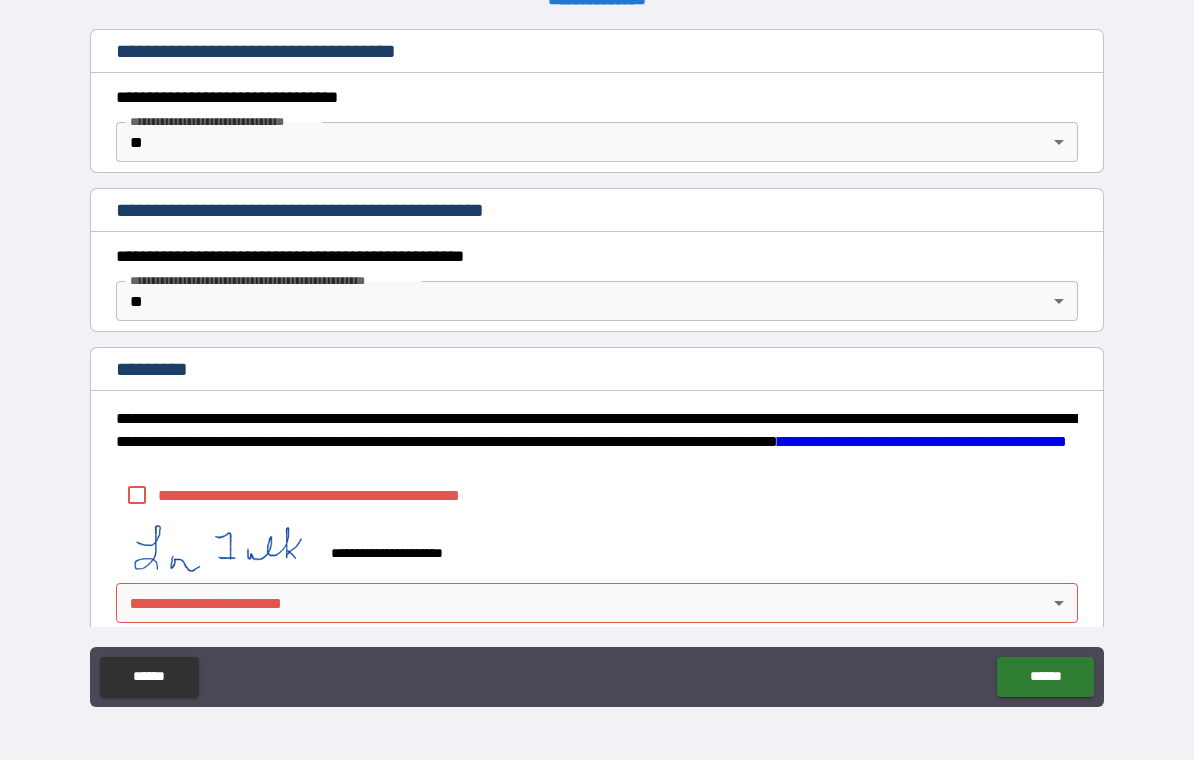 click on "**********" at bounding box center [597, 364] 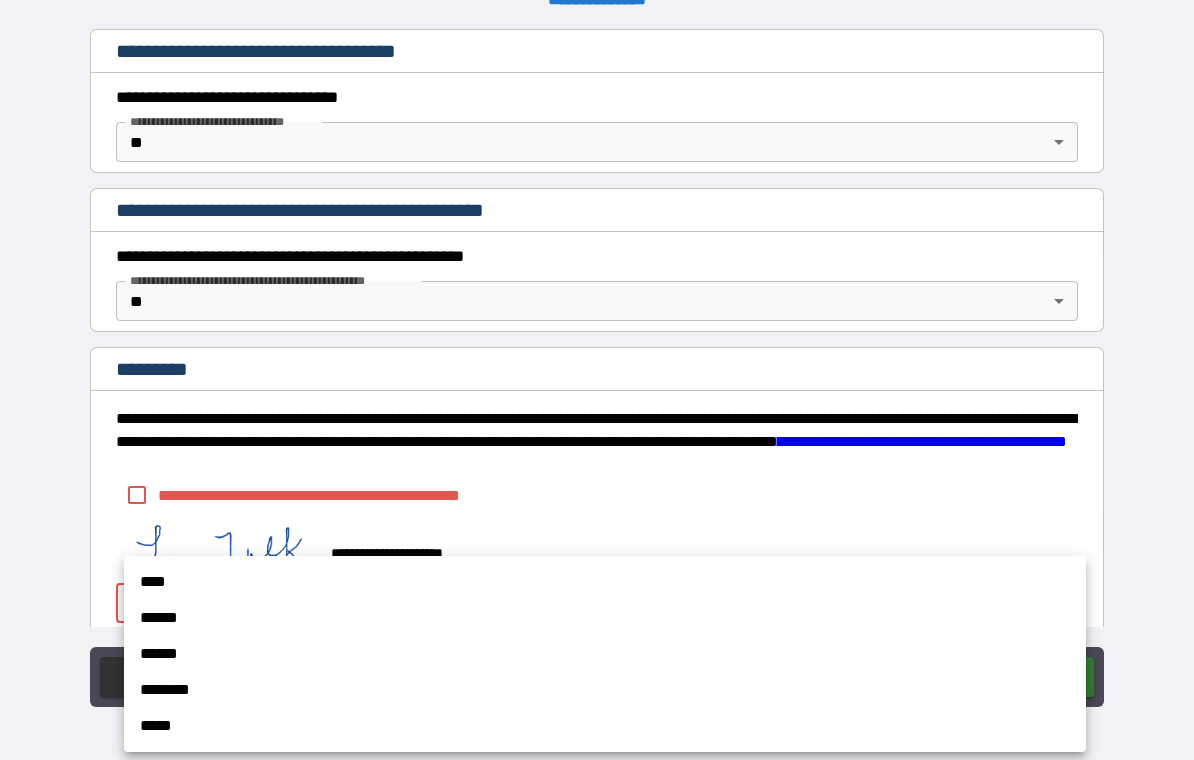 click on "****" at bounding box center [605, 582] 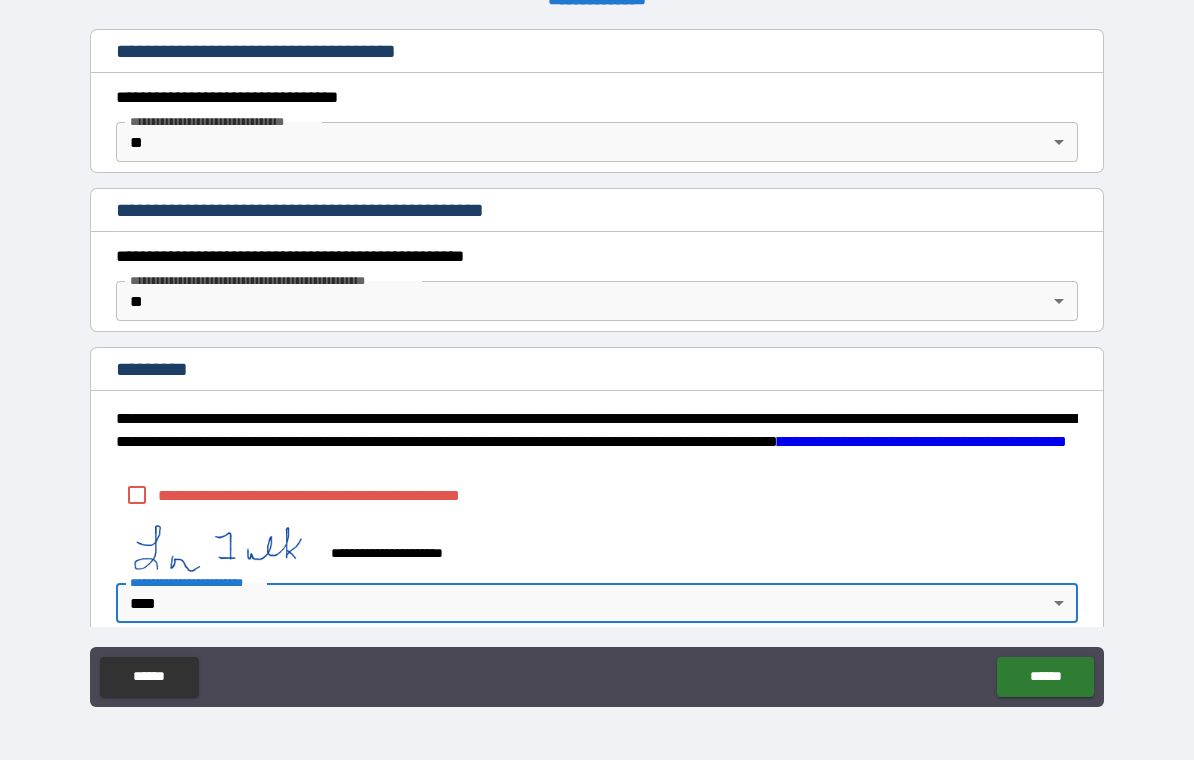 click on "**********" at bounding box center [597, 367] 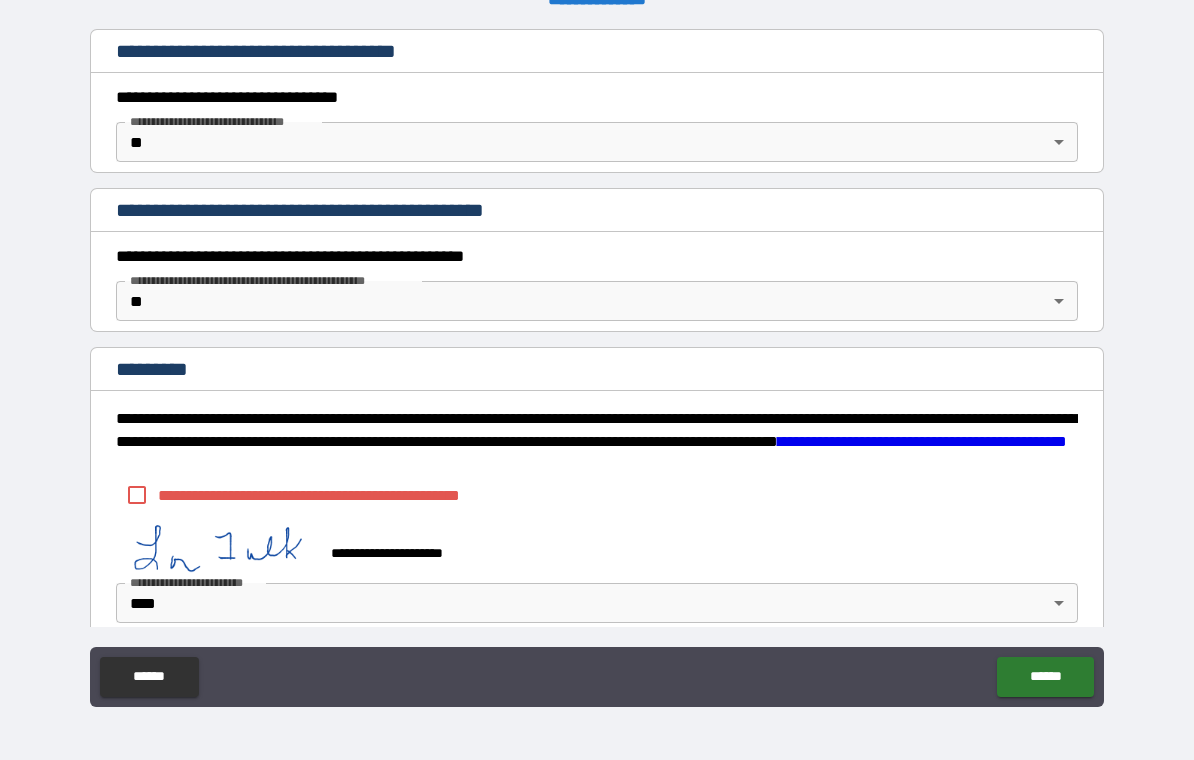 click on "******" at bounding box center (1045, 677) 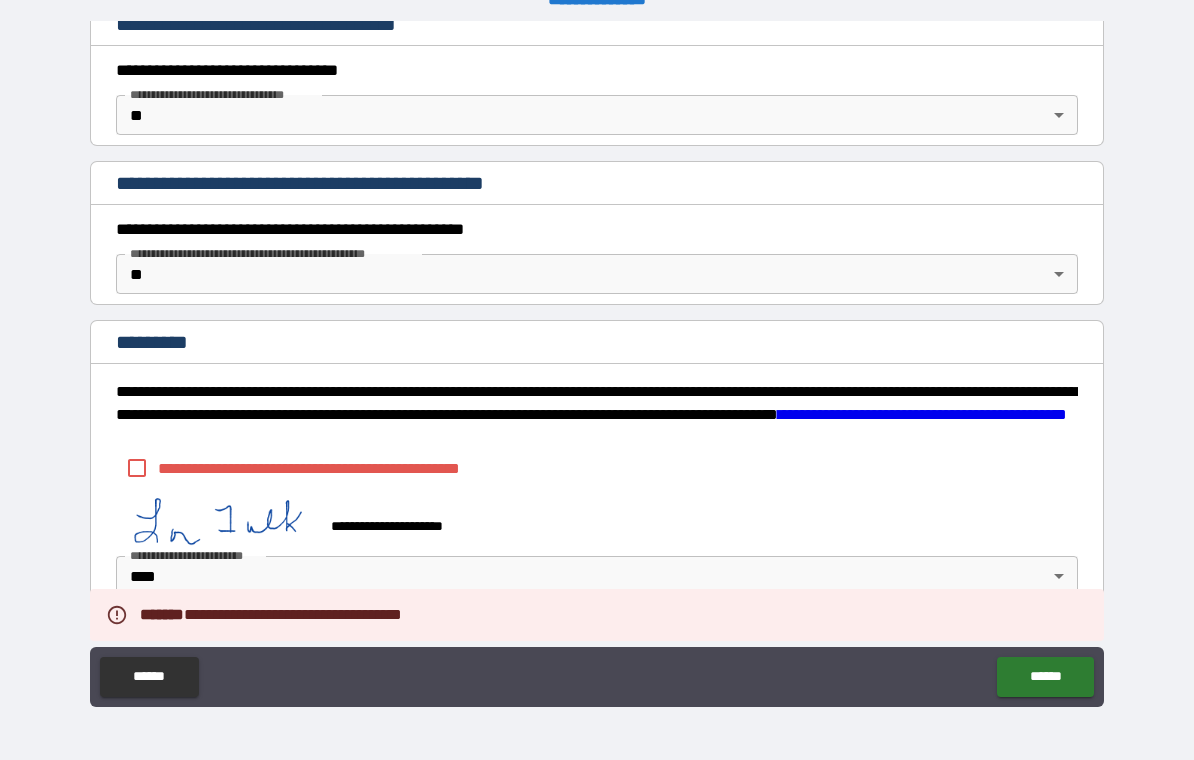scroll, scrollTop: 1702, scrollLeft: 0, axis: vertical 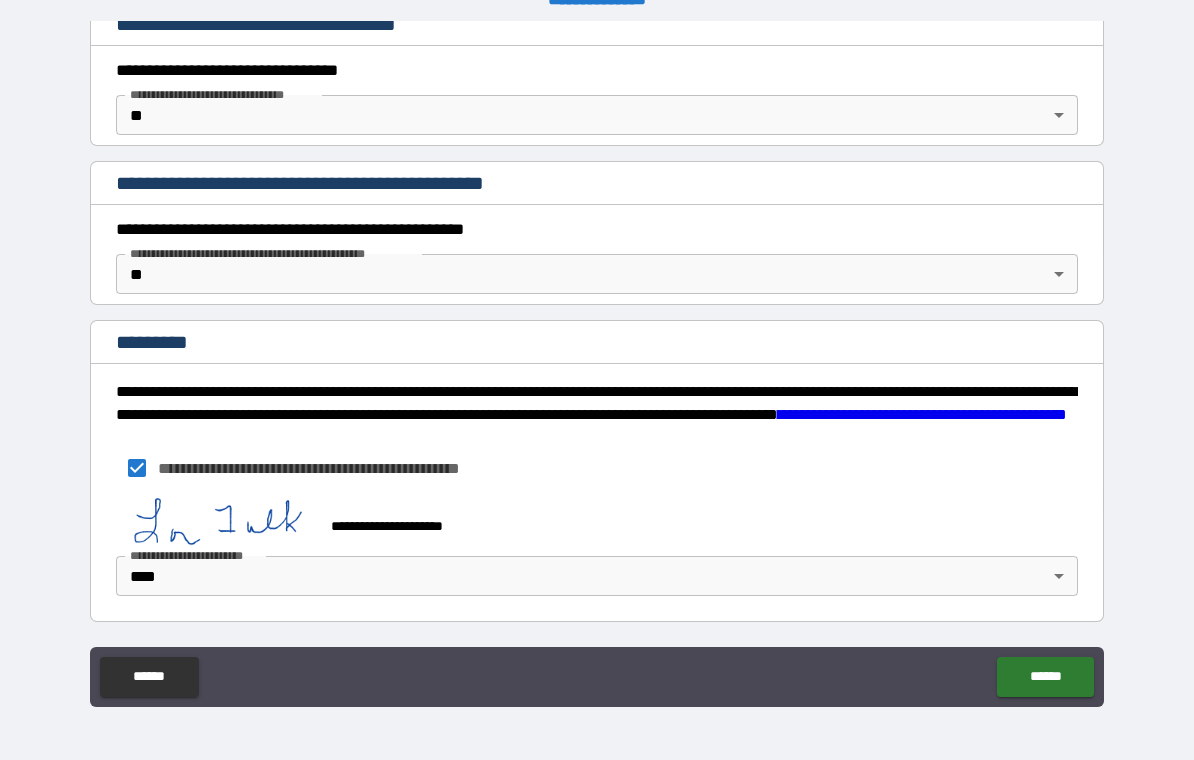 click on "******" at bounding box center [1045, 677] 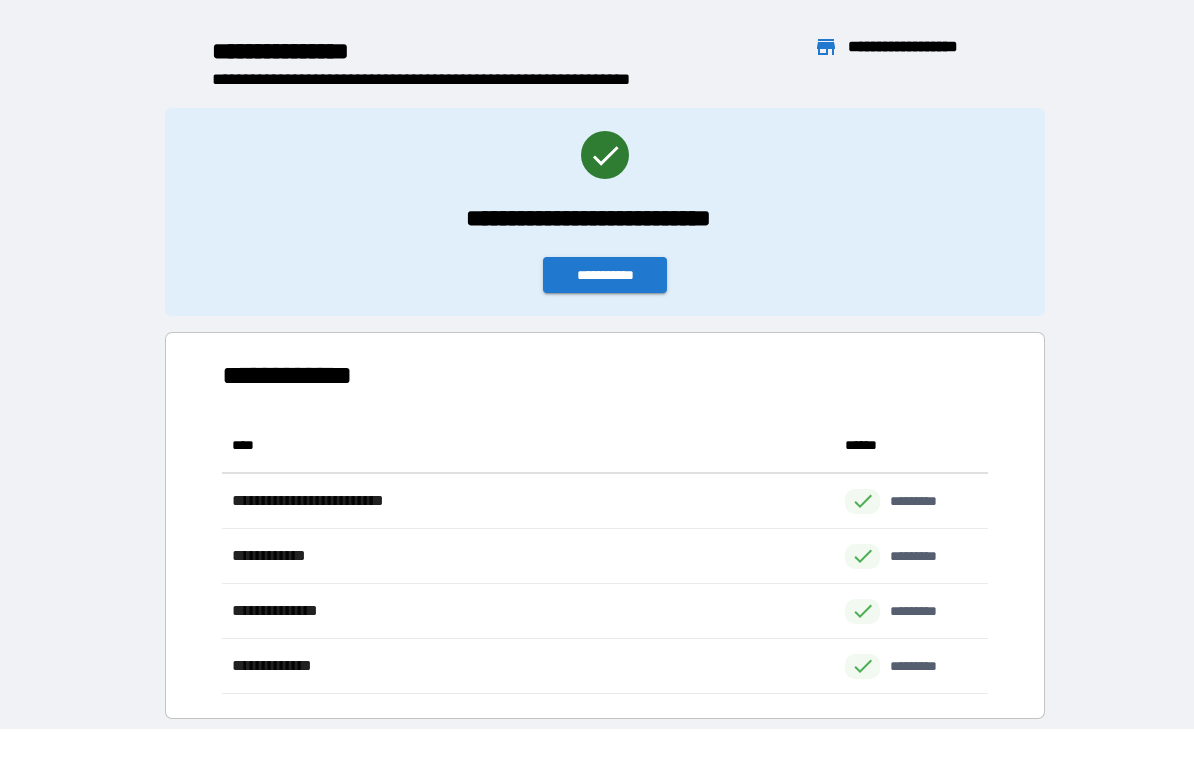 scroll, scrollTop: 1, scrollLeft: 1, axis: both 